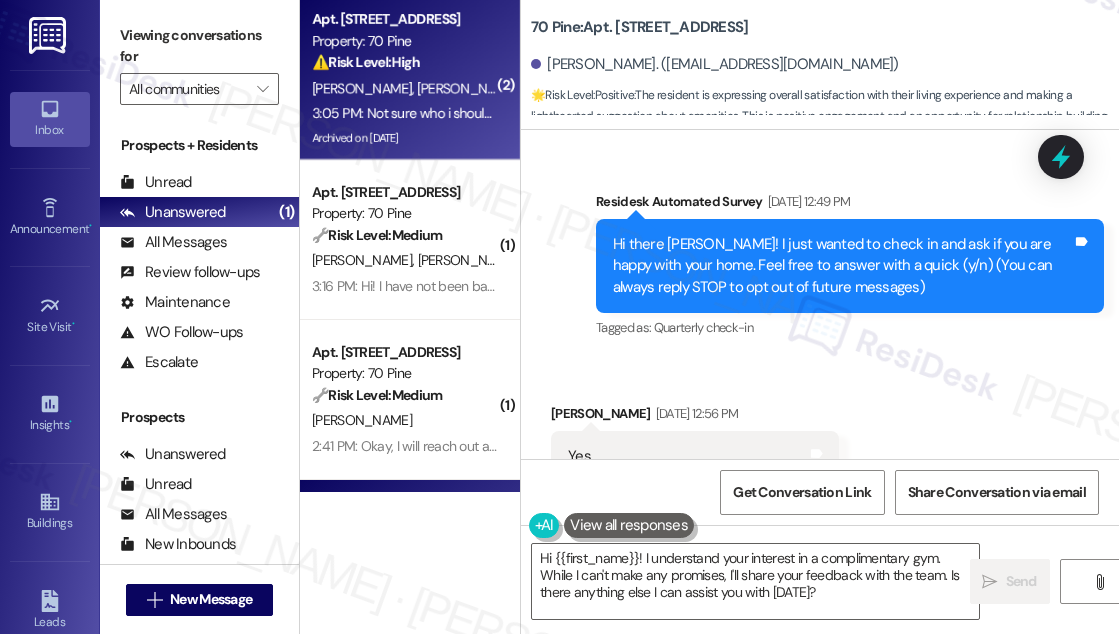 scroll, scrollTop: 0, scrollLeft: 0, axis: both 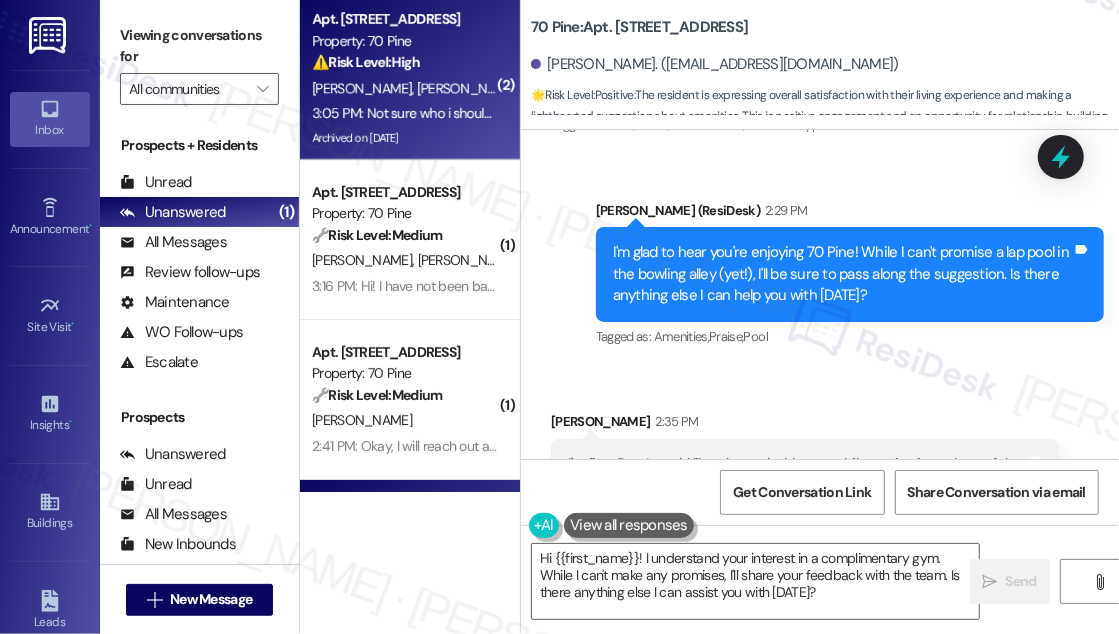 click on "[PERSON_NAME]" at bounding box center [468, 88] 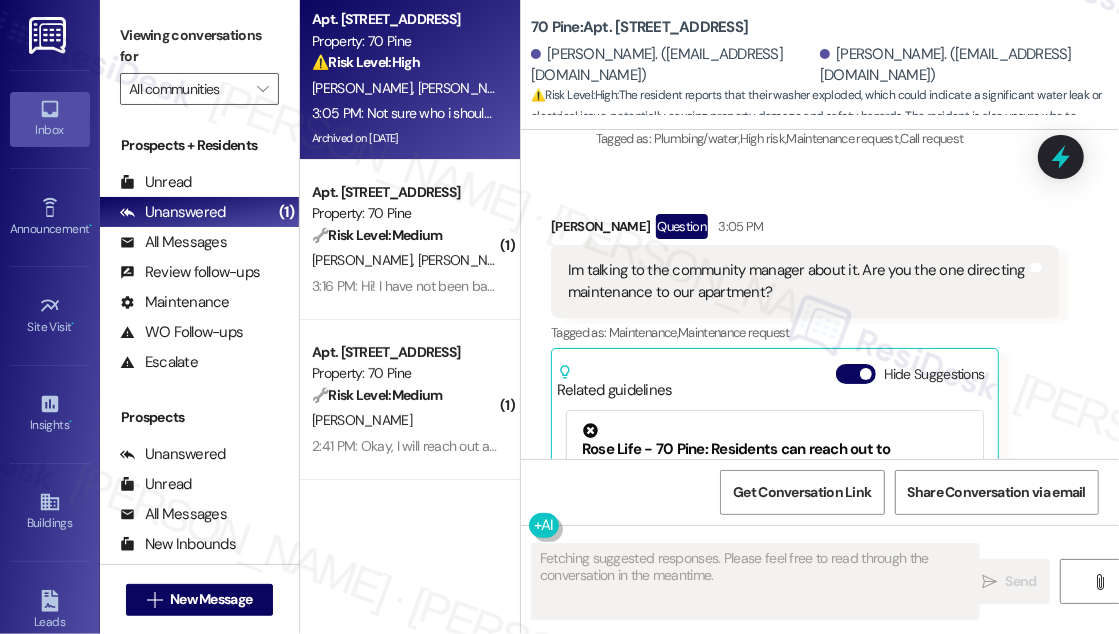 scroll, scrollTop: 21399, scrollLeft: 0, axis: vertical 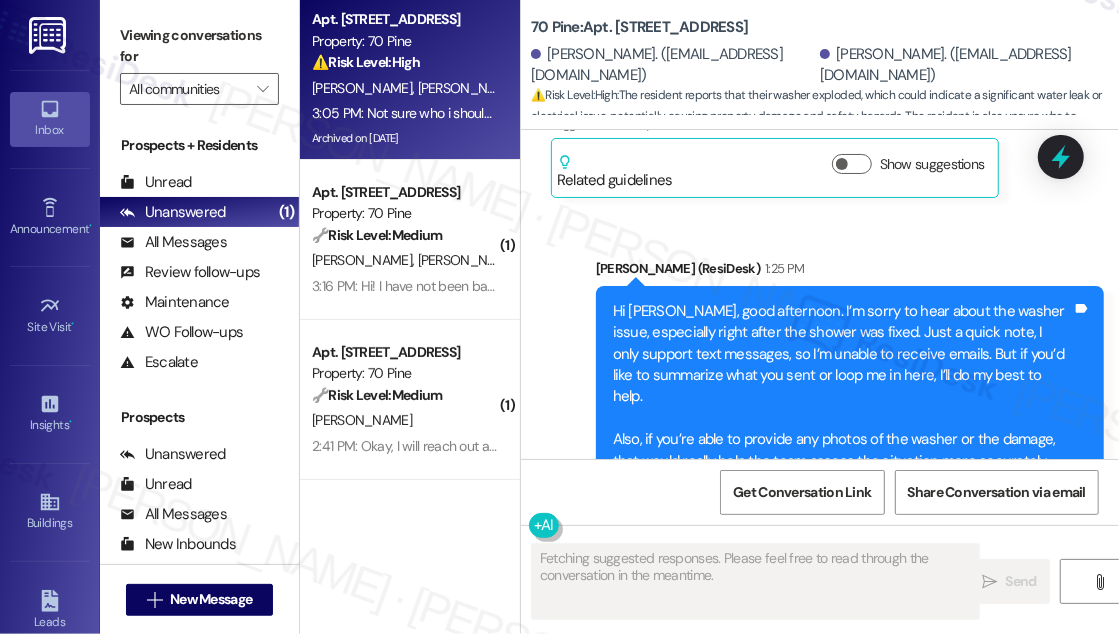 click on "Im talking to the community manager about it. Are you the one directing maintenance to our apartment? Tags and notes" at bounding box center [805, 644] 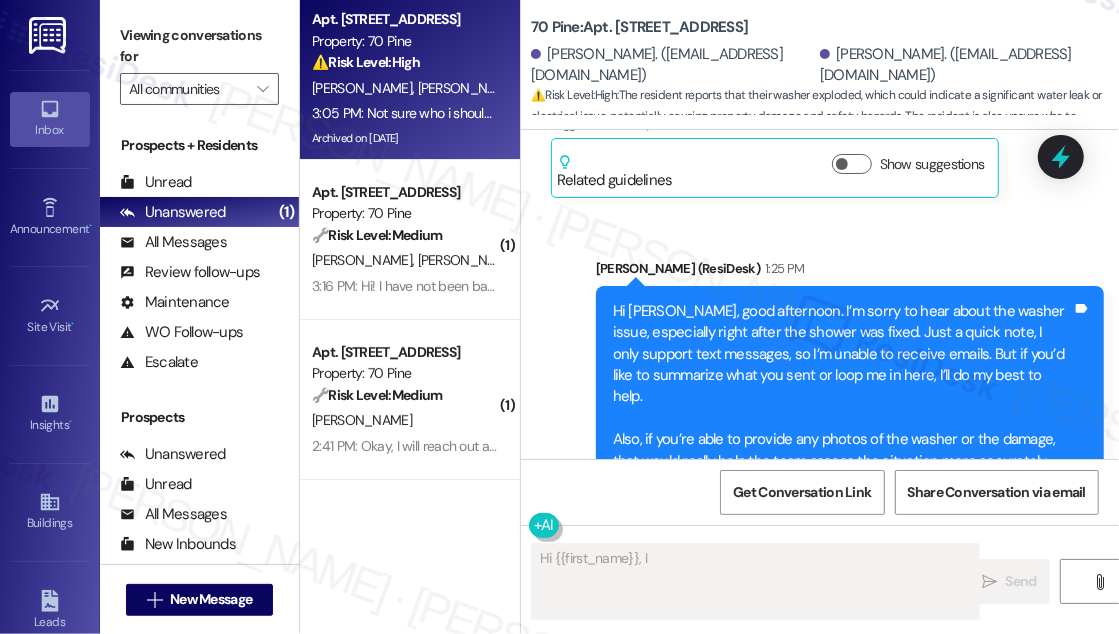 click on "Im talking to the community manager about it. Are you the one directing maintenance to our apartment?" at bounding box center (797, 644) 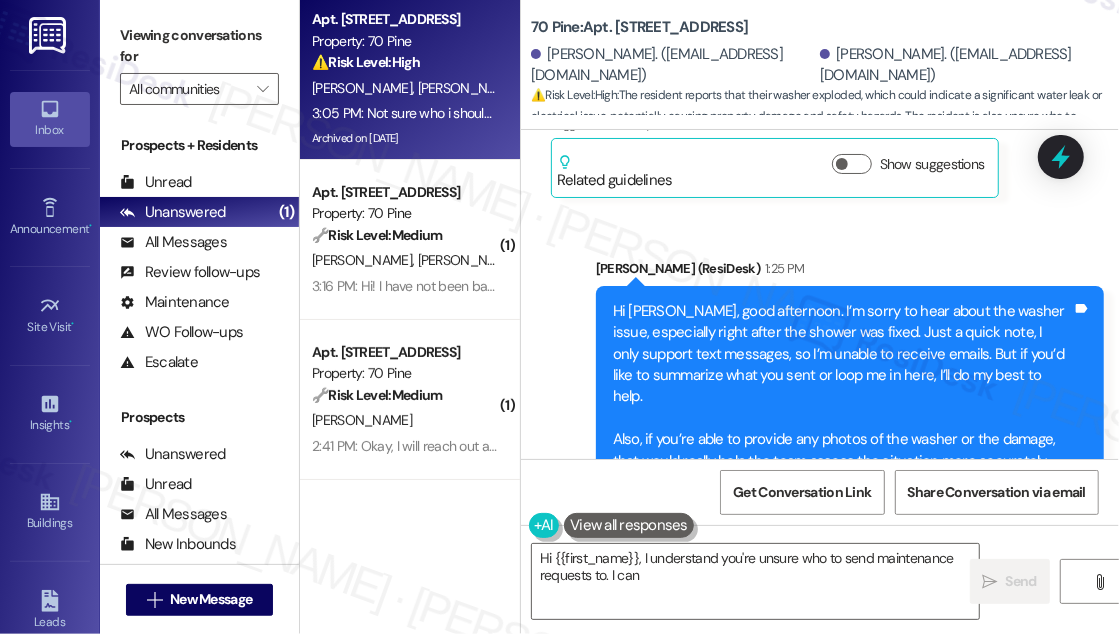 click on "Im talking to the community manager about it. Are you the one directing maintenance to our apartment?" at bounding box center [797, 644] 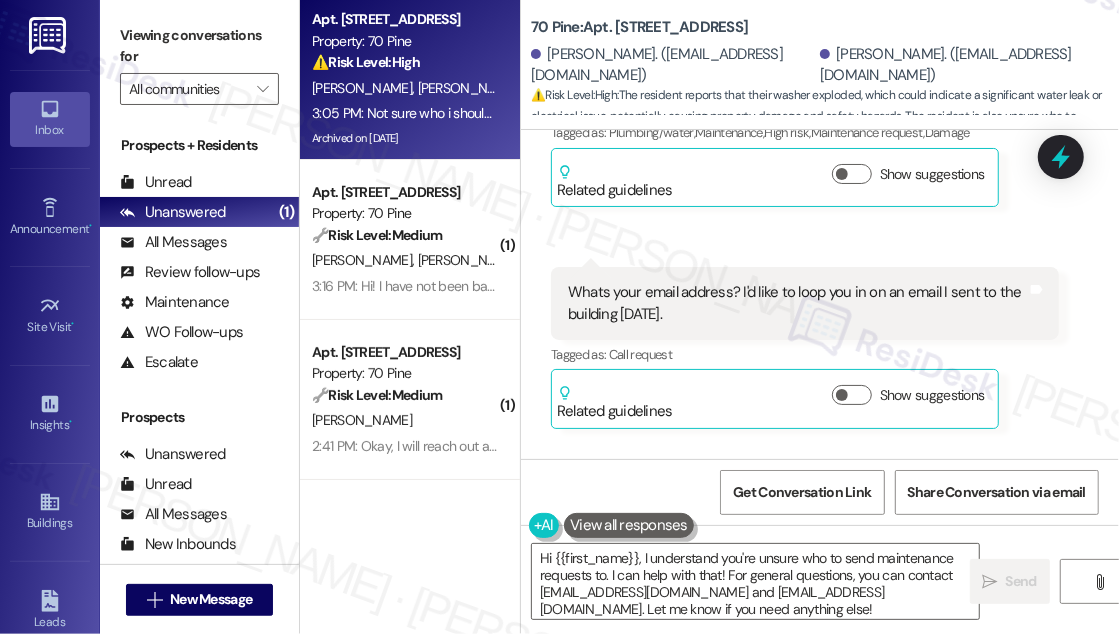 scroll, scrollTop: 21126, scrollLeft: 0, axis: vertical 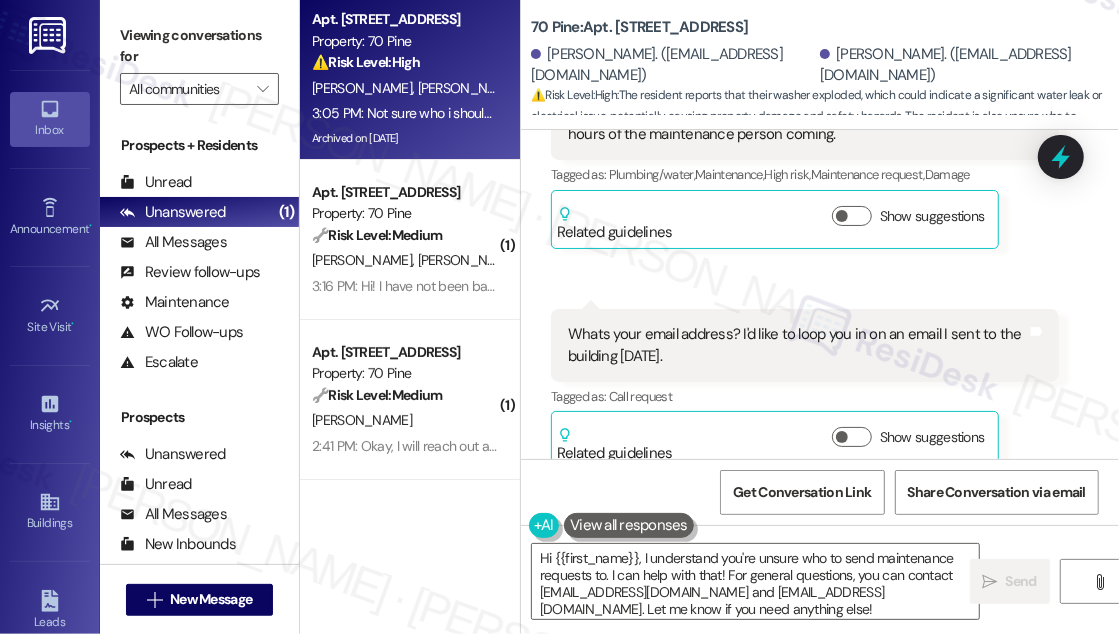 drag, startPoint x: 690, startPoint y: 198, endPoint x: 848, endPoint y: 292, distance: 183.84776 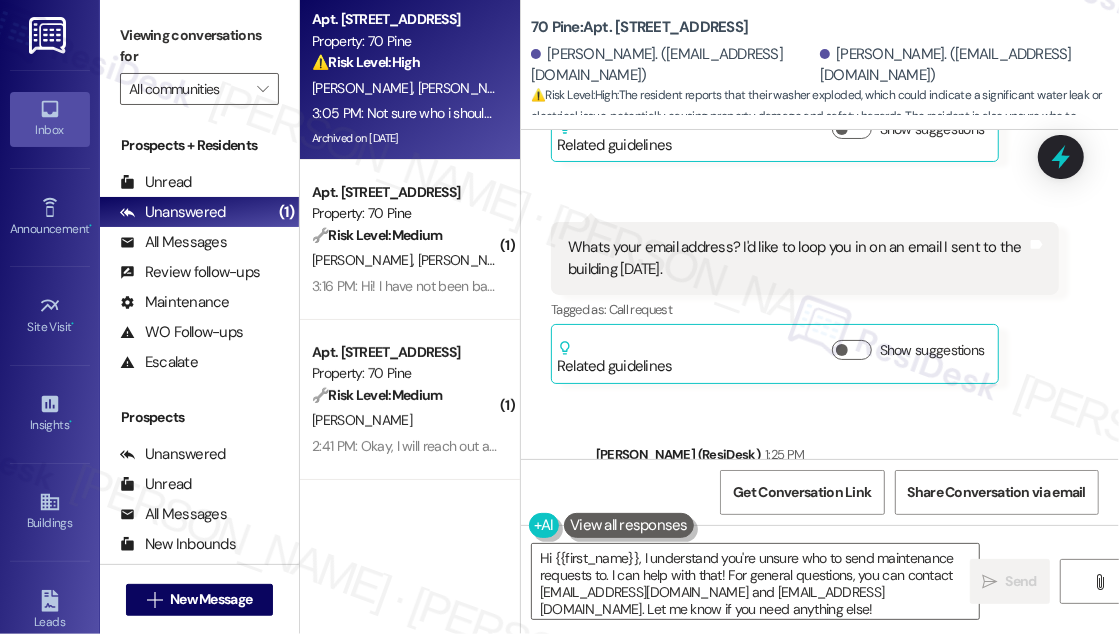 scroll, scrollTop: 21308, scrollLeft: 0, axis: vertical 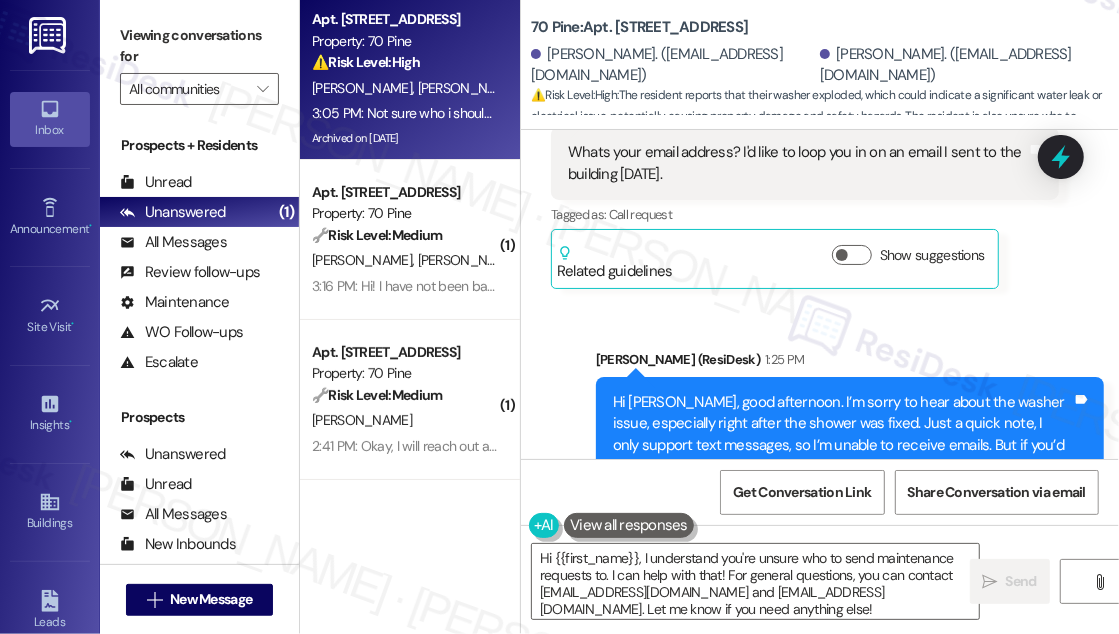 click on "Im talking to the community manager about it. Are you the one directing maintenance to our apartment?" at bounding box center (797, 735) 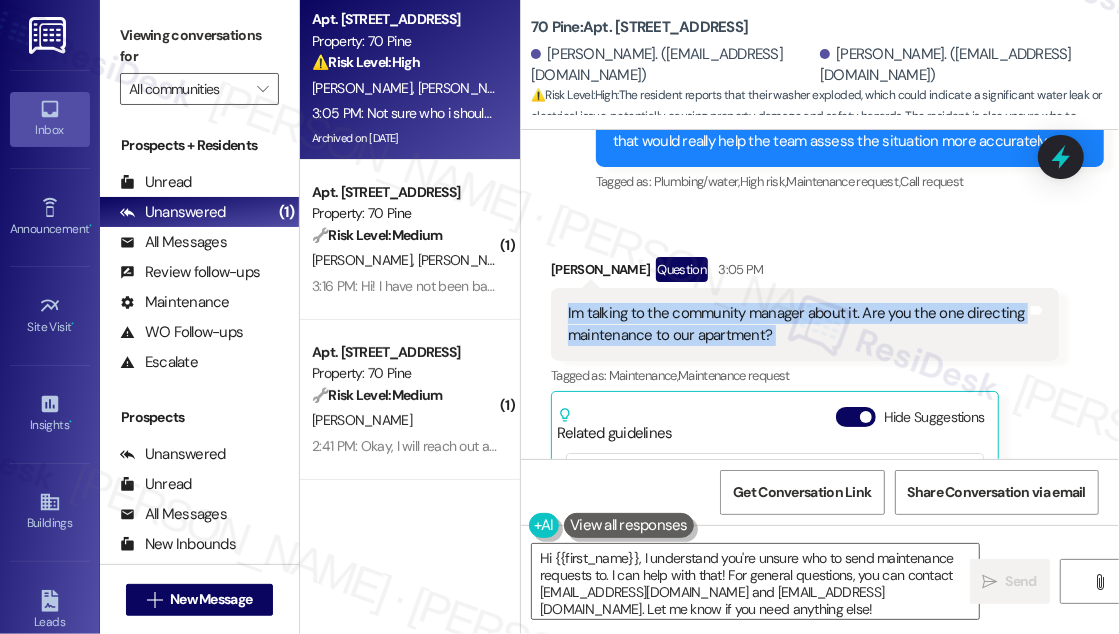 scroll, scrollTop: 21762, scrollLeft: 0, axis: vertical 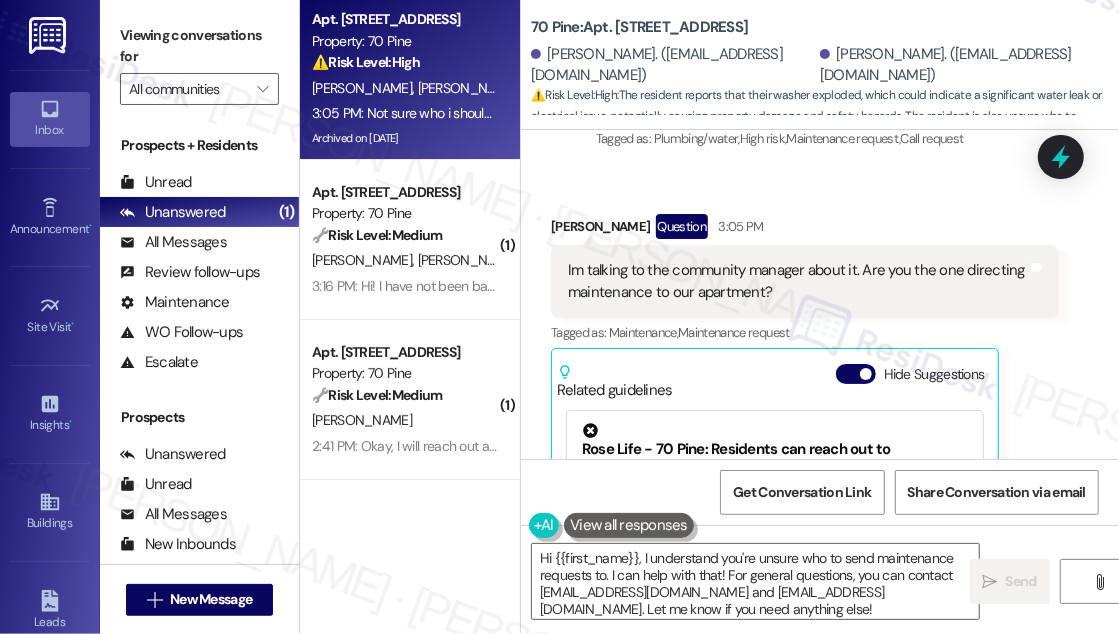 click on "Not sure who i should send these requests to" at bounding box center [713, 746] 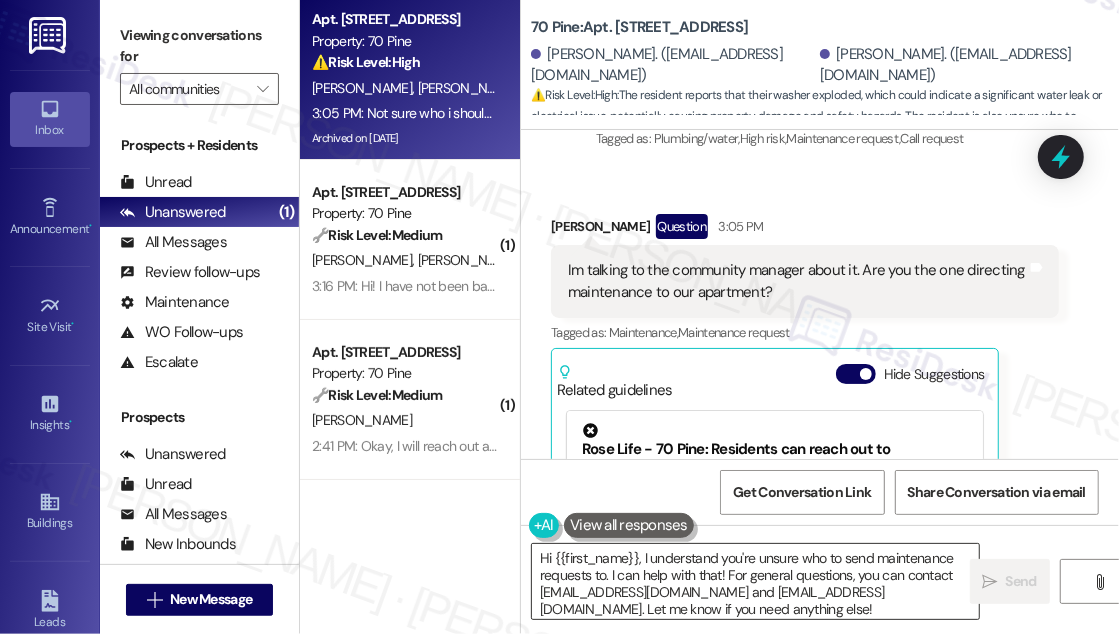 click on "Hi {{first_name}}, I understand you're unsure who to send maintenance requests to. I can help with that! For general questions, you can contact [EMAIL_ADDRESS][DOMAIN_NAME] and [EMAIL_ADDRESS][DOMAIN_NAME]. Let me know if you need anything else!" at bounding box center (755, 581) 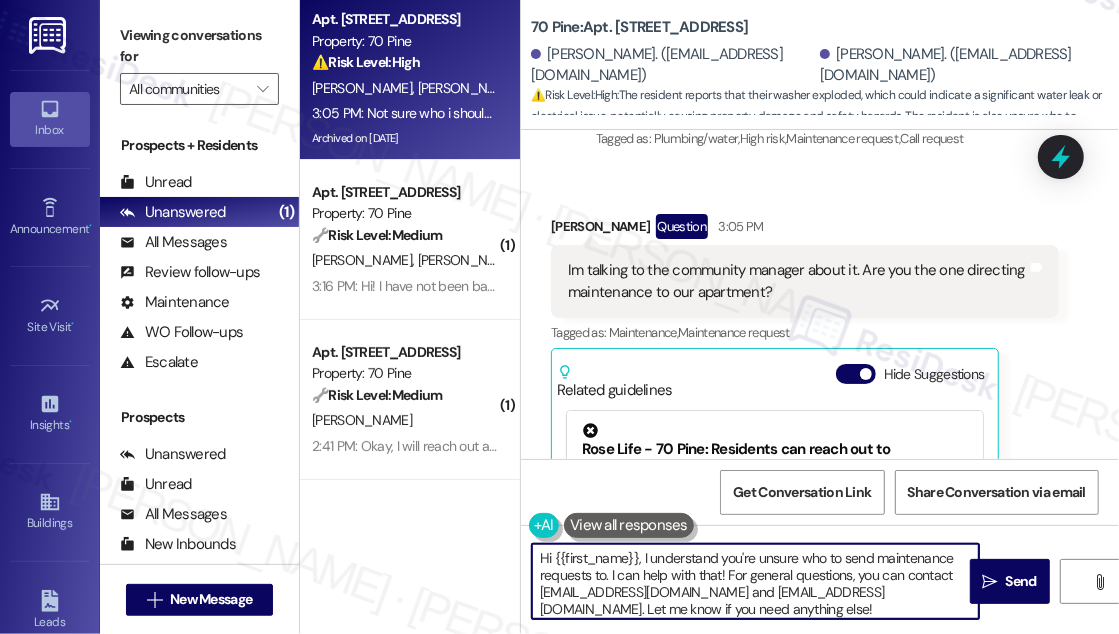 click on "Hi {{first_name}}, I understand you're unsure who to send maintenance requests to. I can help with that! For general questions, you can contact [EMAIL_ADDRESS][DOMAIN_NAME] and [EMAIL_ADDRESS][DOMAIN_NAME]. Let me know if you need anything else!" at bounding box center (755, 581) 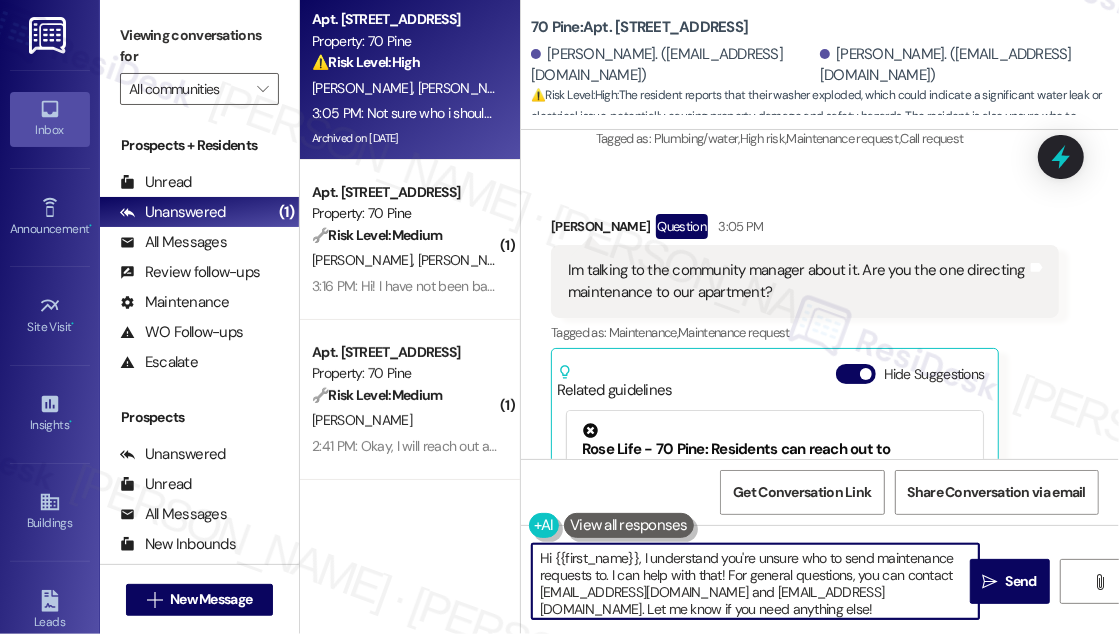 drag, startPoint x: 642, startPoint y: 553, endPoint x: 520, endPoint y: 551, distance: 122.016396 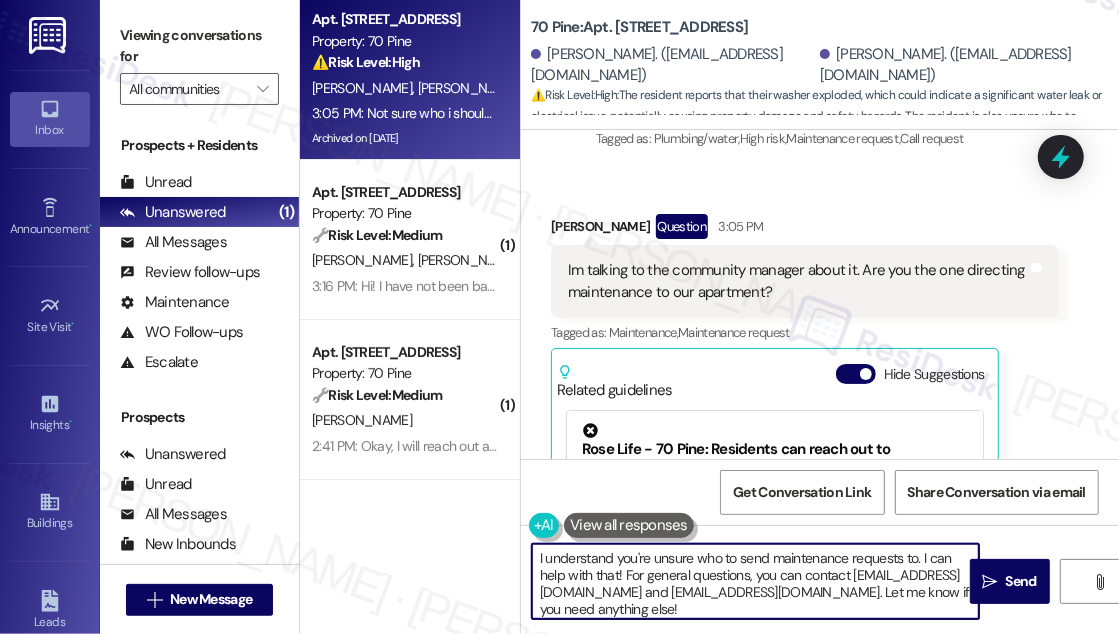 click on "I understand you're unsure who to send maintenance requests to. I can help with that! For general questions, you can contact [EMAIL_ADDRESS][DOMAIN_NAME] and [EMAIL_ADDRESS][DOMAIN_NAME]. Let me know if you need anything else!" at bounding box center [755, 581] 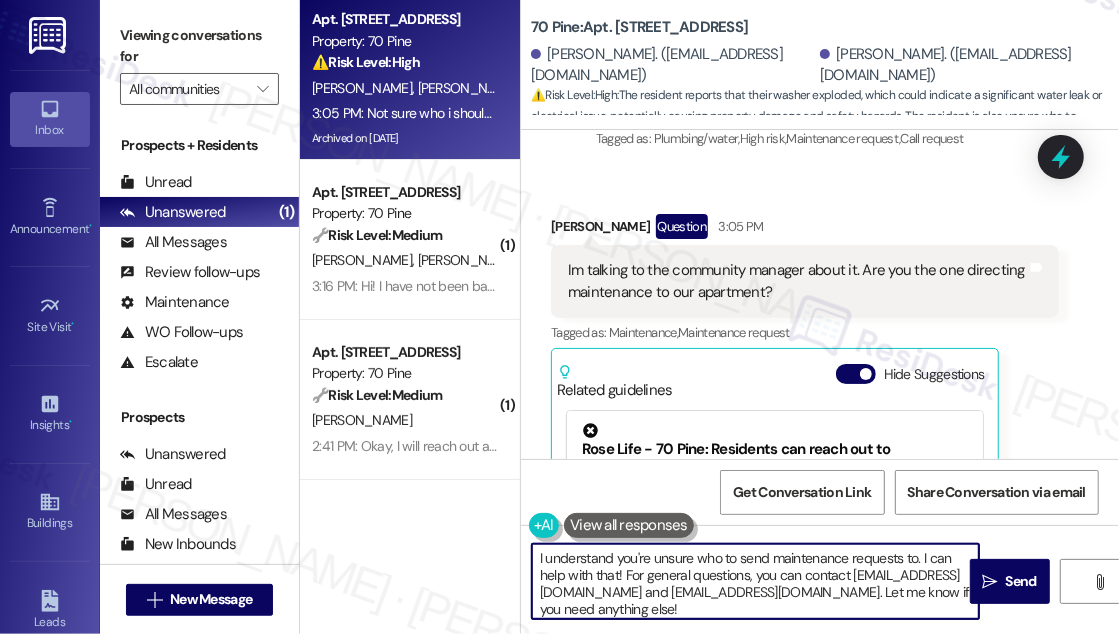 click on "I understand you're unsure who to send maintenance requests to. I can help with that! For general questions, you can contact [EMAIL_ADDRESS][DOMAIN_NAME] and [EMAIL_ADDRESS][DOMAIN_NAME]. Let me know if you need anything else!" at bounding box center [755, 581] 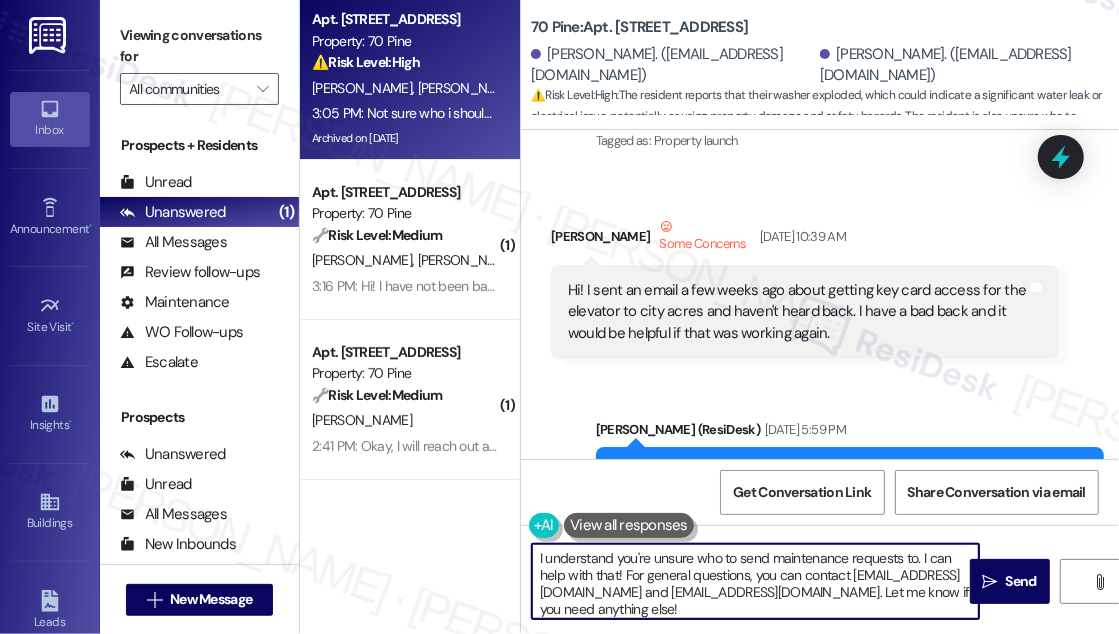 scroll, scrollTop: 0, scrollLeft: 0, axis: both 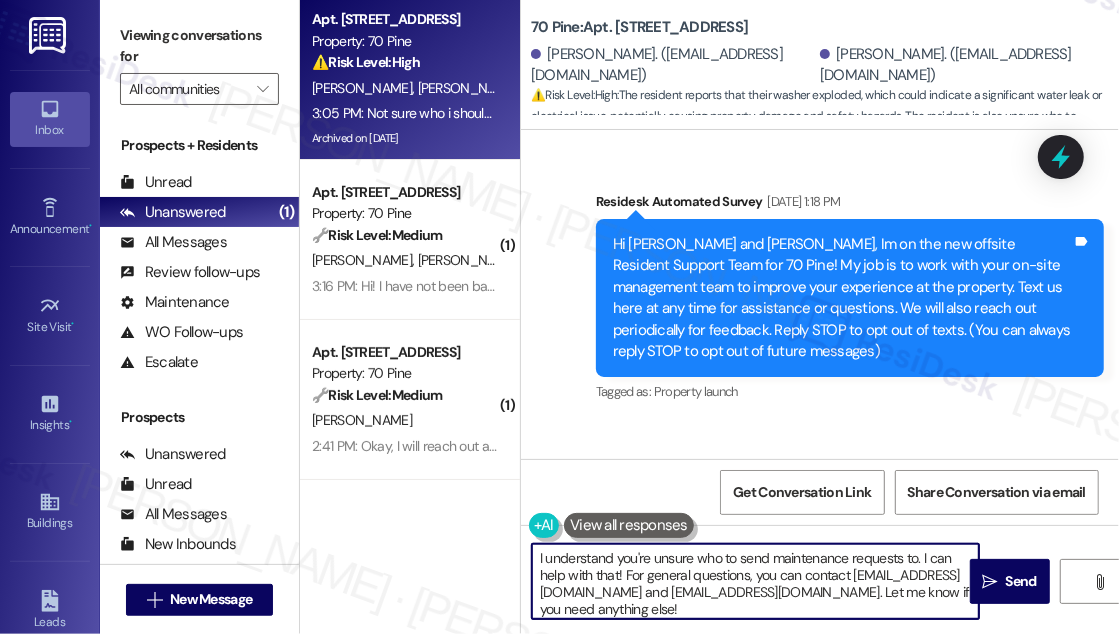 click on "Hi [PERSON_NAME] and [PERSON_NAME], Im on the new offsite Resident Support Team for 70 Pine! My job is to work with your on-site management team to improve your experience at the property. Text us here at any time for assistance or questions. We will also reach out periodically for feedback. Reply STOP to opt out of texts. (You can always reply STOP to opt out of future messages) Tags and notes" at bounding box center (850, 298) 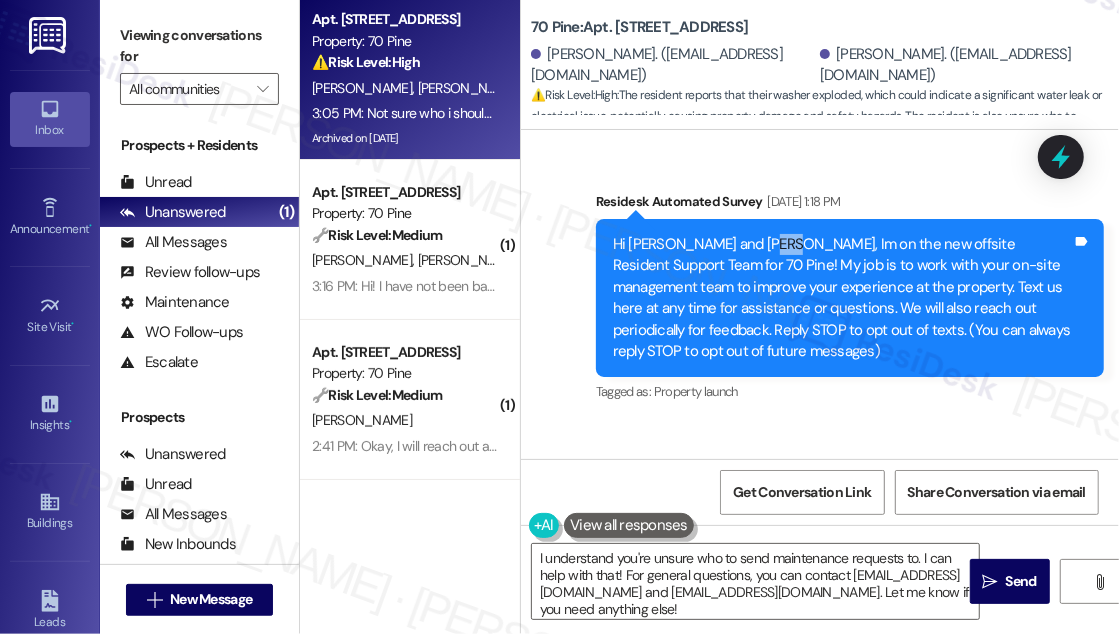 click on "Hi [PERSON_NAME] and [PERSON_NAME], Im on the new offsite Resident Support Team for 70 Pine! My job is to work with your on-site management team to improve your experience at the property. Text us here at any time for assistance or questions. We will also reach out periodically for feedback. Reply STOP to opt out of texts. (You can always reply STOP to opt out of future messages) Tags and notes" at bounding box center [850, 298] 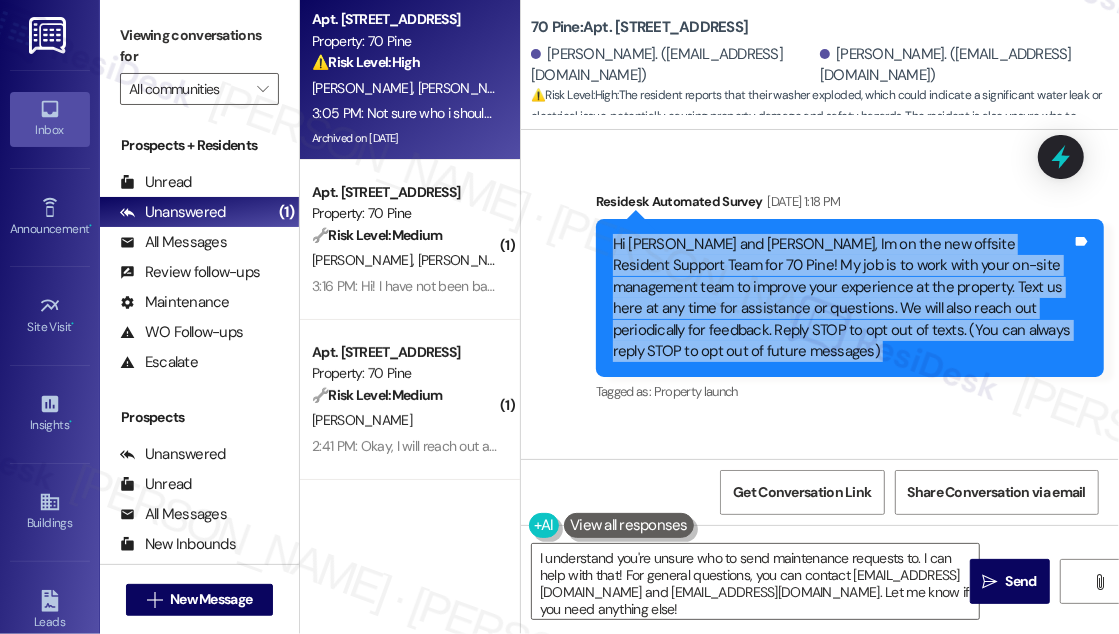 click on "Hi [PERSON_NAME] and [PERSON_NAME], Im on the new offsite Resident Support Team for 70 Pine! My job is to work with your on-site management team to improve your experience at the property. Text us here at any time for assistance or questions. We will also reach out periodically for feedback. Reply STOP to opt out of texts. (You can always reply STOP to opt out of future messages) Tags and notes" at bounding box center (850, 298) 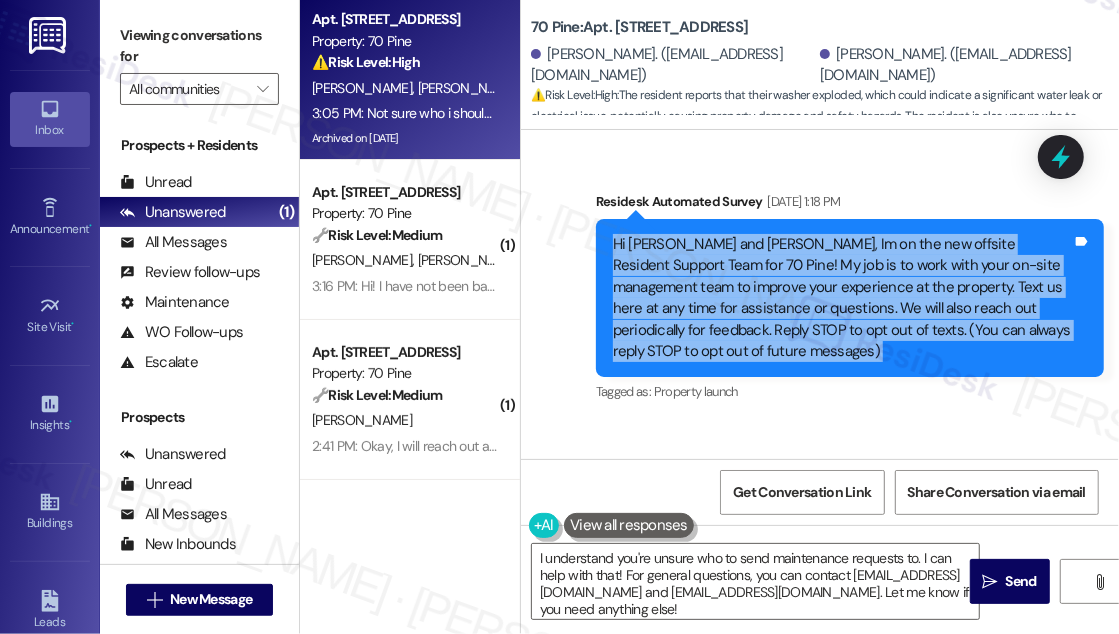 click on "Hi [PERSON_NAME] and [PERSON_NAME], Im on the new offsite Resident Support Team for 70 Pine! My job is to work with your on-site management team to improve your experience at the property. Text us here at any time for assistance or questions. We will also reach out periodically for feedback. Reply STOP to opt out of texts. (You can always reply STOP to opt out of future messages)" at bounding box center [842, 298] 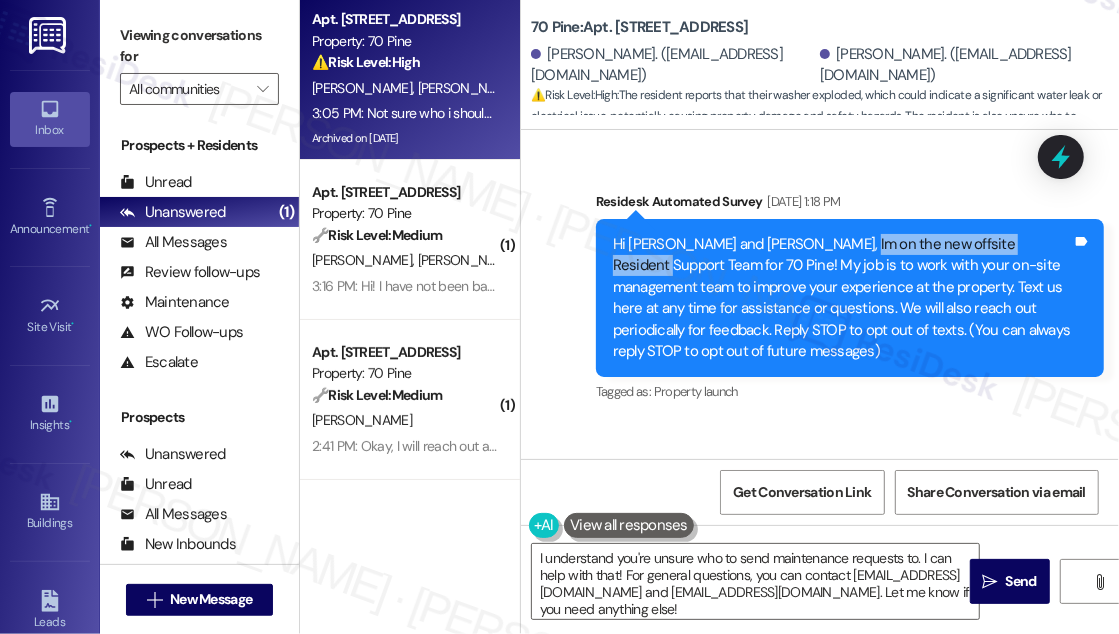 drag, startPoint x: 850, startPoint y: 246, endPoint x: 1048, endPoint y: 240, distance: 198.09088 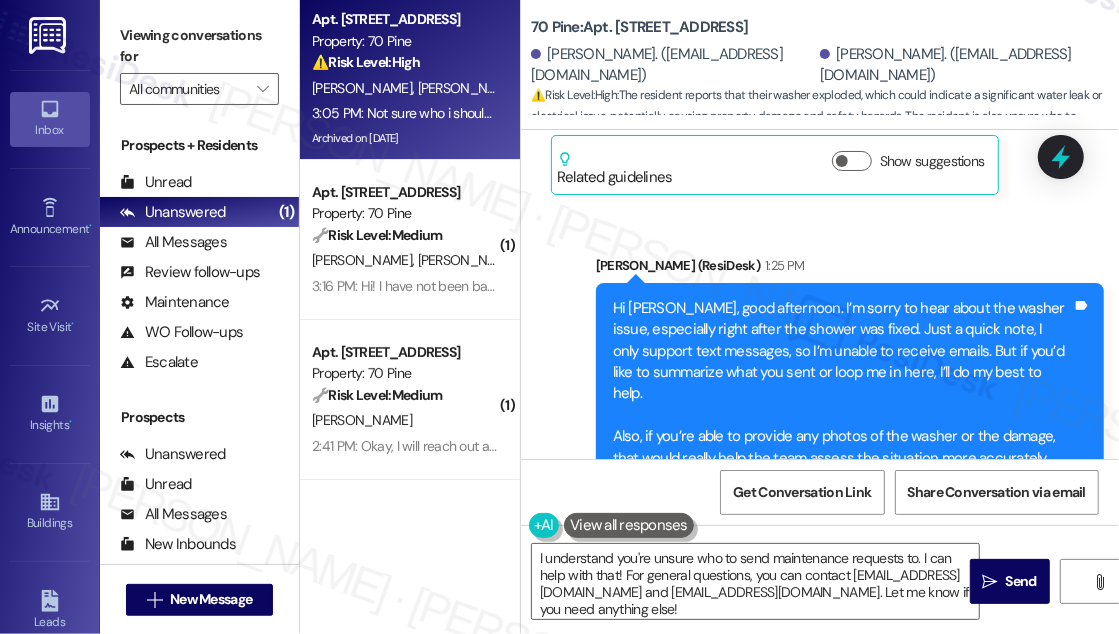 scroll, scrollTop: 21399, scrollLeft: 0, axis: vertical 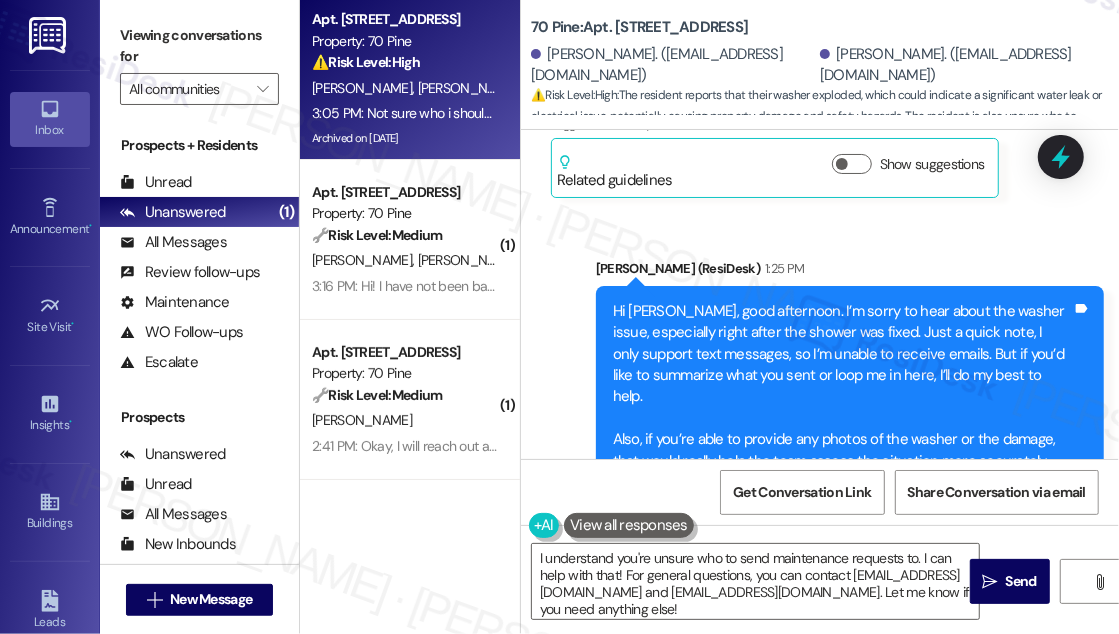 click on "Im talking to the community manager about it. Are you the one directing maintenance to our apartment?" at bounding box center (797, 644) 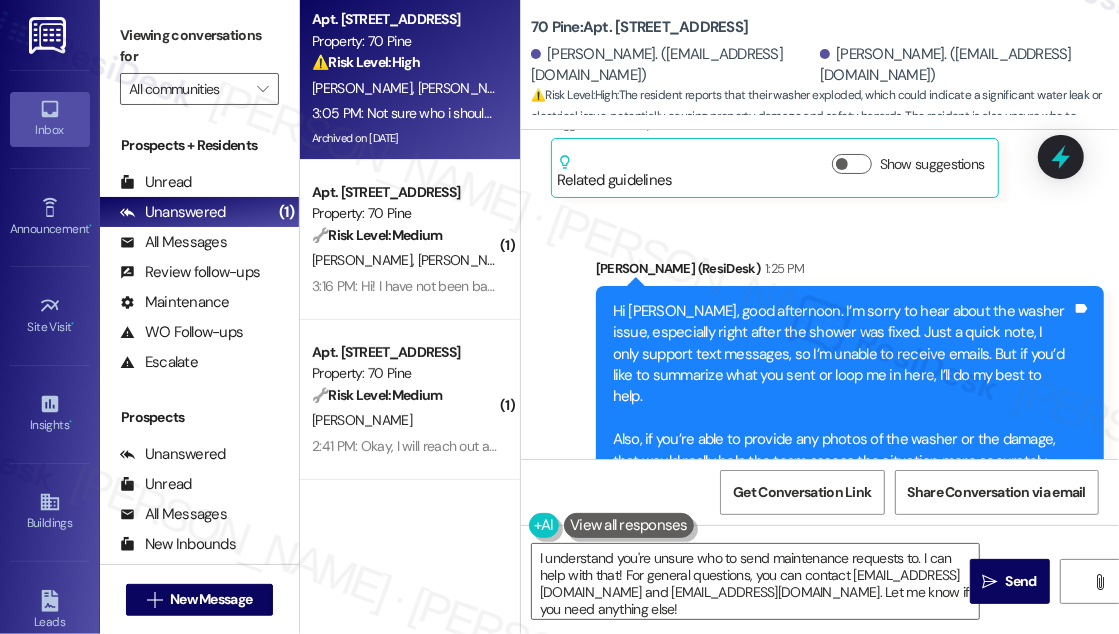 click on "Received via SMS [PERSON_NAME] Question 3:05 PM Im talking to the community manager about it. Are you the one directing maintenance to our apartment? Tags and notes Tagged as:   Maintenance ,  Click to highlight conversations about Maintenance Maintenance request Click to highlight conversations about Maintenance request  Related guidelines Hide Suggestions Rose Life - 70 Pine: Residents can reach out to [EMAIL_ADDRESS][DOMAIN_NAME] to start or cancel an amenity membership. Created  a year ago Property level guideline  ( 72 % match) FAQs generated by ResiDesk AI How do I start or cancel an amenity membership? Residents can reach out to [PERSON_NAME] at [EMAIL_ADDRESS][DOMAIN_NAME] to start or cancel an amenity membership. Original Guideline View original document here  [URL][DOMAIN_NAME]… Rose Life - 70 Pine: No month-to-month leases available. Created  [DATE] Property level guideline  ( 71 % match) FAQs generated by ResiDesk AI What is the minimum lease term available? Original Guideline  ( 70" at bounding box center [820, 885] 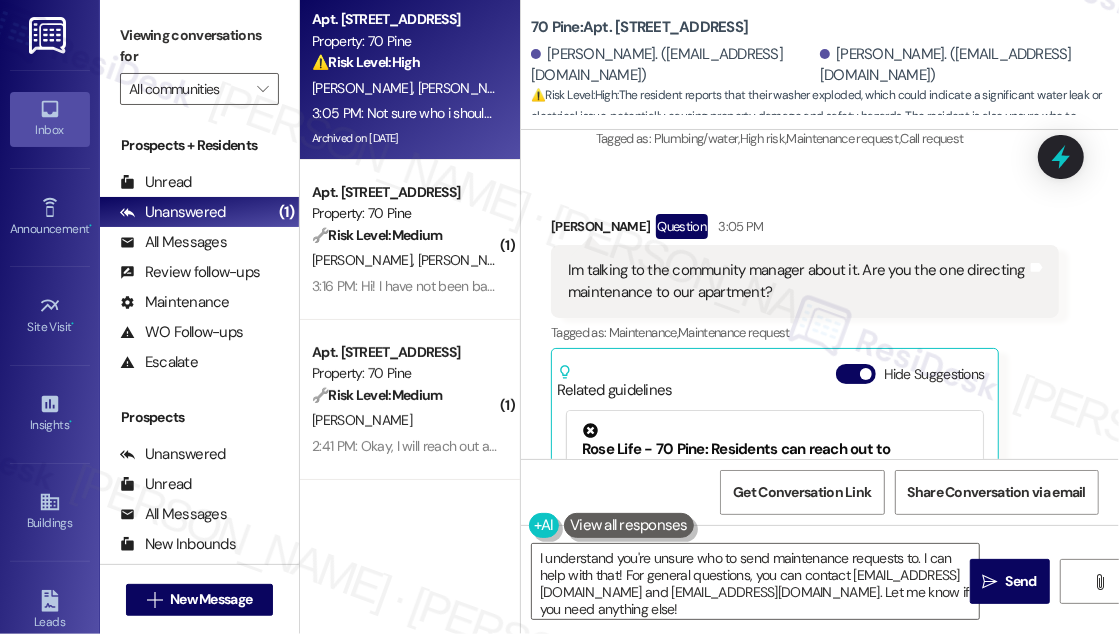 click on "Not sure who i should send these requests to Tags and notes" at bounding box center (721, 746) 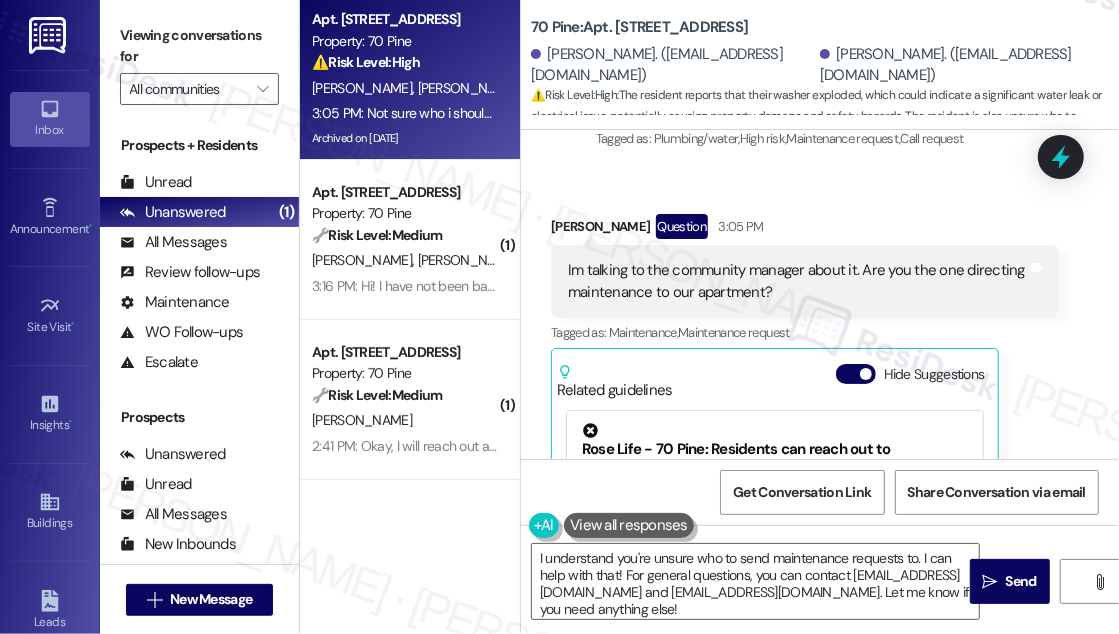 drag, startPoint x: 1111, startPoint y: 446, endPoint x: 1101, endPoint y: 165, distance: 281.1779 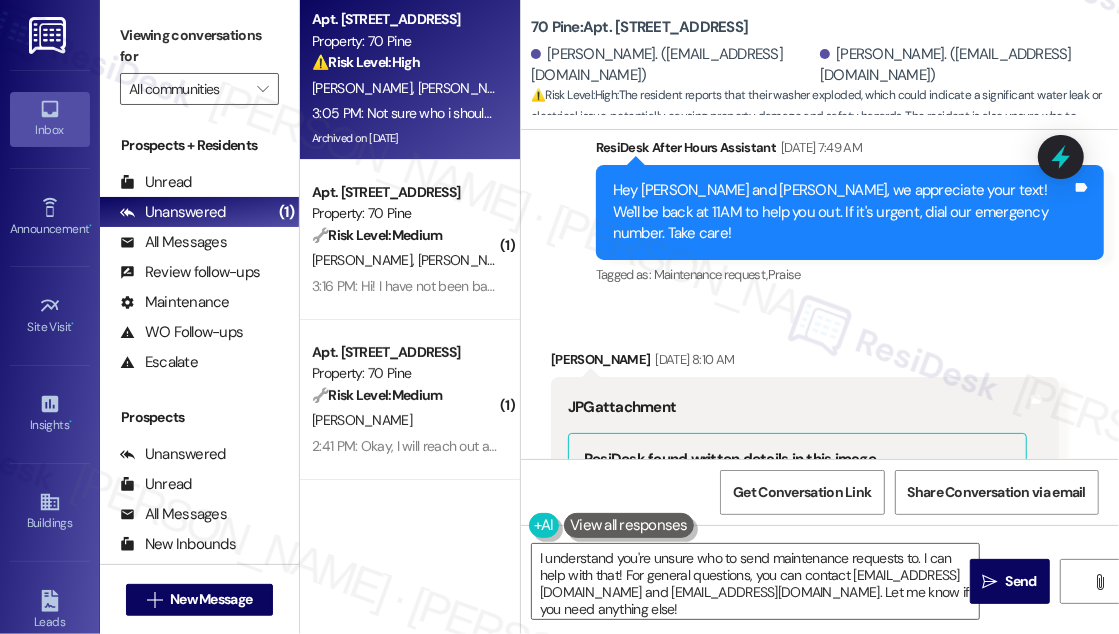 scroll, scrollTop: 13821, scrollLeft: 0, axis: vertical 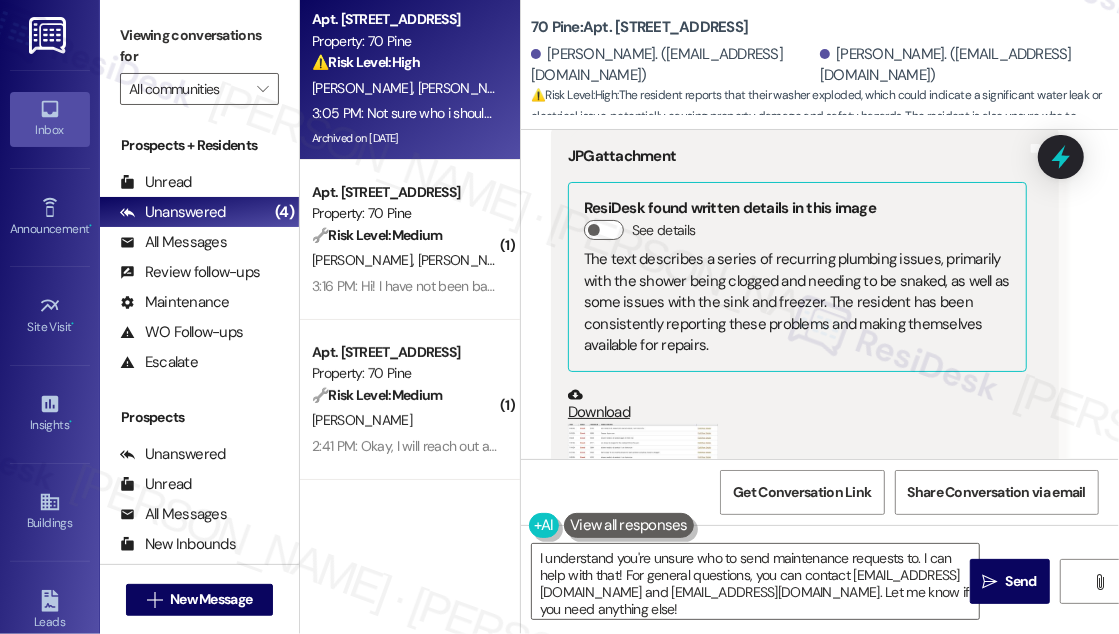 click on "Received via SMS [PERSON_NAME] [DATE] 8:10 AM JPG  attachment ResiDesk found written details in this image   See details The text describes a series of recurring plumbing issues, primarily with the shower being clogged and needing to be snaked, as well as some issues with the sink and freezer. The resident has been consistently reporting these problems and making themselves available for repairs.   Download   (Click to zoom) Tags and notes  Related guidelines Show suggestions Received via SMS 8:10 AM [PERSON_NAME] Question [DATE] 8:10 AM Does this seem normal? Tags and notes Tagged as:   Complaint Click to highlight conversations about Complaint  Related guidelines Show suggestions" at bounding box center [820, 441] 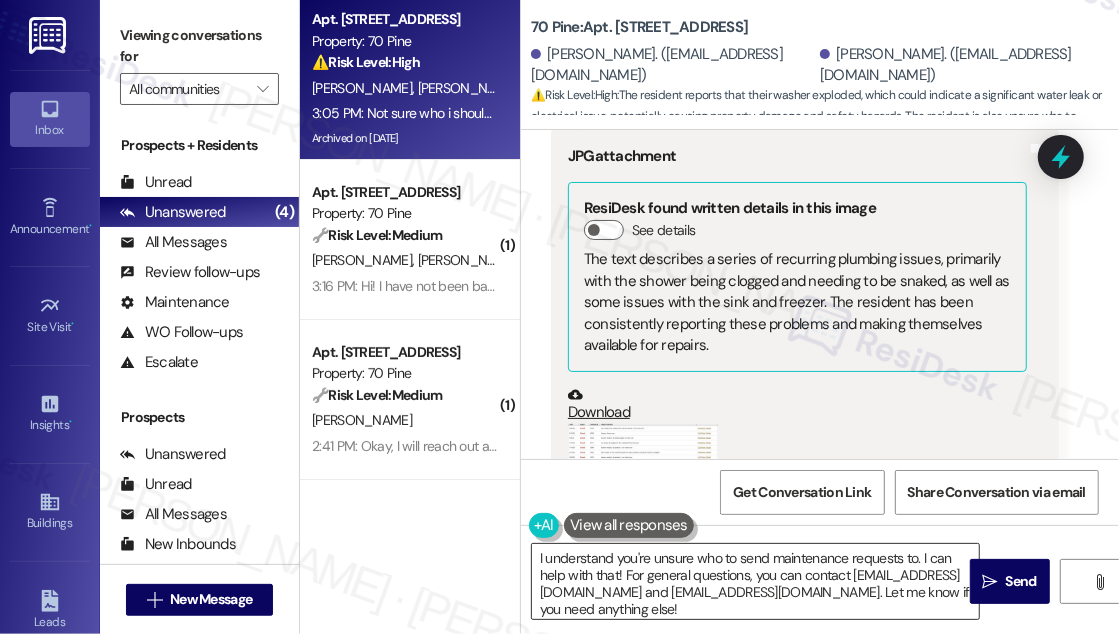 click on "I understand you're unsure who to send maintenance requests to. I can help with that! For general questions, you can contact [EMAIL_ADDRESS][DOMAIN_NAME] and [EMAIL_ADDRESS][DOMAIN_NAME]. Let me know if you need anything else!" at bounding box center (755, 581) 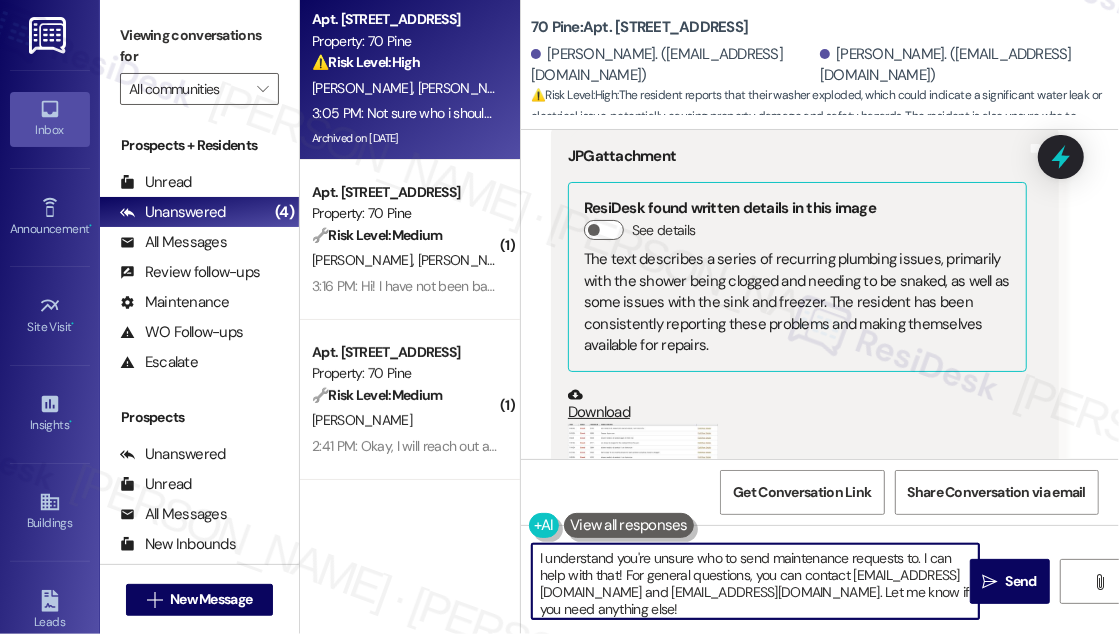 click on "I understand you're unsure who to send maintenance requests to. I can help with that! For general questions, you can contact [EMAIL_ADDRESS][DOMAIN_NAME] and [EMAIL_ADDRESS][DOMAIN_NAME]. Let me know if you need anything else!" at bounding box center [755, 581] 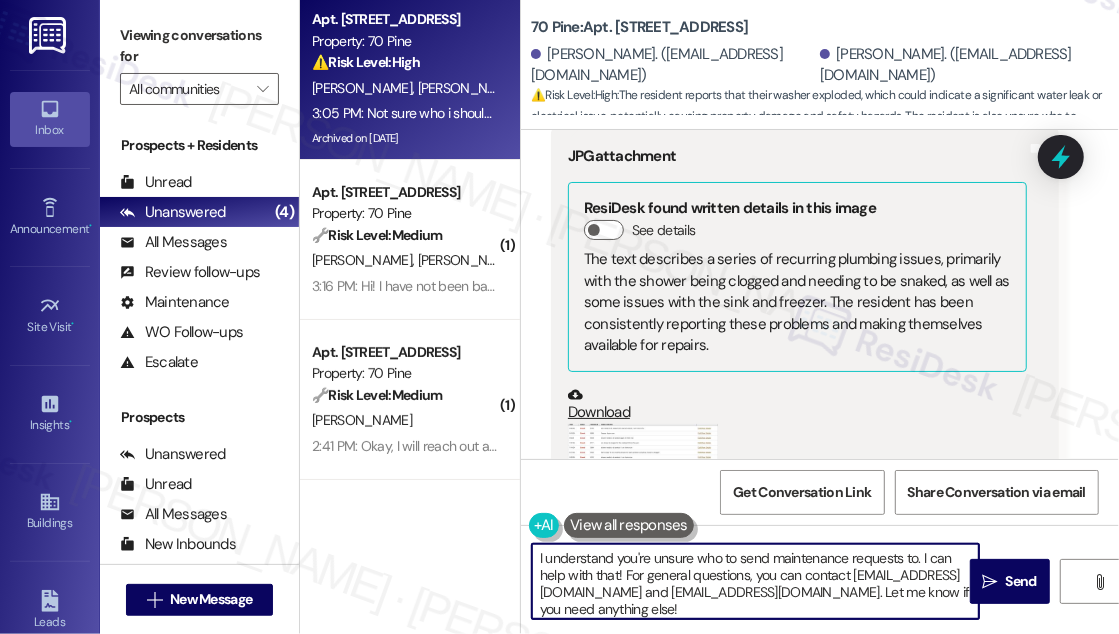 click on "I understand you're unsure who to send maintenance requests to. I can help with that! For general questions, you can contact [EMAIL_ADDRESS][DOMAIN_NAME] and [EMAIL_ADDRESS][DOMAIN_NAME]. Let me know if you need anything else!" at bounding box center [755, 581] 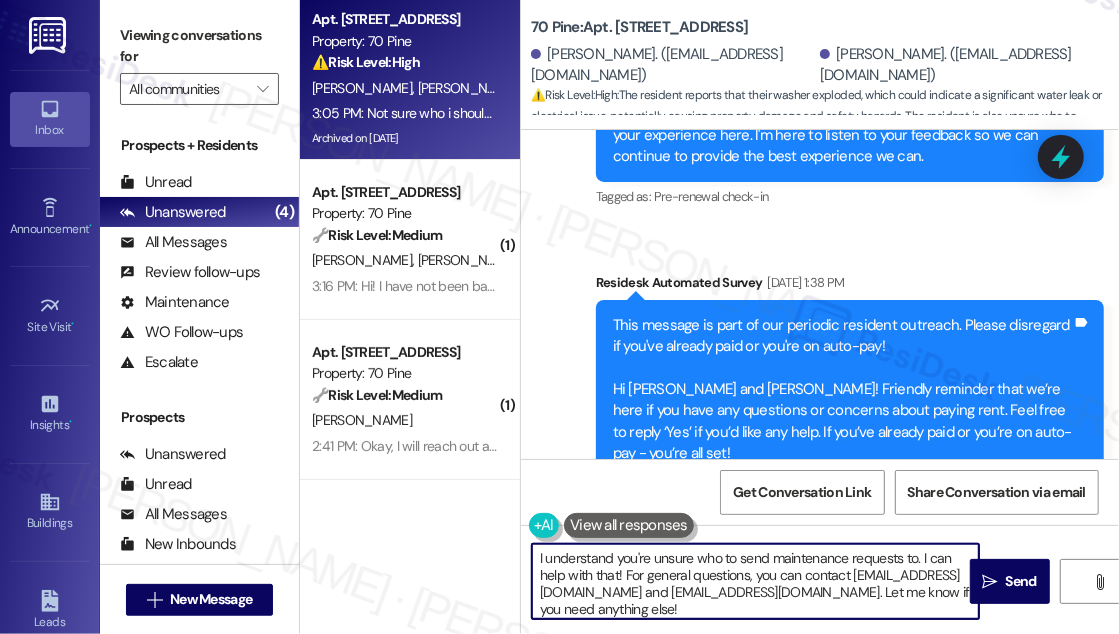 scroll, scrollTop: 16003, scrollLeft: 0, axis: vertical 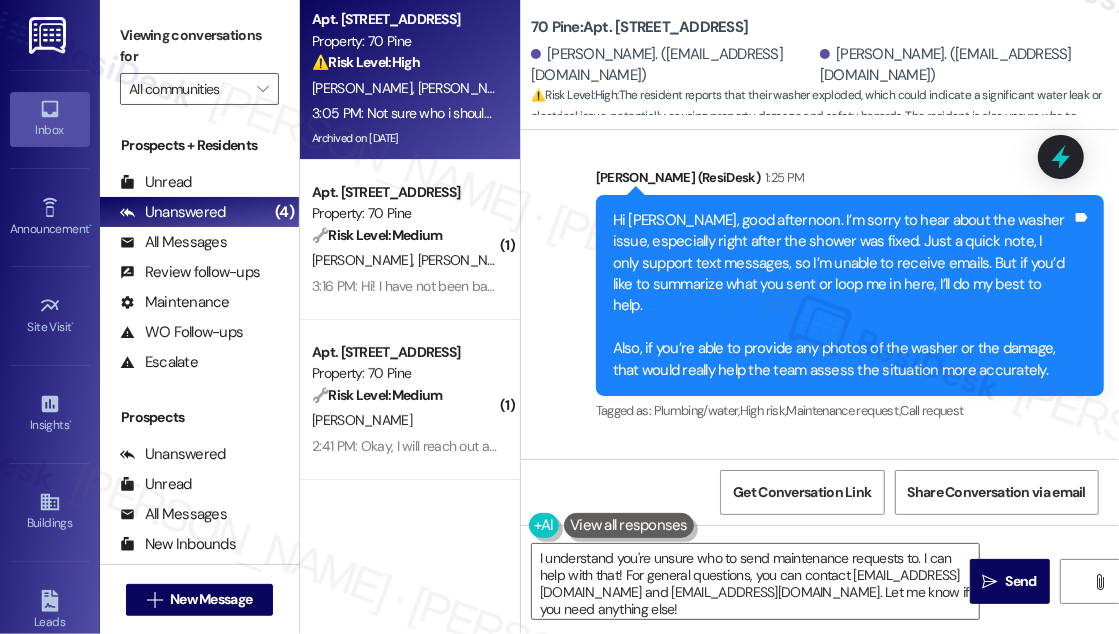 click on "Hide Suggestions" at bounding box center (856, 646) 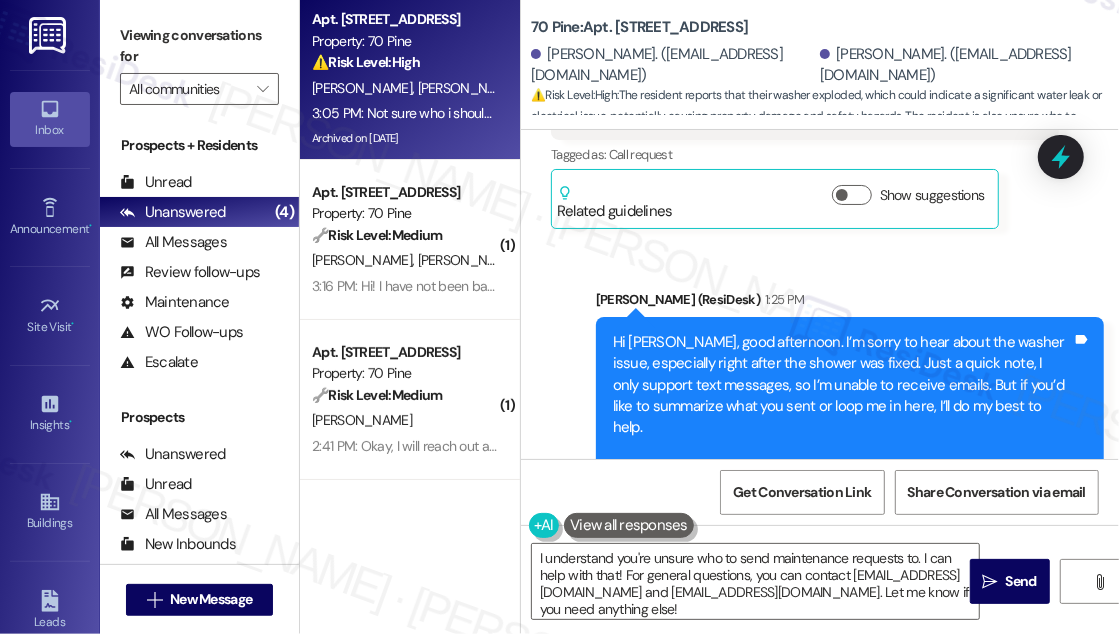 scroll, scrollTop: 21217, scrollLeft: 0, axis: vertical 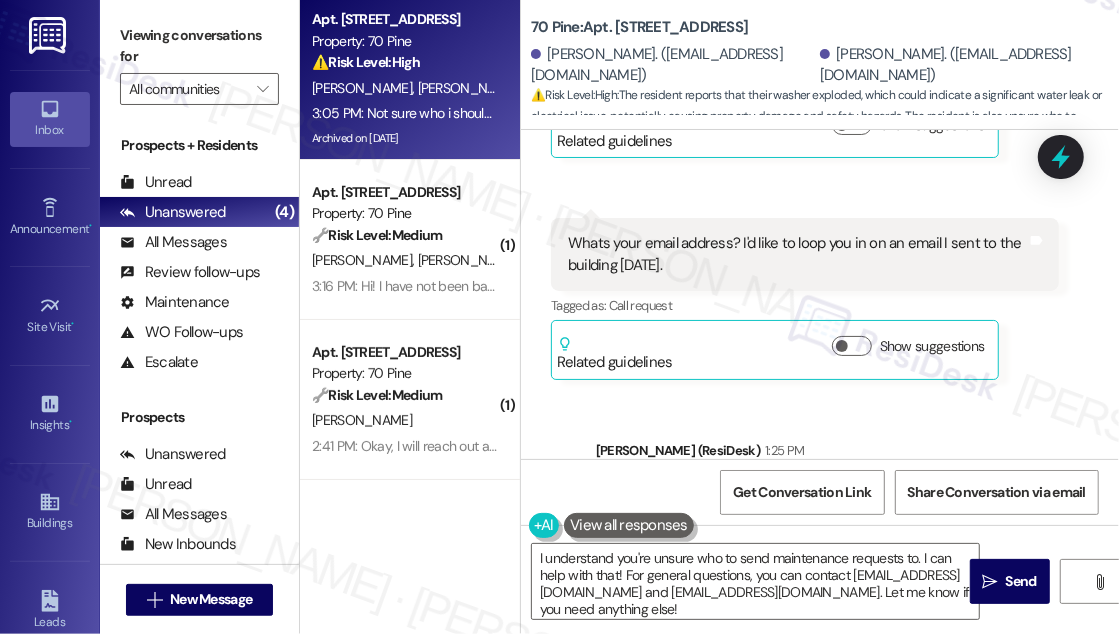 click on "3:05 PM" at bounding box center [738, 771] 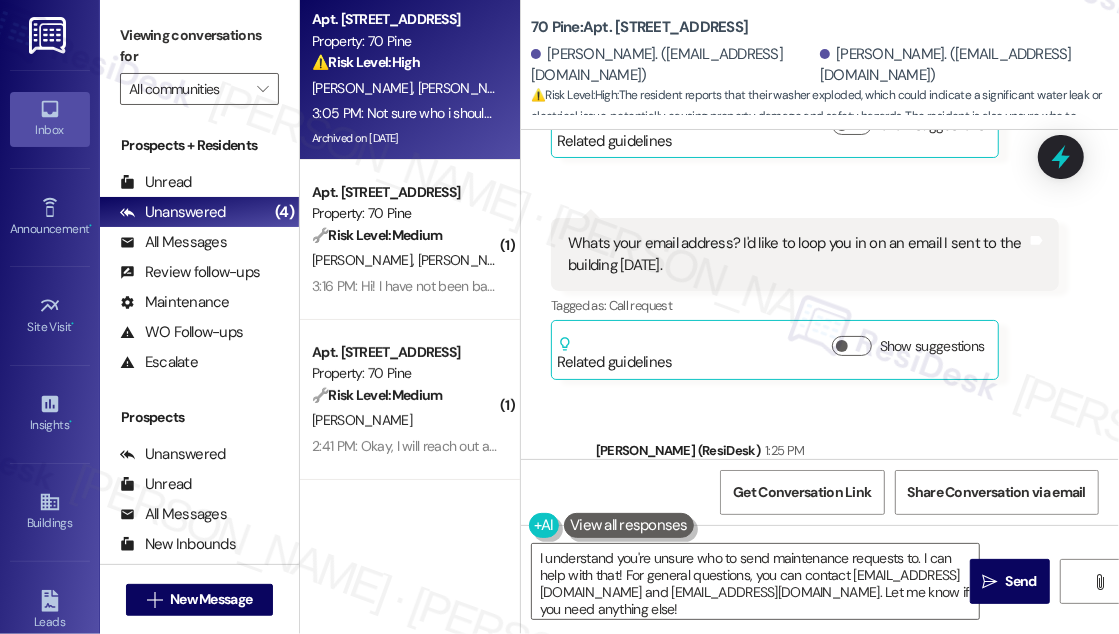 click on "70 Pine:  Apt. [STREET_ADDRESS] Labarrie. ([EMAIL_ADDRESS][DOMAIN_NAME])     [PERSON_NAME]. ([EMAIL_ADDRESS][DOMAIN_NAME])   ⚠️  Risk Level:  High :  The resident reports that their washer exploded, which could indicate a significant water leak or electrical issue, potentially causing property damage and safety hazards. The resident is also unsure who to contact for maintenance requests, indicating a potential communication breakdown." at bounding box center [825, 60] 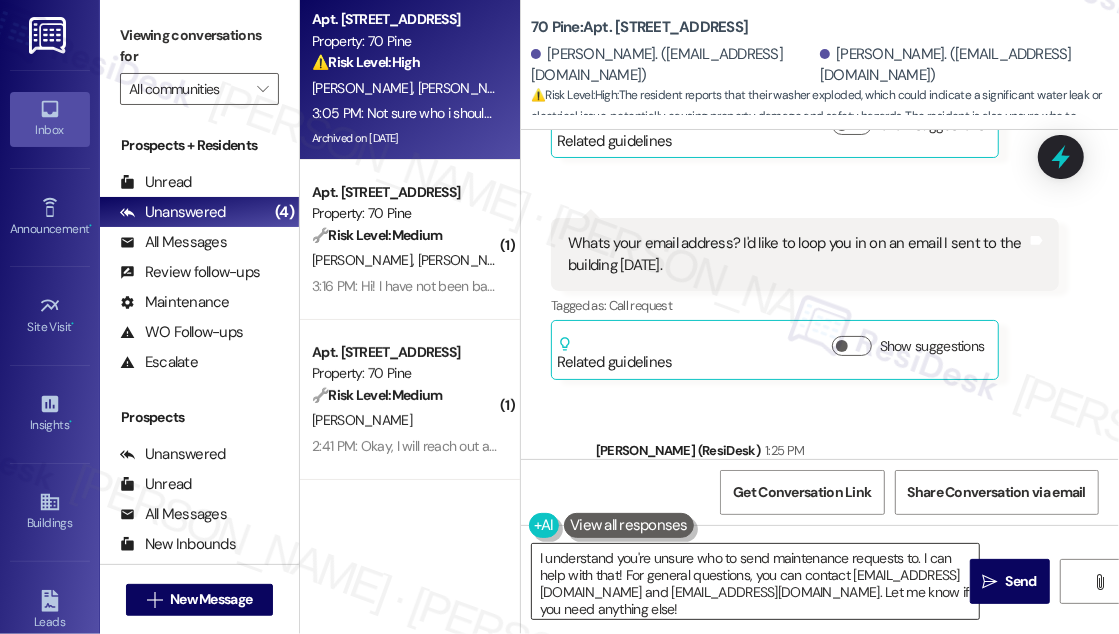 click on "I understand you're unsure who to send maintenance requests to. I can help with that! For general questions, you can contact [EMAIL_ADDRESS][DOMAIN_NAME] and [EMAIL_ADDRESS][DOMAIN_NAME]. Let me know if you need anything else!" at bounding box center [755, 581] 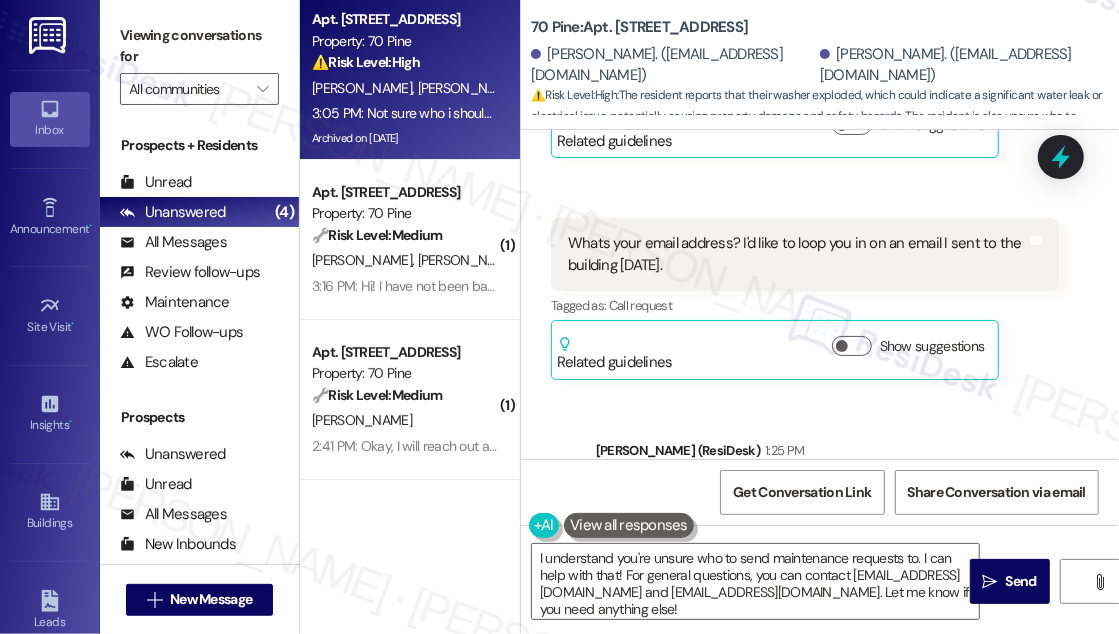 drag, startPoint x: 1092, startPoint y: 46, endPoint x: 1060, endPoint y: 72, distance: 41.231056 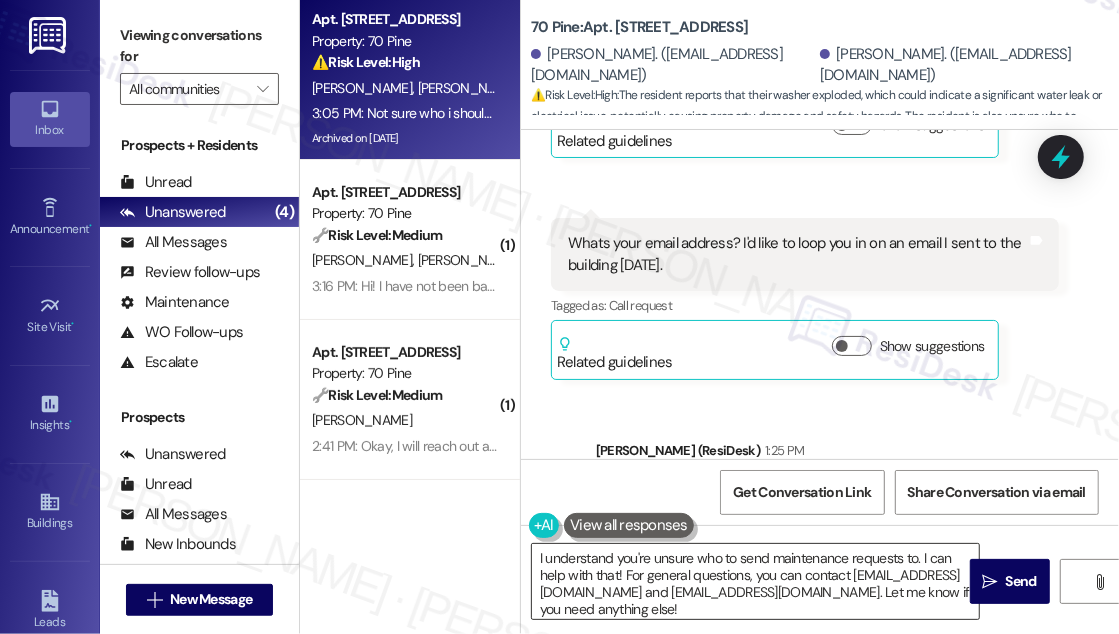 click on "I understand you're unsure who to send maintenance requests to. I can help with that! For general questions, you can contact [EMAIL_ADDRESS][DOMAIN_NAME] and [EMAIL_ADDRESS][DOMAIN_NAME]. Let me know if you need anything else!" at bounding box center [755, 581] 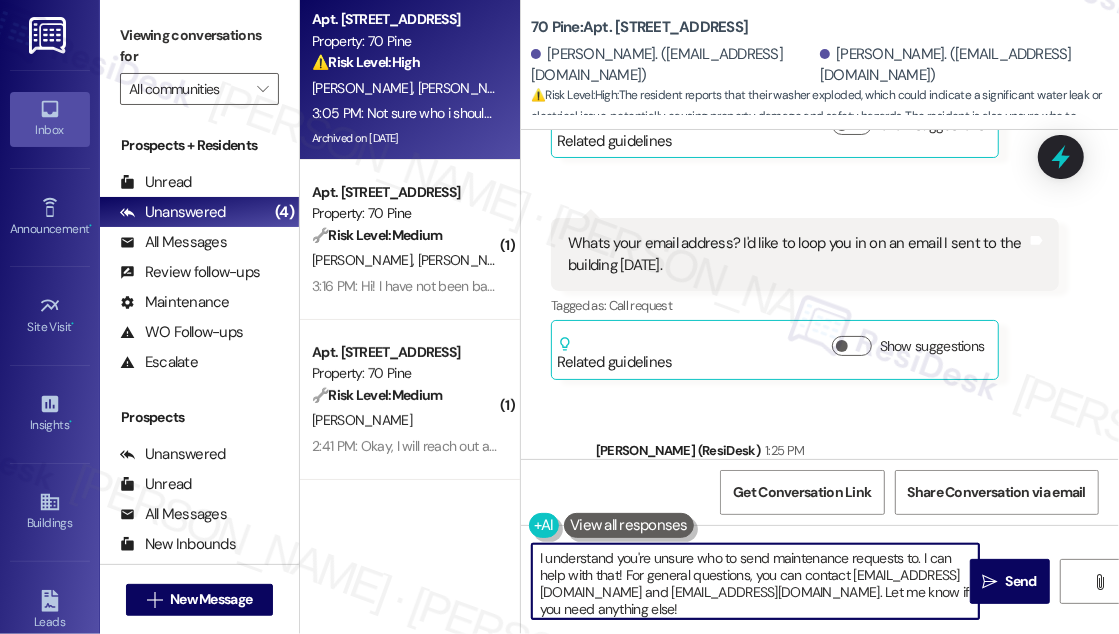 drag, startPoint x: 621, startPoint y: 573, endPoint x: 538, endPoint y: 551, distance: 85.86617 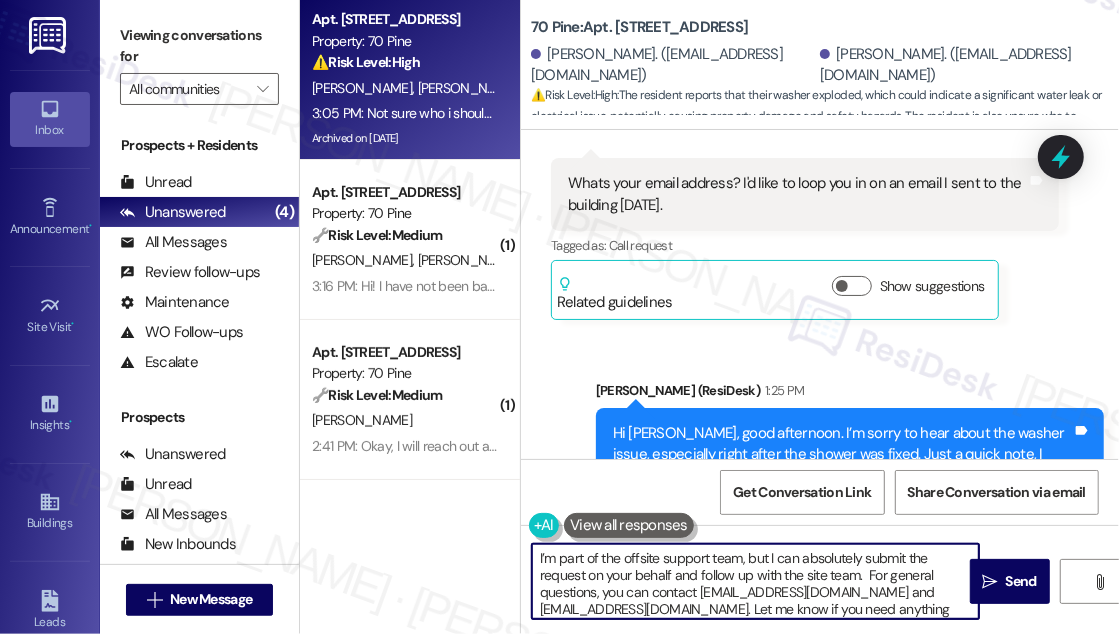 scroll, scrollTop: 21308, scrollLeft: 0, axis: vertical 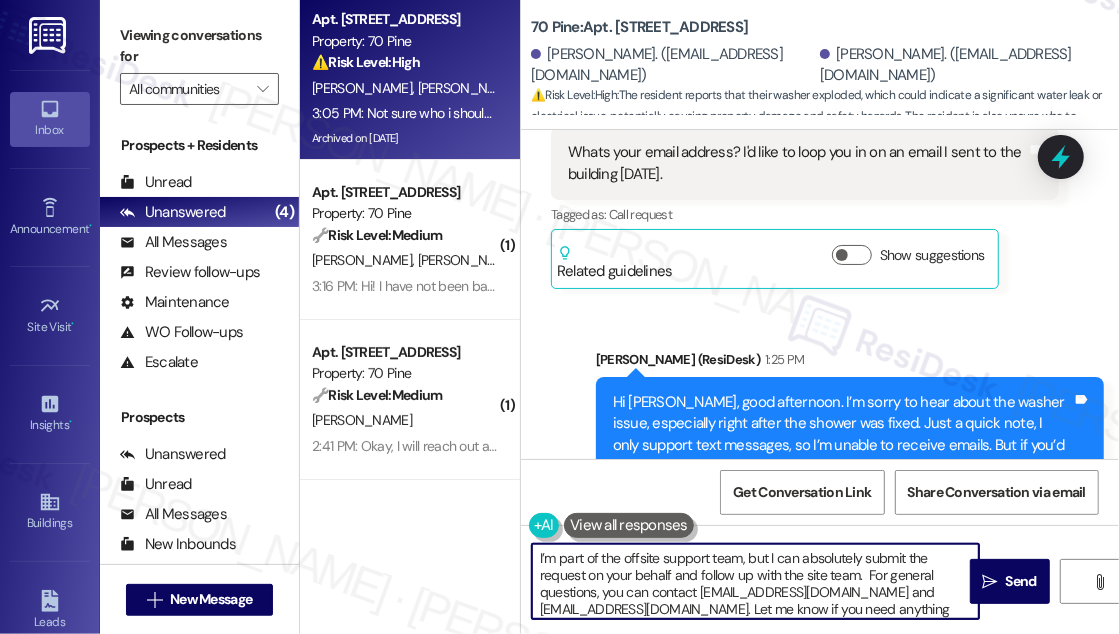 click on "I’m part of the offsite support team, but I can absolutely submit the request on your behalf and follow up with the site team.  For general questions, you can contact [EMAIL_ADDRESS][DOMAIN_NAME] and [EMAIL_ADDRESS][DOMAIN_NAME]. Let me know if you need anything else!" at bounding box center [755, 581] 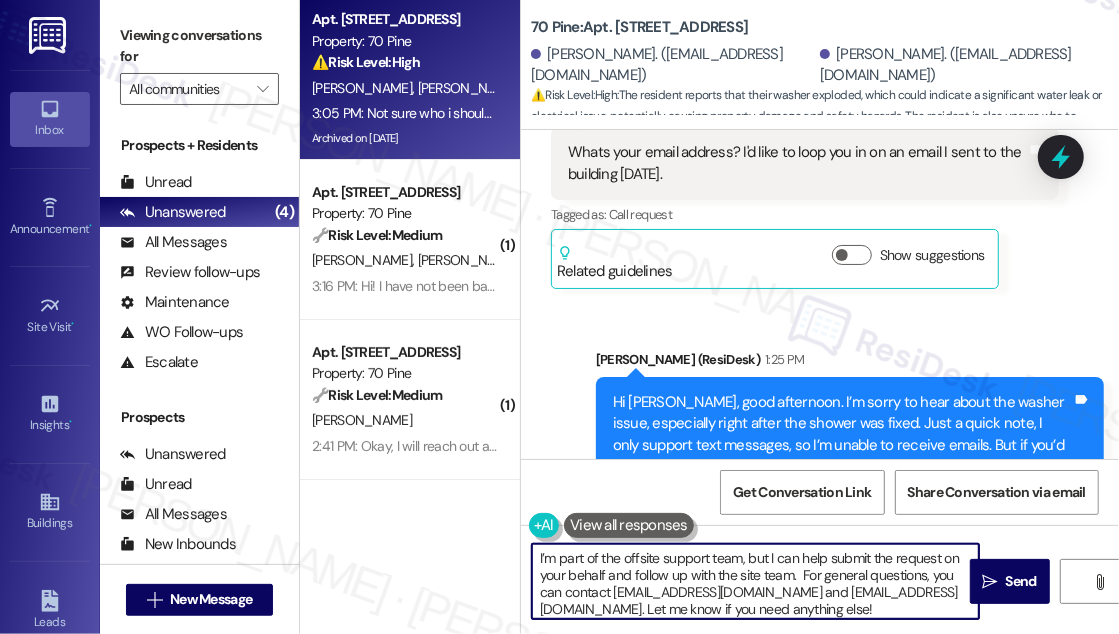 click on "I’m part of the offsite support team, but I can help submit the request on your behalf and follow up with the site team.  For general questions, you can contact [EMAIL_ADDRESS][DOMAIN_NAME] and [EMAIL_ADDRESS][DOMAIN_NAME]. Let me know if you need anything else!" at bounding box center (755, 581) 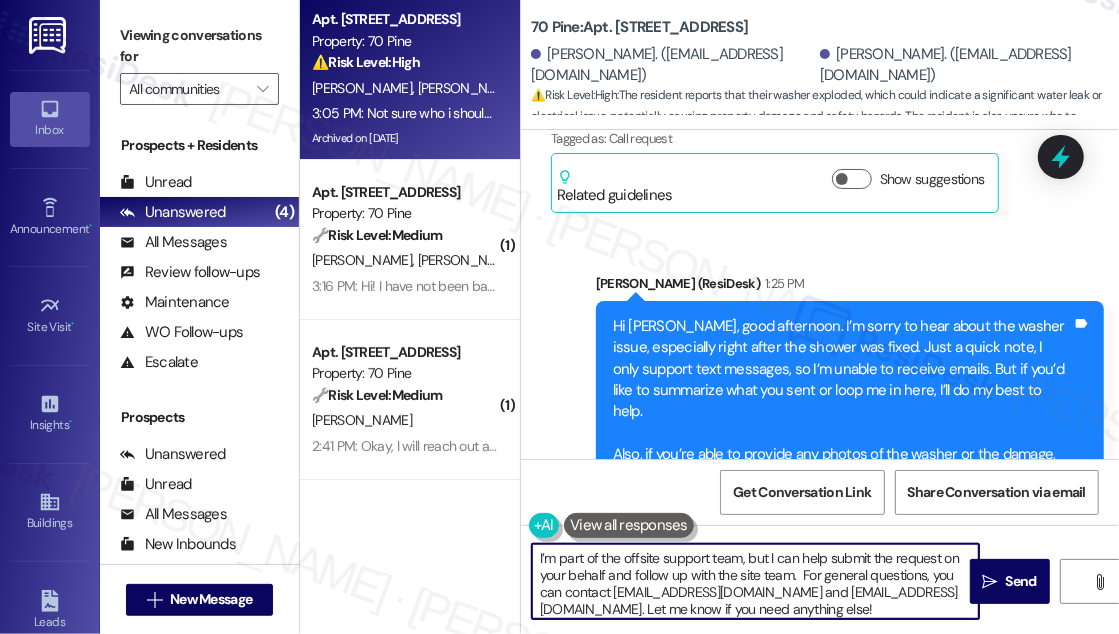 scroll, scrollTop: 21509, scrollLeft: 0, axis: vertical 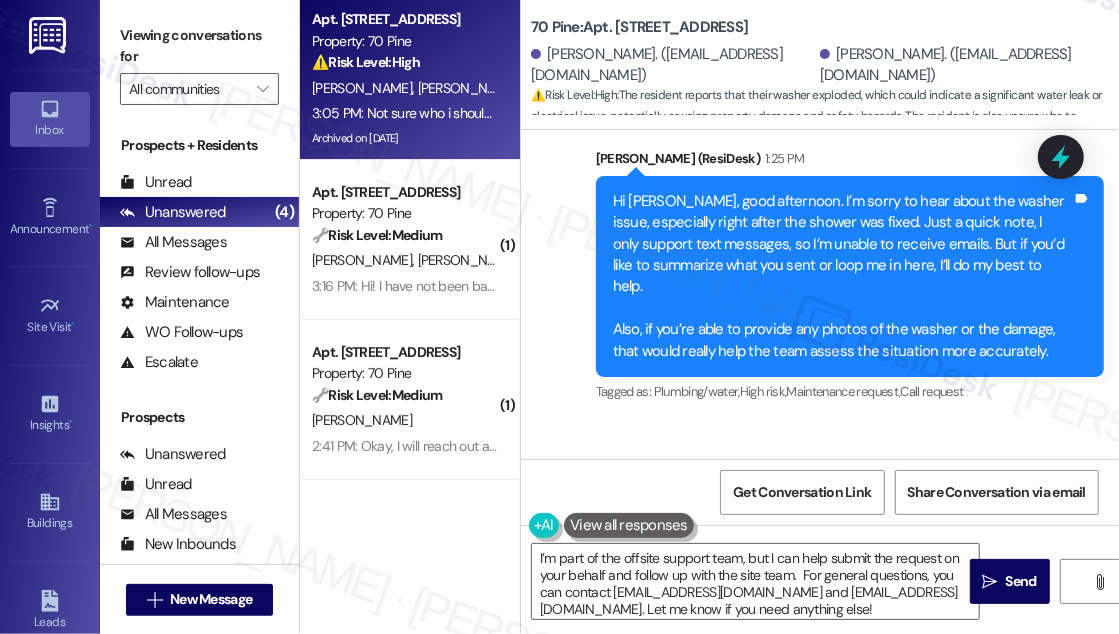 click at bounding box center [734, 827] 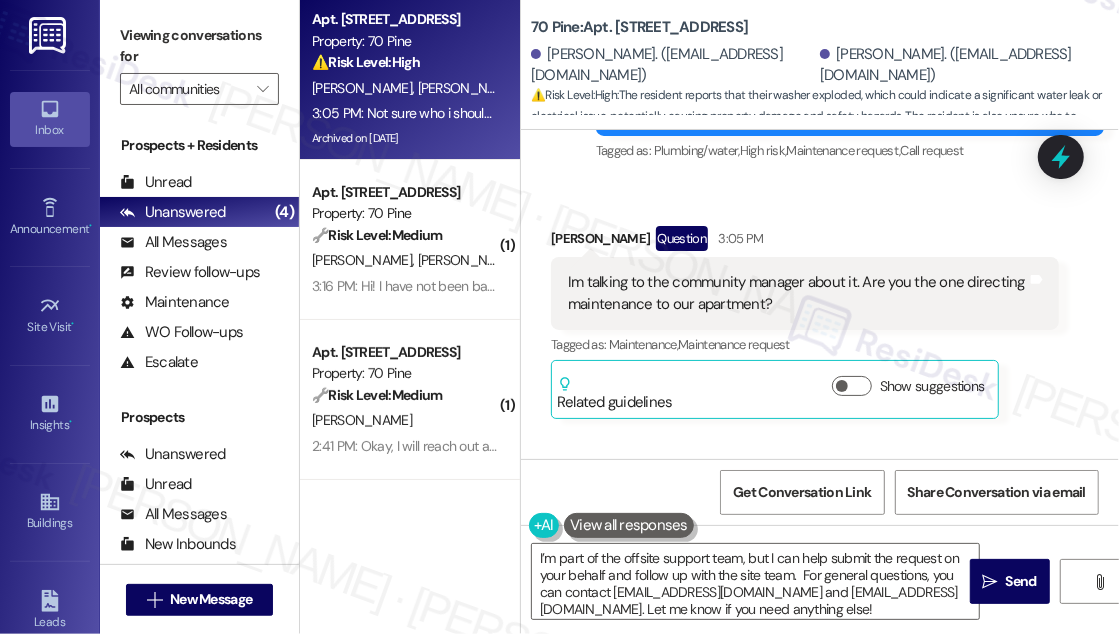 scroll, scrollTop: 21762, scrollLeft: 0, axis: vertical 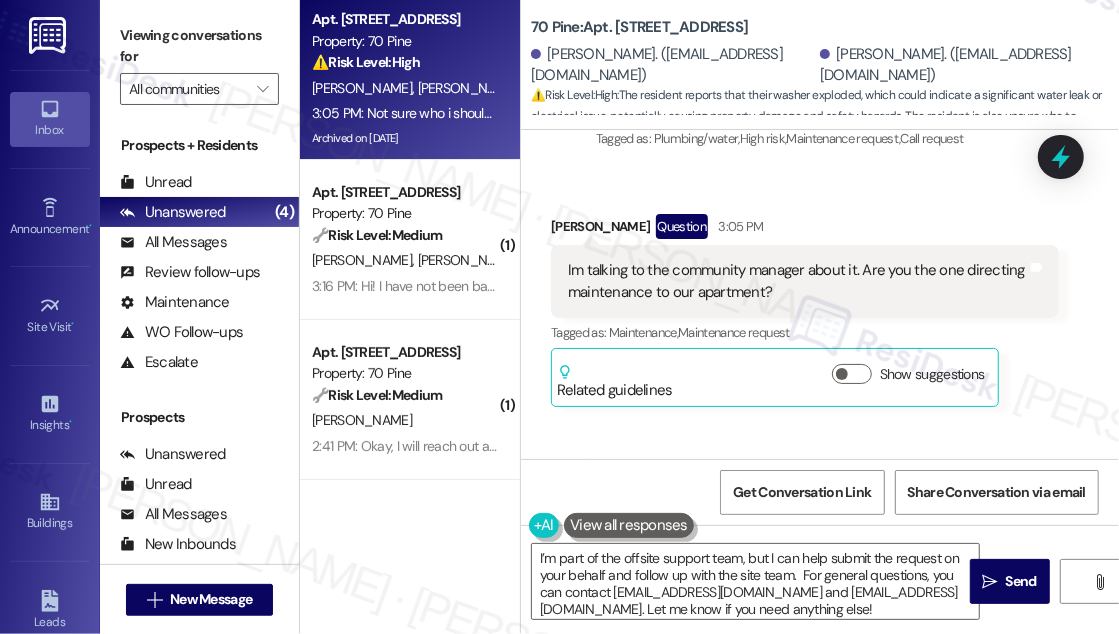click on "[PERSON_NAME]. ([EMAIL_ADDRESS][DOMAIN_NAME])" at bounding box center (962, 65) 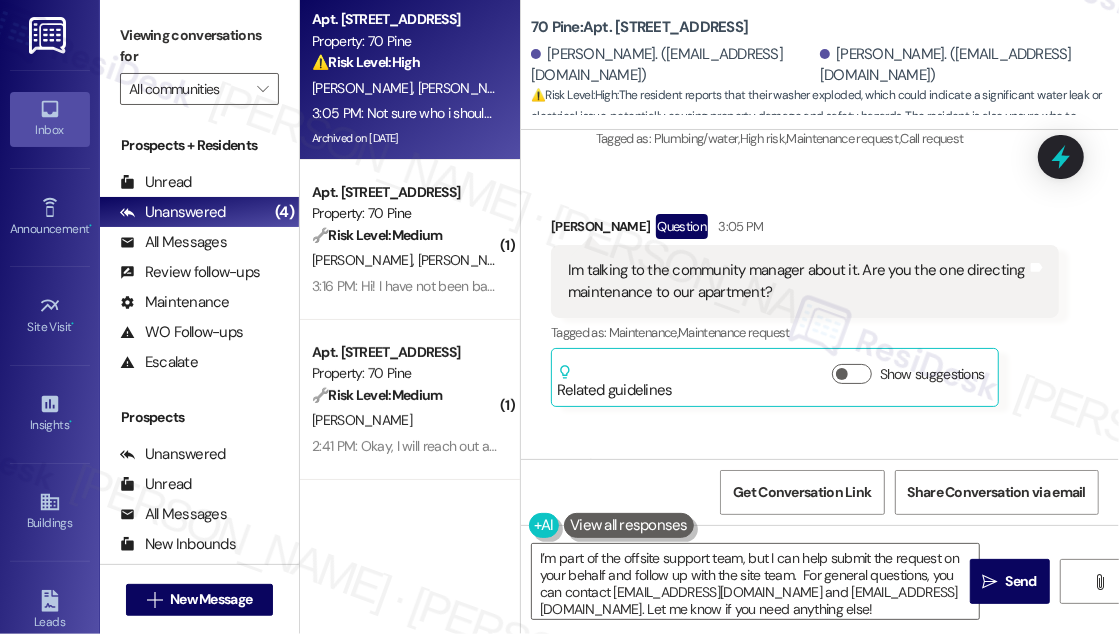 click on "Received via SMS [PERSON_NAME] Question 3:05 PM Im talking to the community manager about it. Are you the one directing maintenance to our apartment? Tags and notes Tagged as:   Maintenance ,  Click to highlight conversations about Maintenance Maintenance request Click to highlight conversations about Maintenance request  Related guidelines Show suggestions Received via SMS 3:05 PM [PERSON_NAME] 3:05 PM Not sure who i should send these requests to Tags and notes Tagged as:   Call request Click to highlight conversations about Call request  Related guidelines Hide Suggestions Rose Life - 70 Pine: Window washing requests can be sent to [PERSON_NAME] at [EMAIL_ADDRESS][DOMAIN_NAME] Created  a year ago Property level guideline  ( 67 % match) FAQs generated by ResiDesk AI How do I request window washing services? Window washing requests can be sent to [PERSON_NAME] at [EMAIL_ADDRESS][DOMAIN_NAME]. Original Guideline View original document here  [URL][DOMAIN_NAME]…" at bounding box center (820, 522) 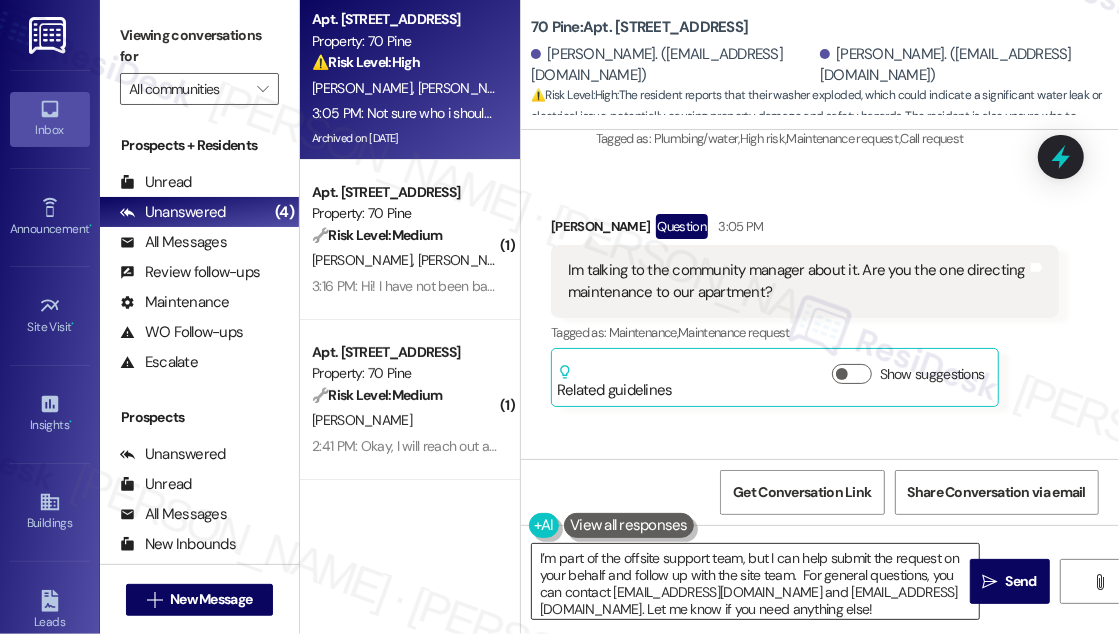 click on "I’m part of the offsite support team, but I can help submit the request on your behalf and follow up with the site team.  For general questions, you can contact [EMAIL_ADDRESS][DOMAIN_NAME] and [EMAIL_ADDRESS][DOMAIN_NAME]. Let me know if you need anything else!" at bounding box center (755, 581) 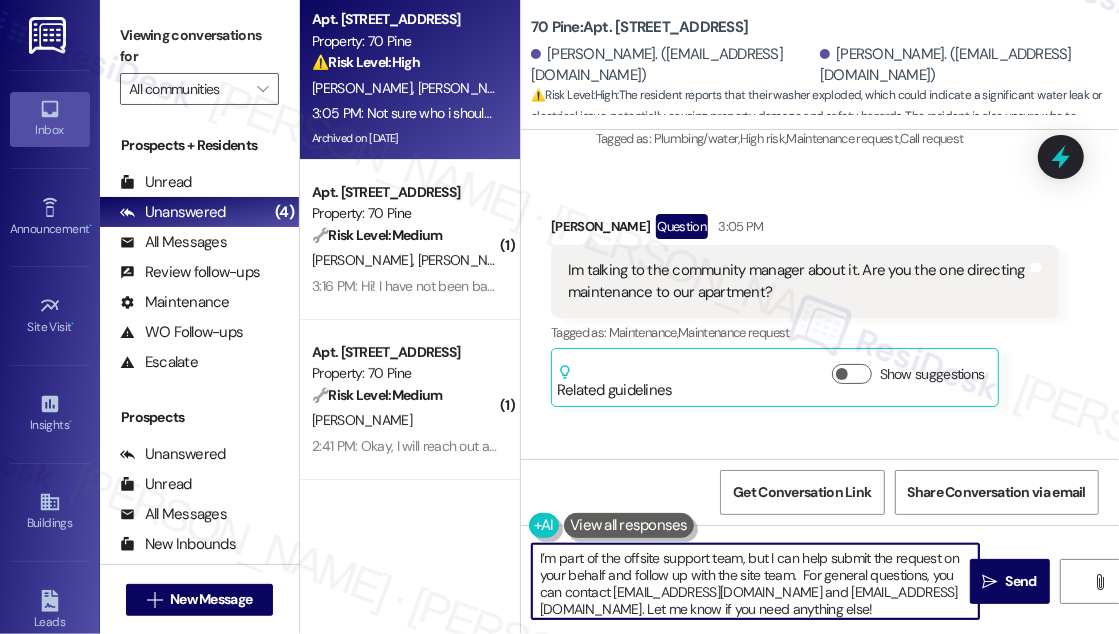 click on "I’m part of the offsite support team, but I can help submit the request on your behalf and follow up with the site team.  For general questions, you can contact [EMAIL_ADDRESS][DOMAIN_NAME] and [EMAIL_ADDRESS][DOMAIN_NAME]. Let me know if you need anything else!" at bounding box center [755, 581] 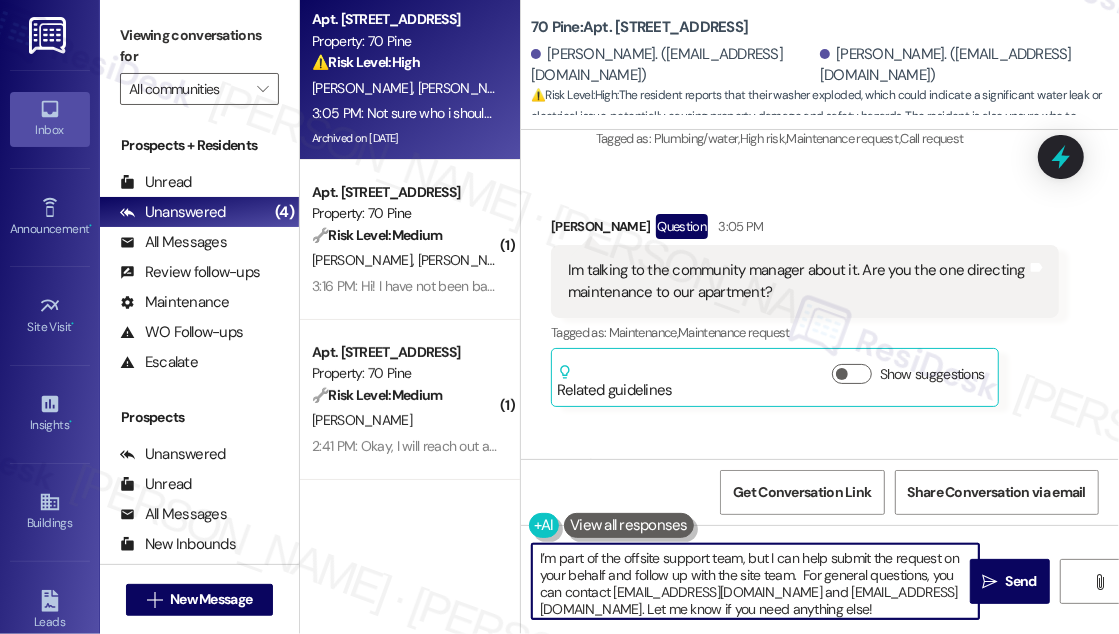 scroll, scrollTop: 0, scrollLeft: 0, axis: both 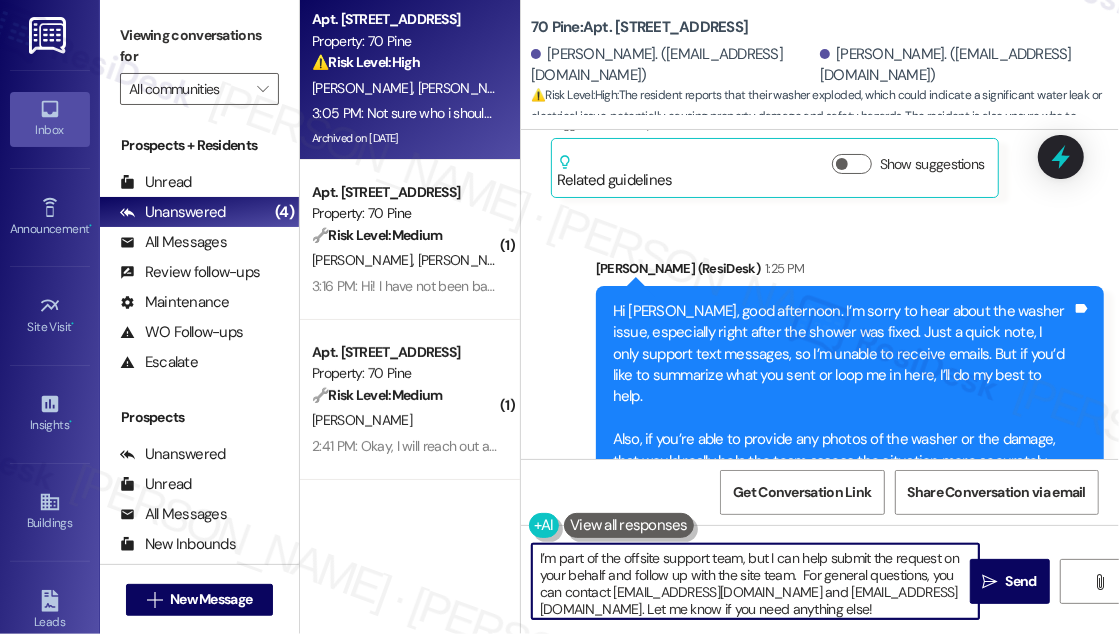click on "I’m part of the offsite support team, but I can help submit the request on your behalf and follow up with the site team.  For general questions, you can contact [EMAIL_ADDRESS][DOMAIN_NAME] and [EMAIL_ADDRESS][DOMAIN_NAME]. Let me know if you need anything else!" at bounding box center [755, 581] 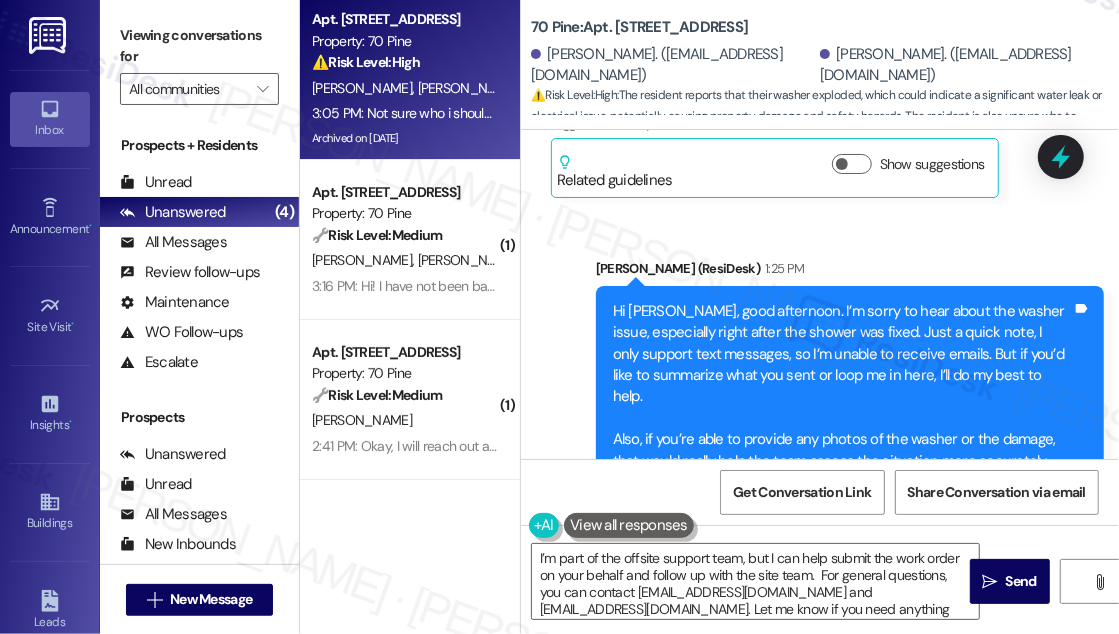 click on "Received via SMS [PERSON_NAME] Question 3:05 PM Im talking to the community manager about it. Are you the one directing maintenance to our apartment? Tags and notes Tagged as:   Maintenance ,  Click to highlight conversations about Maintenance Maintenance request Click to highlight conversations about Maintenance request  Related guidelines Show suggestions Received via SMS 3:05 PM [PERSON_NAME] 3:05 PM Not sure who i should send these requests to Tags and notes Tagged as:   Call request Click to highlight conversations about Call request  Related guidelines Hide Suggestions Rose Life - 70 Pine: Window washing requests can be sent to [PERSON_NAME] at [EMAIL_ADDRESS][DOMAIN_NAME] Created  a year ago Property level guideline  ( 67 % match) FAQs generated by ResiDesk AI How do I request window washing services? Window washing requests can be sent to [PERSON_NAME] at [EMAIL_ADDRESS][DOMAIN_NAME]. Original Guideline View original document here  [URL][DOMAIN_NAME]…" at bounding box center (820, 885) 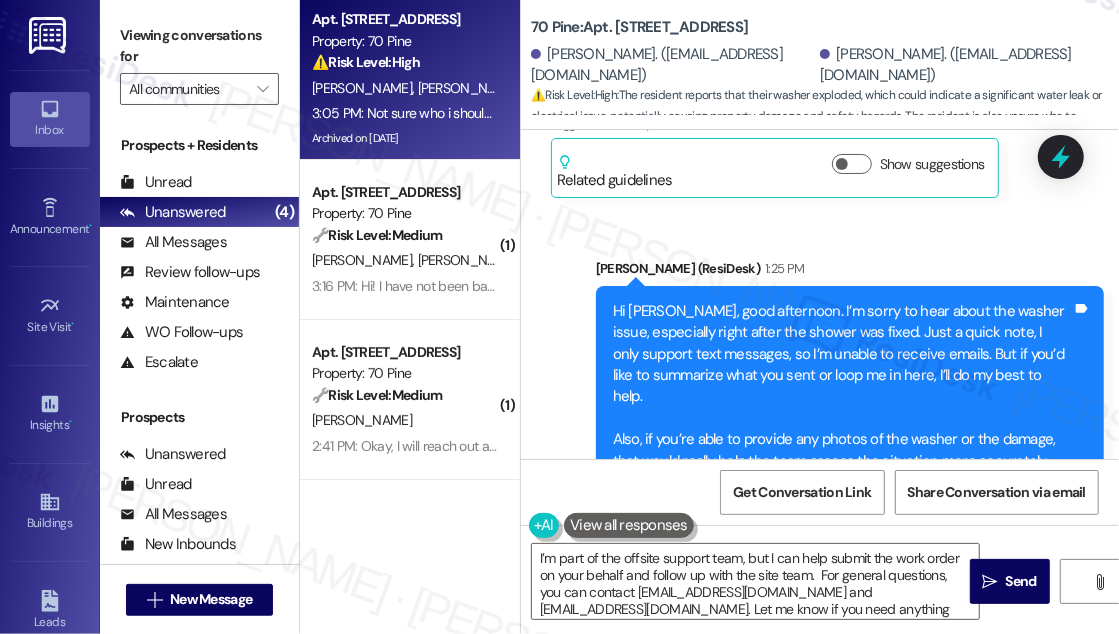drag, startPoint x: 666, startPoint y: 208, endPoint x: 800, endPoint y: 211, distance: 134.03358 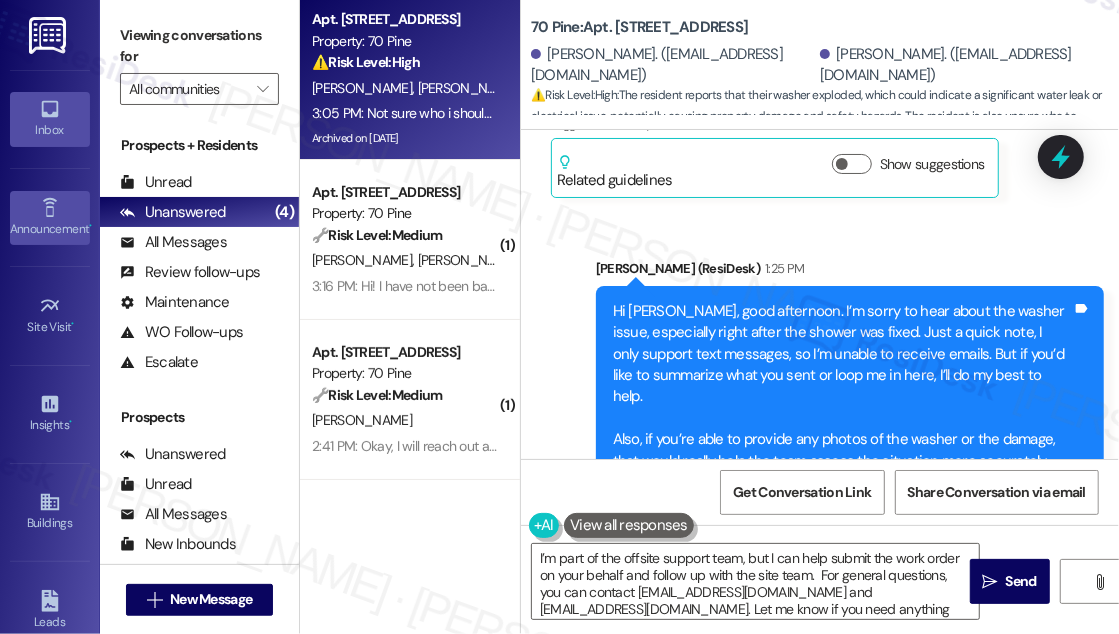copy on "community manager" 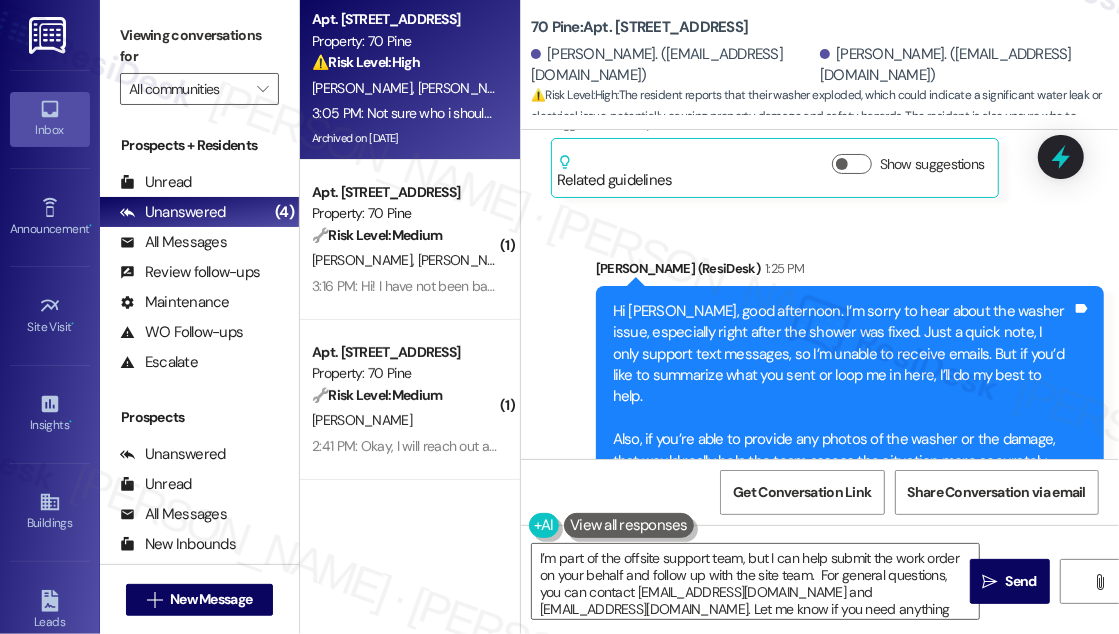 click on "Received via SMS [PERSON_NAME] Question 3:05 PM Im talking to the community manager about it. Are you the one directing maintenance to our apartment? Tags and notes Tagged as:   Maintenance ,  Click to highlight conversations about Maintenance Maintenance request Click to highlight conversations about Maintenance request  Related guidelines Show suggestions Received via SMS 3:05 PM [PERSON_NAME] 3:05 PM Not sure who i should send these requests to Tags and notes Tagged as:   Call request Click to highlight conversations about Call request  Related guidelines Hide Suggestions Rose Life - 70 Pine: Window washing requests can be sent to [PERSON_NAME] at [EMAIL_ADDRESS][DOMAIN_NAME] Created  a year ago Property level guideline  ( 67 % match) FAQs generated by ResiDesk AI How do I request window washing services? Window washing requests can be sent to [PERSON_NAME] at [EMAIL_ADDRESS][DOMAIN_NAME]. Original Guideline View original document here  [URL][DOMAIN_NAME]…" at bounding box center [820, 885] 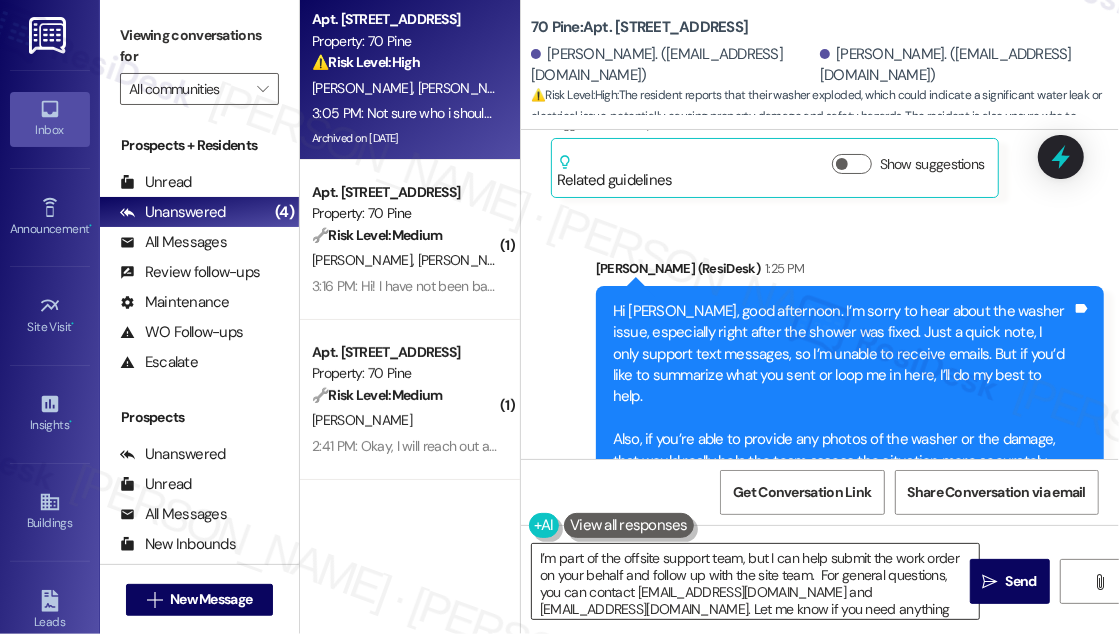 click on "I’m part of the offsite support team, but I can help submit the work order on your behalf and follow up with the site team.  For general questions, you can contact [EMAIL_ADDRESS][DOMAIN_NAME] and [EMAIL_ADDRESS][DOMAIN_NAME]. Let me know if you need anything else!" at bounding box center (755, 581) 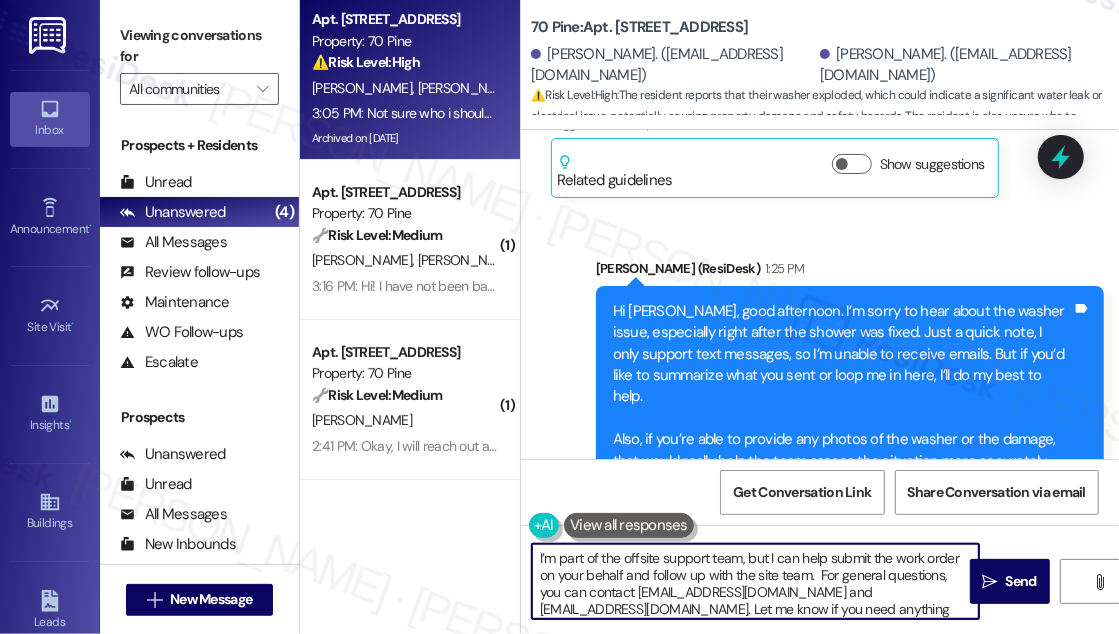 click on "I’m part of the offsite support team, but I can help submit the work order on your behalf and follow up with the site team.  For general questions, you can contact [EMAIL_ADDRESS][DOMAIN_NAME] and [EMAIL_ADDRESS][DOMAIN_NAME]. Let me know if you need anything else!" at bounding box center [755, 581] 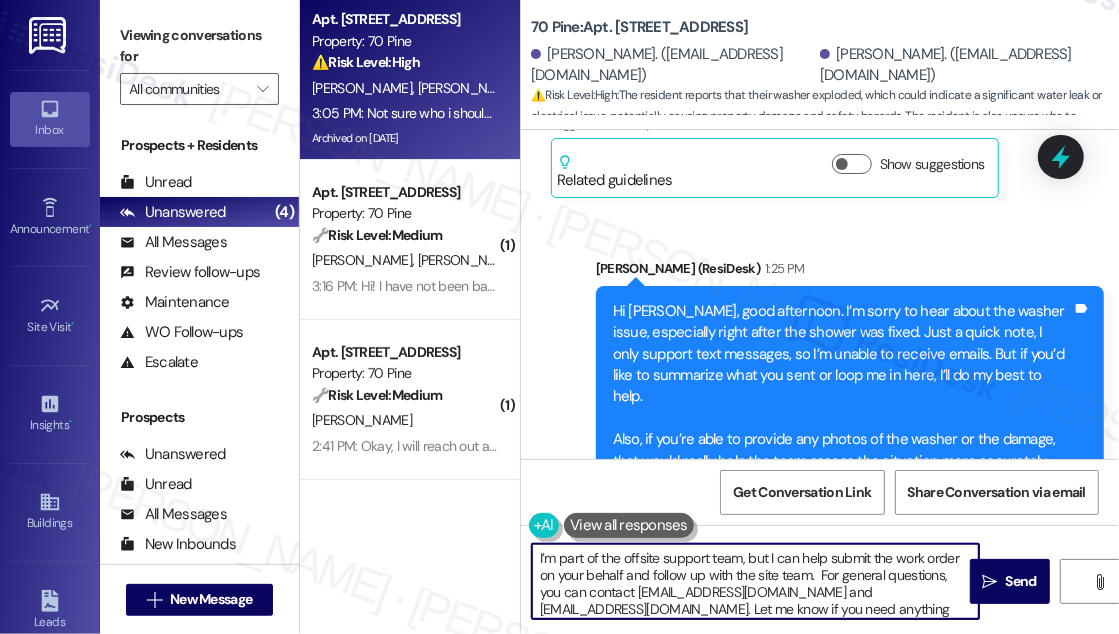 paste on "By the way, what did the community manager tell you?" 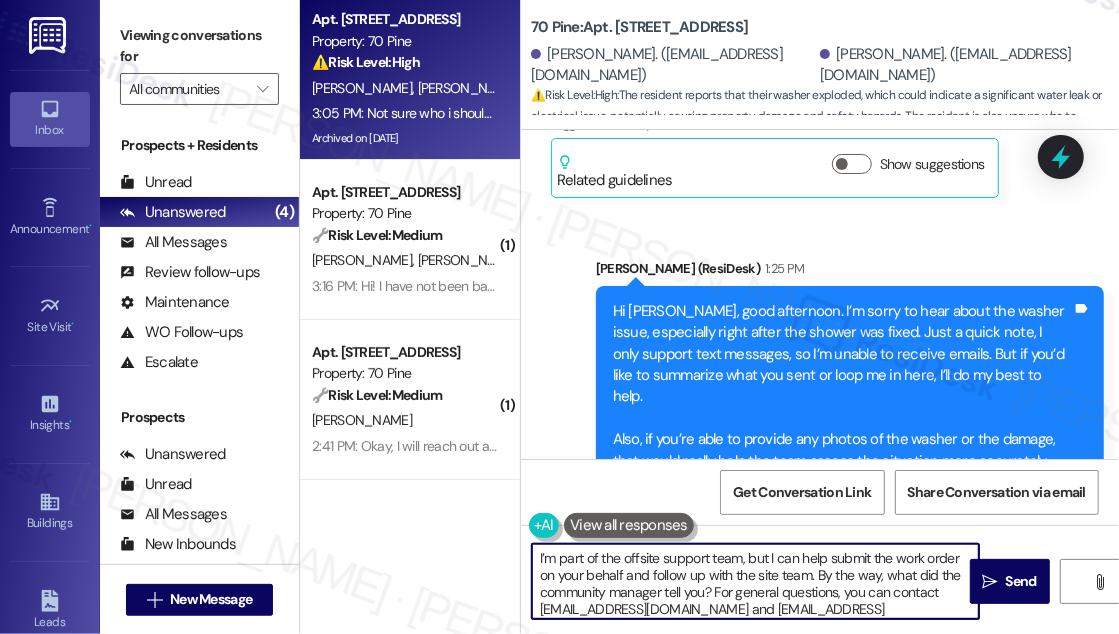 scroll, scrollTop: 21, scrollLeft: 0, axis: vertical 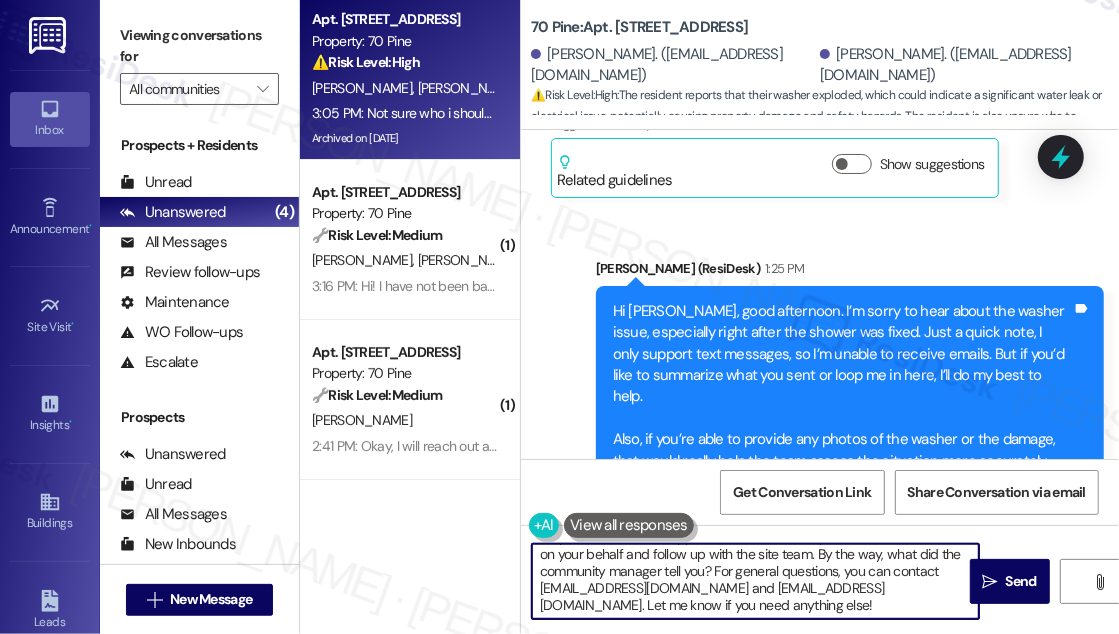 drag, startPoint x: 717, startPoint y: 592, endPoint x: 800, endPoint y: 632, distance: 92.13577 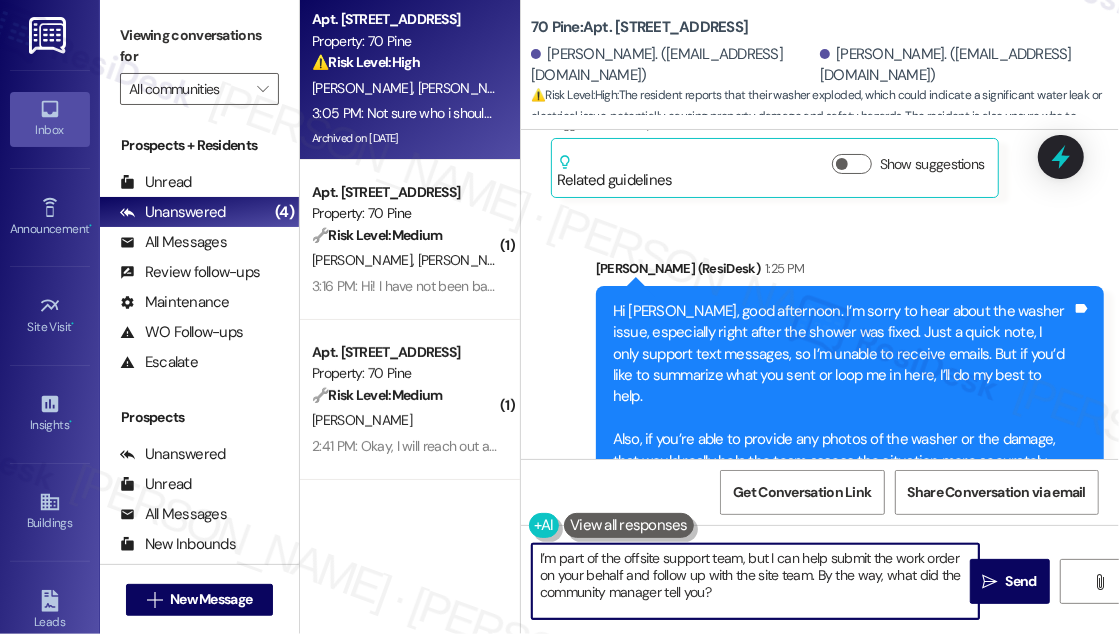 scroll, scrollTop: 0, scrollLeft: 0, axis: both 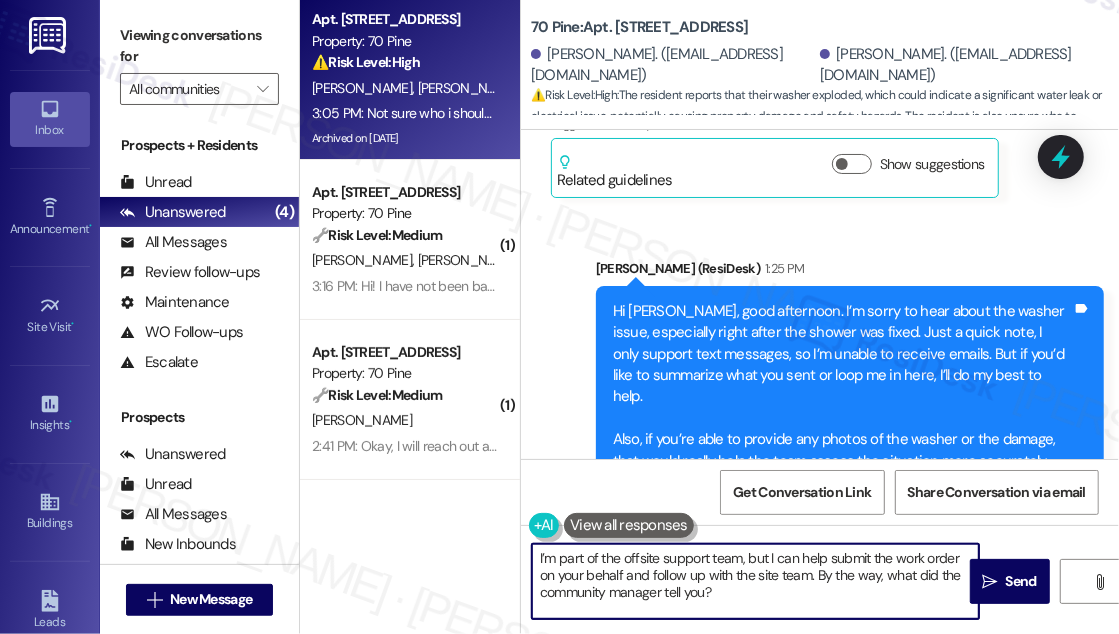 drag, startPoint x: 860, startPoint y: 600, endPoint x: 813, endPoint y: 574, distance: 53.712196 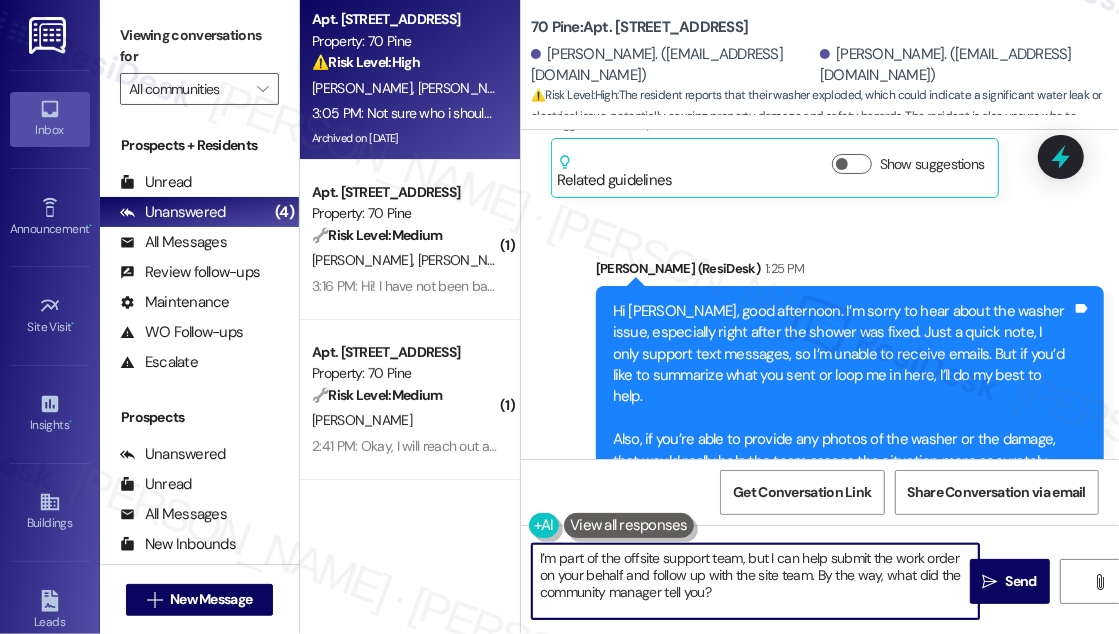 click on "I’m part of the offsite support team, but I can help submit the work order on your behalf and follow up with the site team. By the way, what did the community manager tell you?" at bounding box center (755, 581) 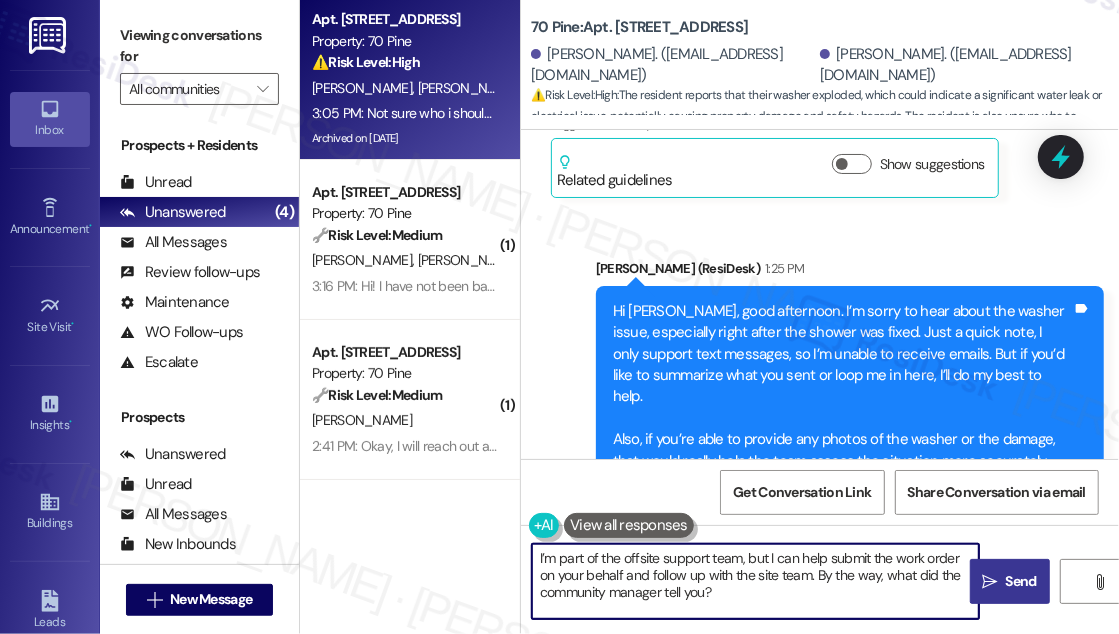 type on "I’m part of the offsite support team, but I can help submit the work order on your behalf and follow up with the site team. By the way, what did the community manager tell you?" 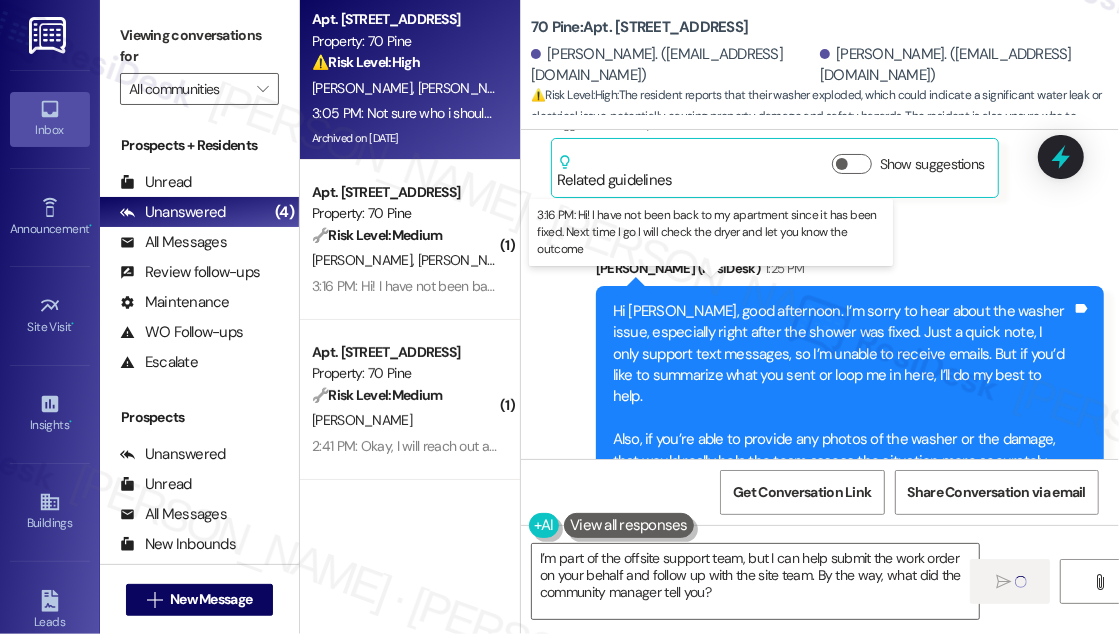 type 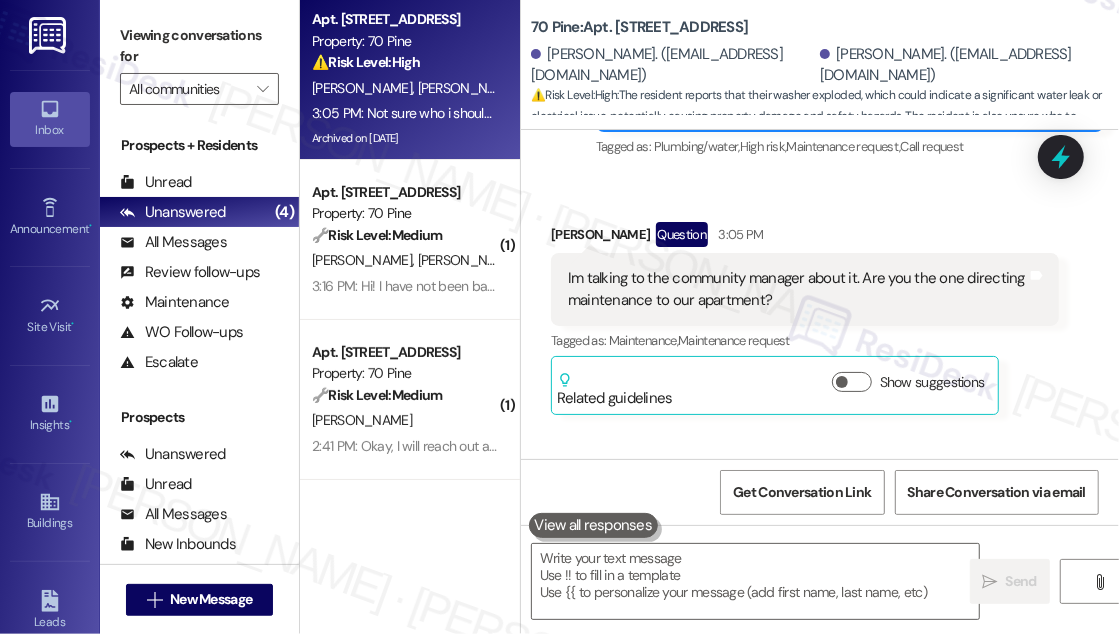 scroll, scrollTop: 21762, scrollLeft: 0, axis: vertical 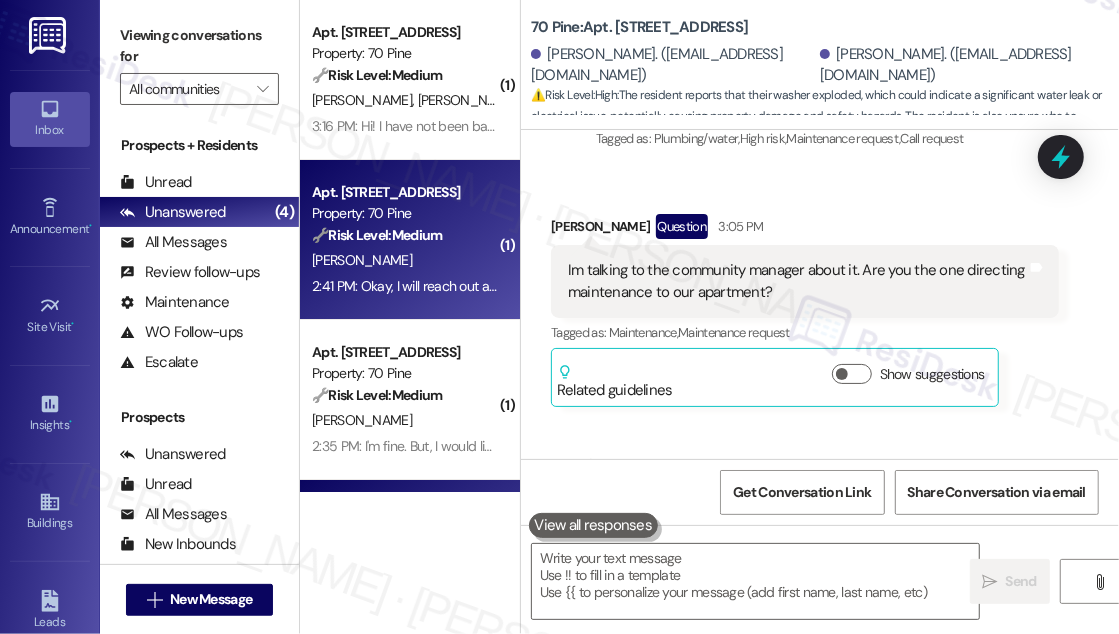 click on "🔧  Risk Level:  Medium" at bounding box center (377, 235) 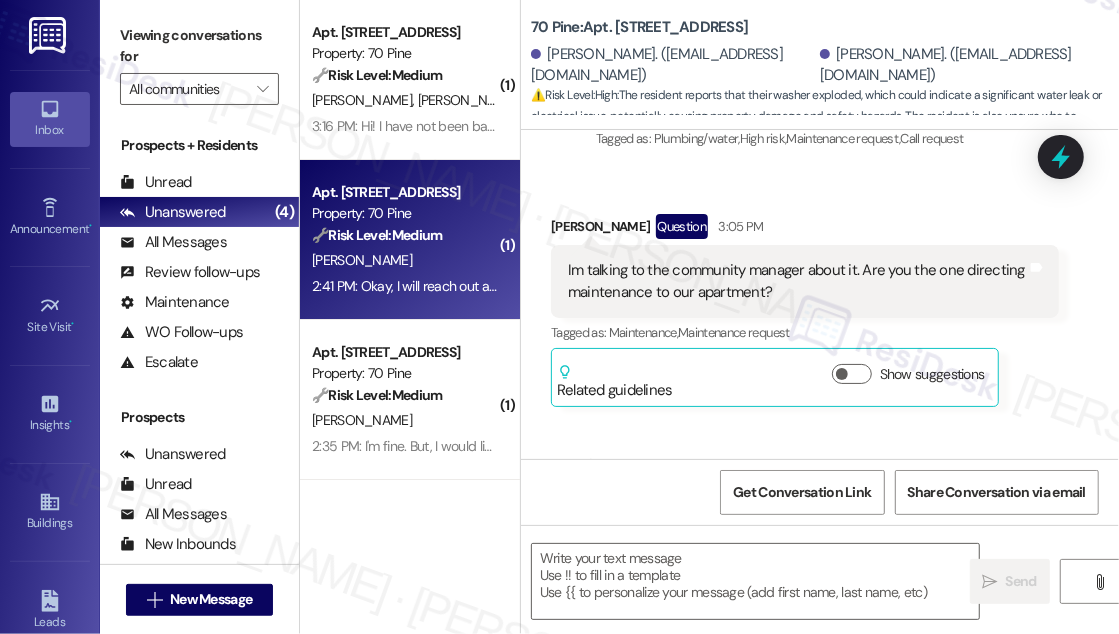 type on "Fetching suggested responses. Please feel free to read through the conversation in the meantime." 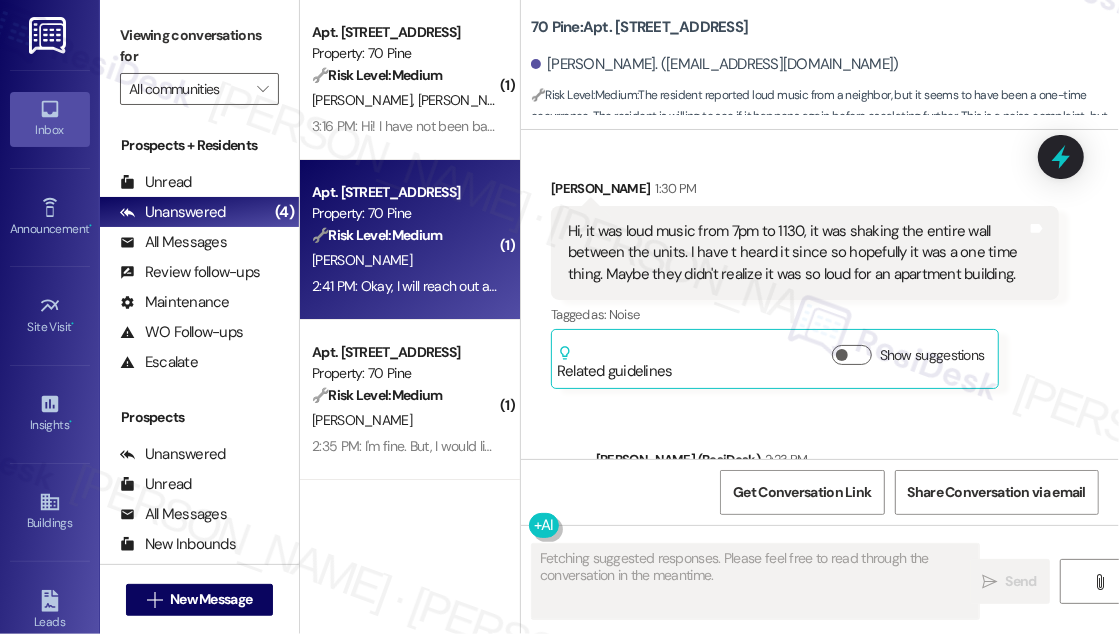 scroll, scrollTop: 9314, scrollLeft: 0, axis: vertical 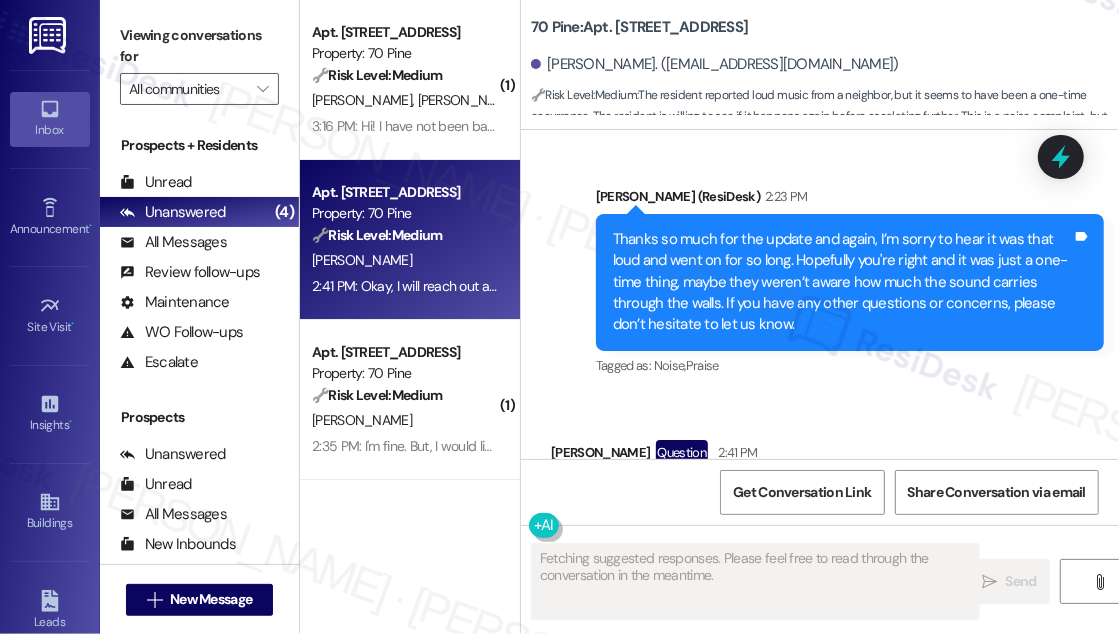 click on "Okay, I will reach out again if it happens and maybe you guys can send them a little note?" at bounding box center (797, 508) 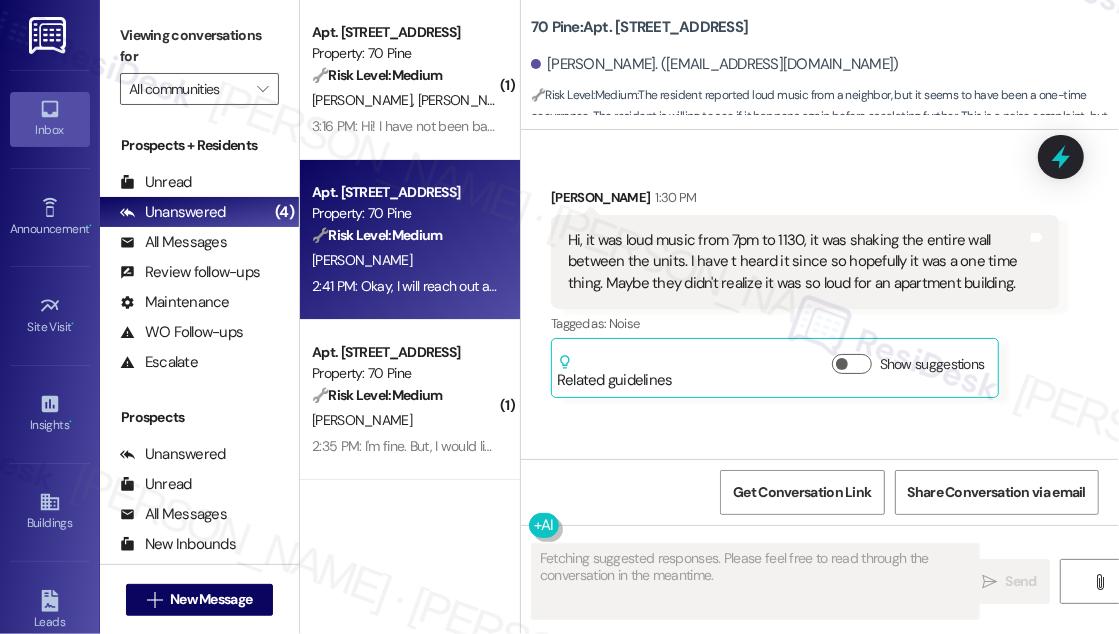 scroll, scrollTop: 9041, scrollLeft: 0, axis: vertical 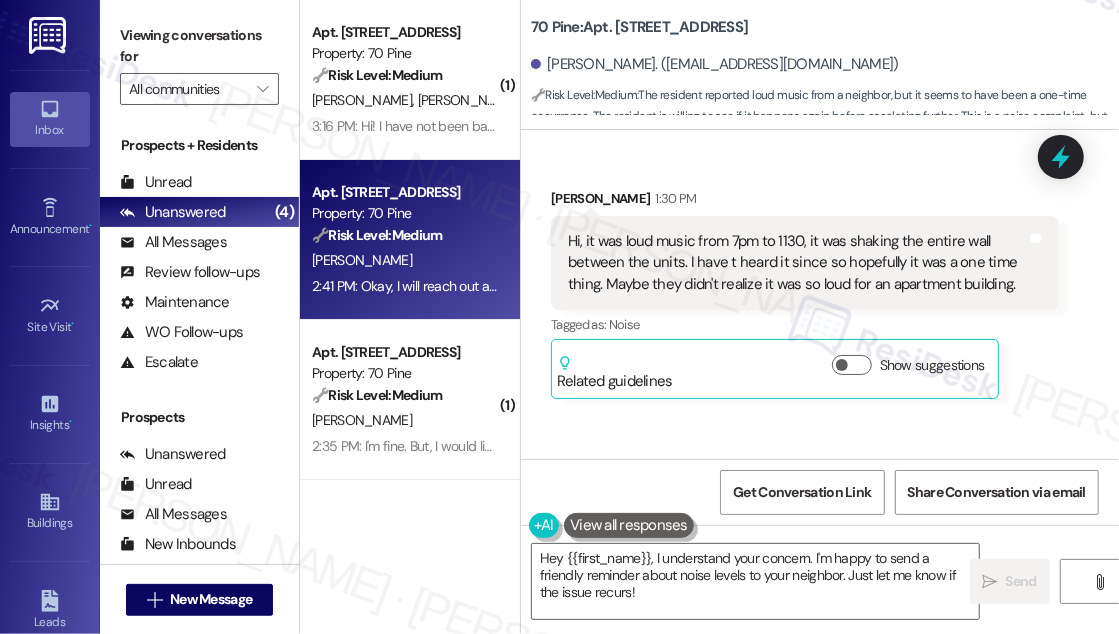 click on "Thanks so much for the update and again, I’m sorry to hear it was that loud and went on for so long. Hopefully you're right and it was just a one-time thing, maybe they weren’t aware how much the sound carries through the walls. If you have any other questions or concerns, please don’t hesitate to let us know." at bounding box center (842, 555) 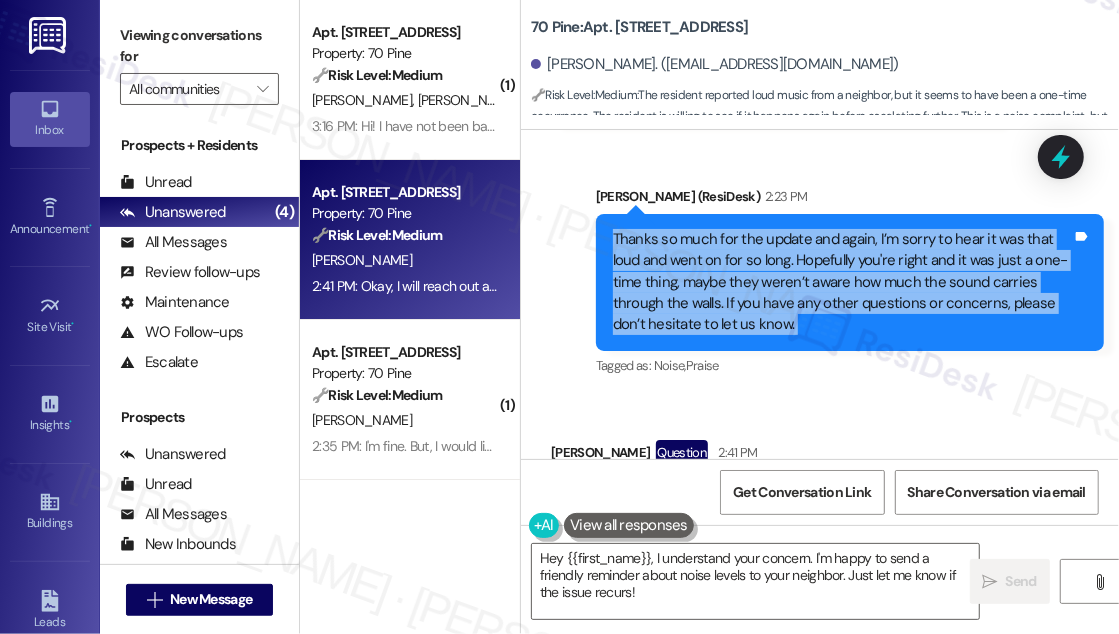 scroll, scrollTop: 9314, scrollLeft: 0, axis: vertical 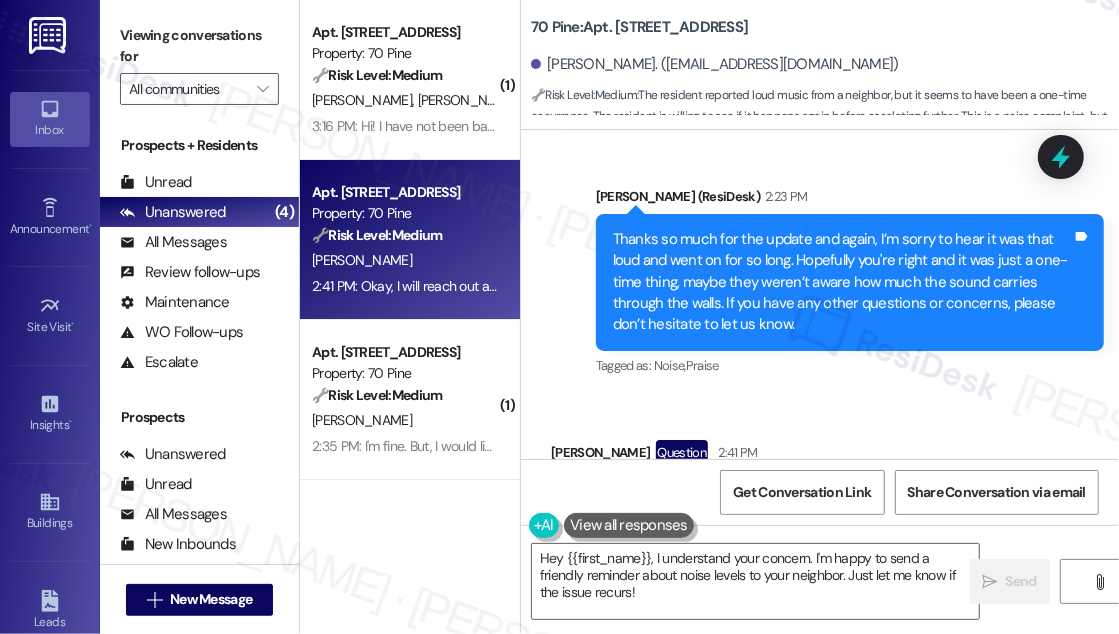 click on "Okay, I will reach out again if it happens and maybe you guys can send them a little note?" at bounding box center [797, 508] 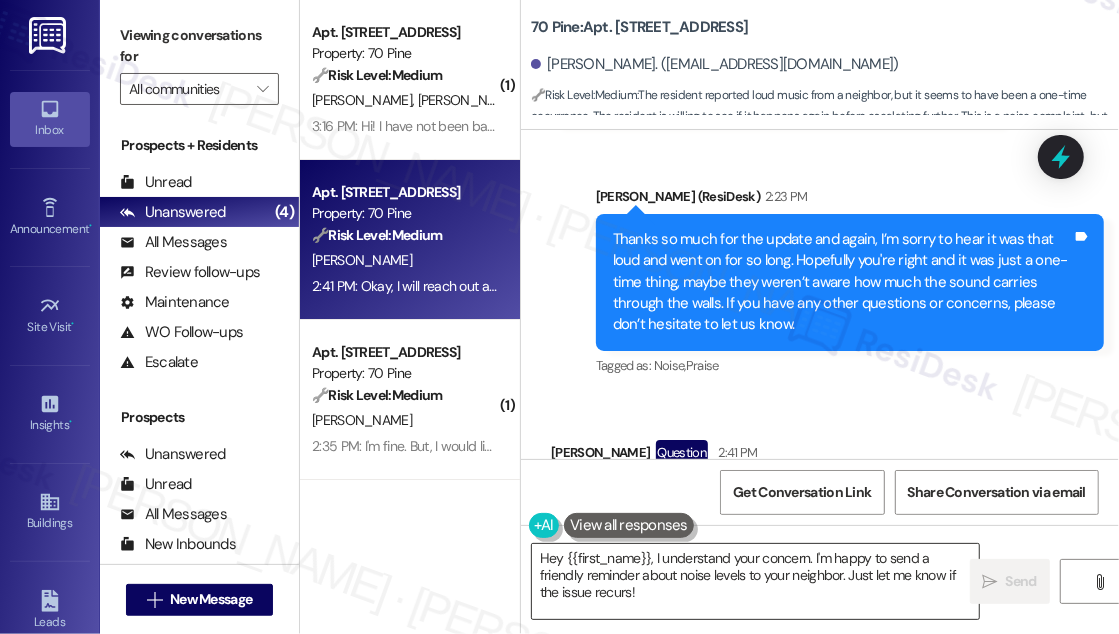 click on "Hey {{first_name}}, I understand your concern. I'm happy to send a friendly reminder about noise levels to your neighbor. Just let me know if the issue recurs!" at bounding box center (755, 581) 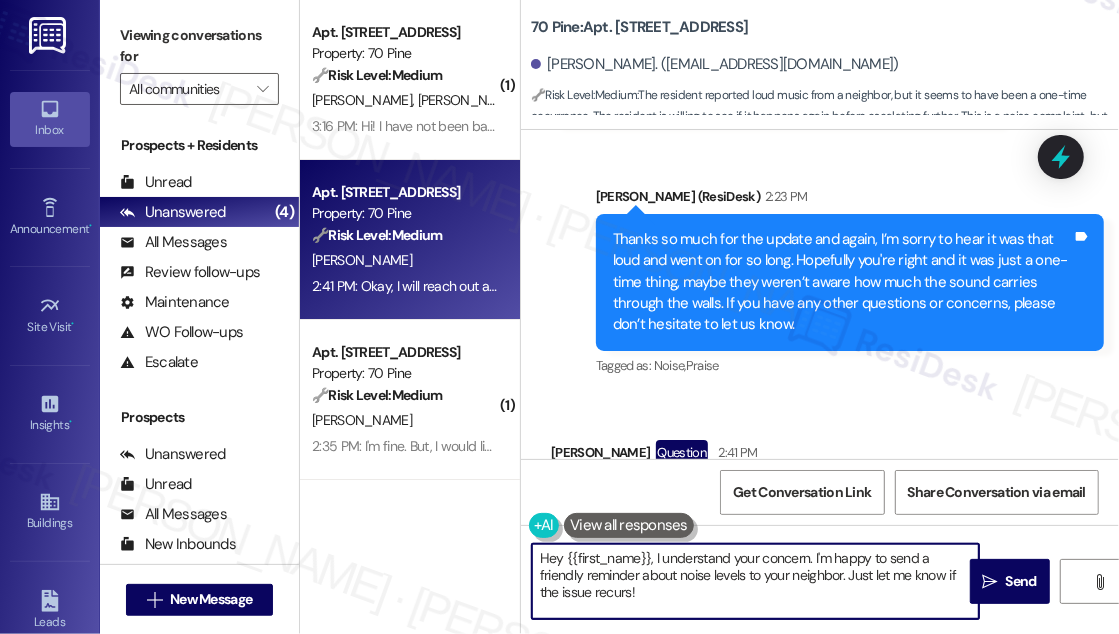 click on "Hey {{first_name}}, I understand your concern. I'm happy to send a friendly reminder about noise levels to your neighbor. Just let me know if the issue recurs!" at bounding box center (755, 581) 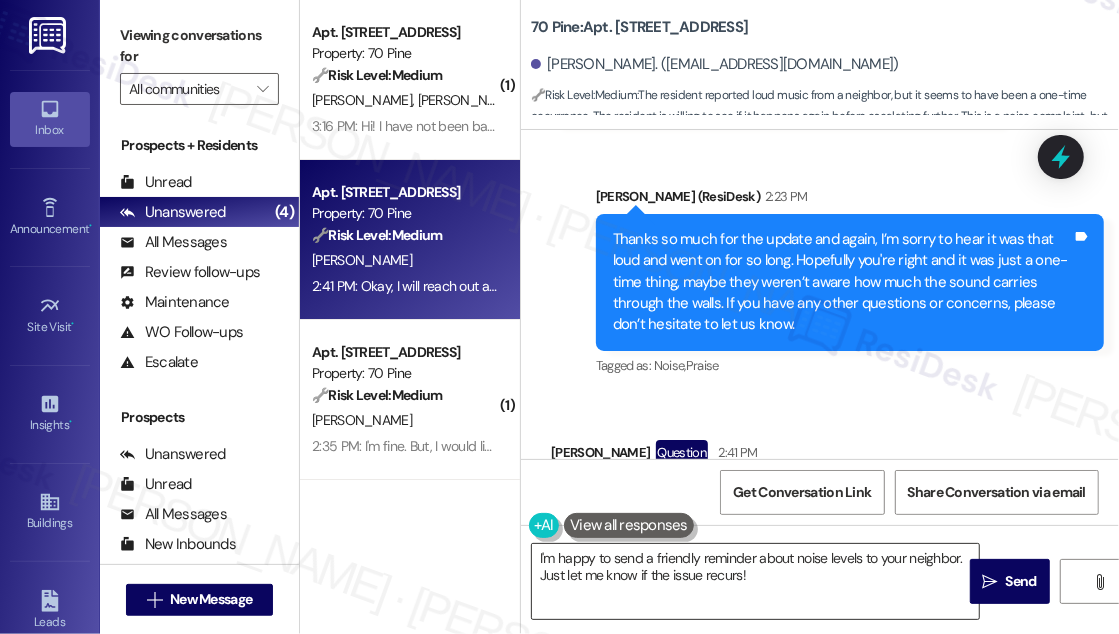 click on "I'm happy to send a friendly reminder about noise levels to your neighbor. Just let me know if the issue recurs!" at bounding box center (755, 581) 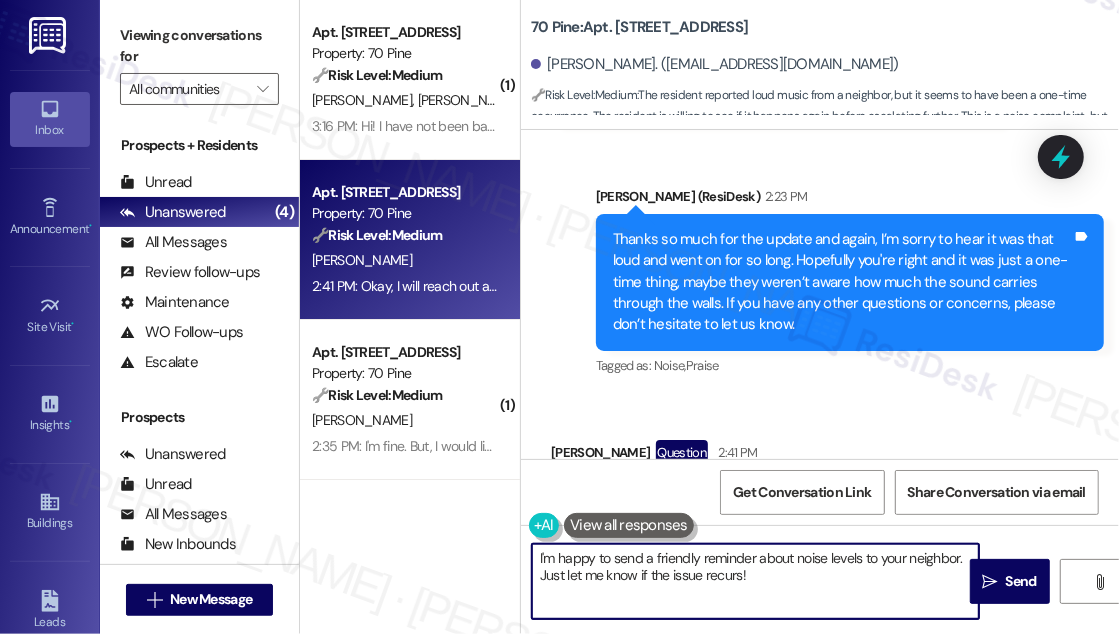 drag, startPoint x: 611, startPoint y: 558, endPoint x: 754, endPoint y: 552, distance: 143.12582 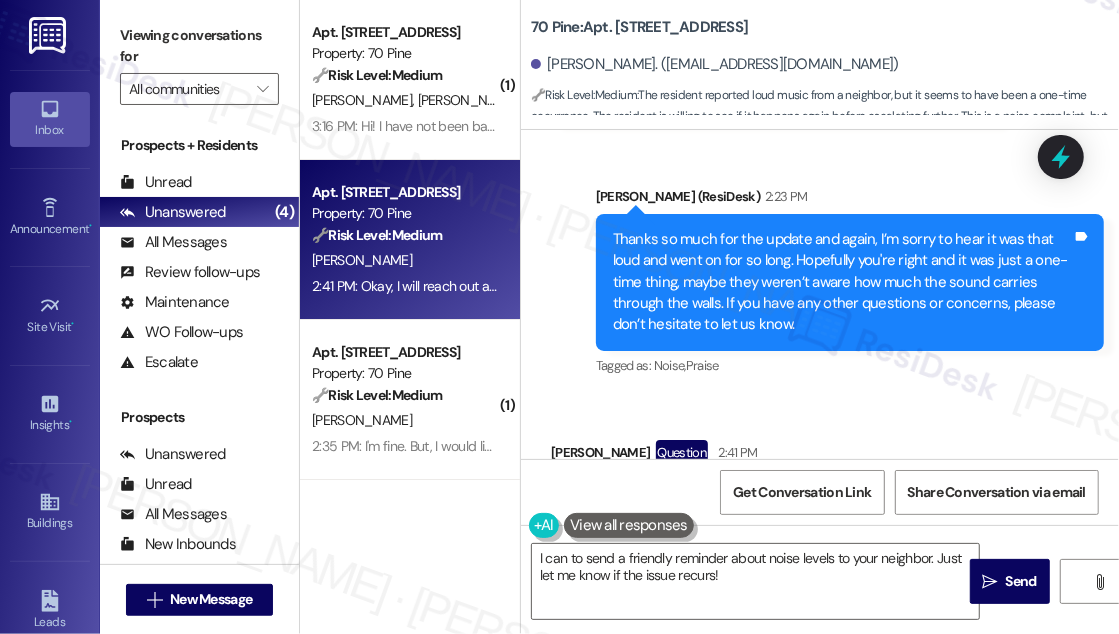 click on "Received via SMS [PERSON_NAME] Question 2:41 PM Okay, I will reach out again if it happens and maybe you guys can send them a little note?  Tags and notes Tagged as:   Call request Click to highlight conversations about Call request" at bounding box center (820, 492) 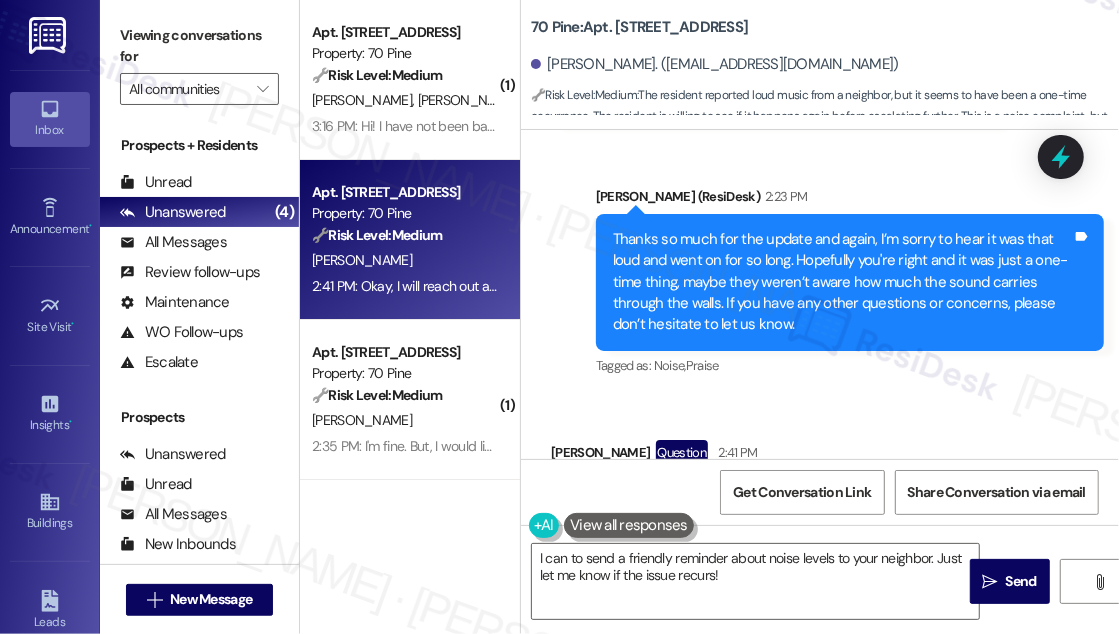 drag, startPoint x: 1090, startPoint y: 260, endPoint x: 1082, endPoint y: 267, distance: 10.630146 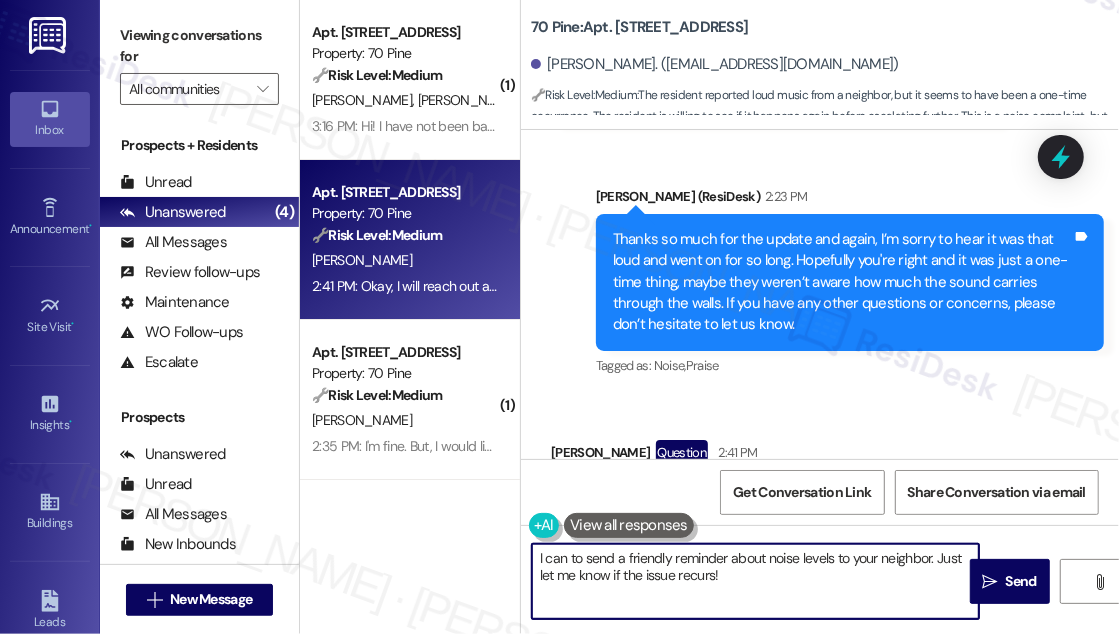 click on "I can to send a friendly reminder about noise levels to your neighbor. Just let me know if the issue recurs!" at bounding box center (755, 581) 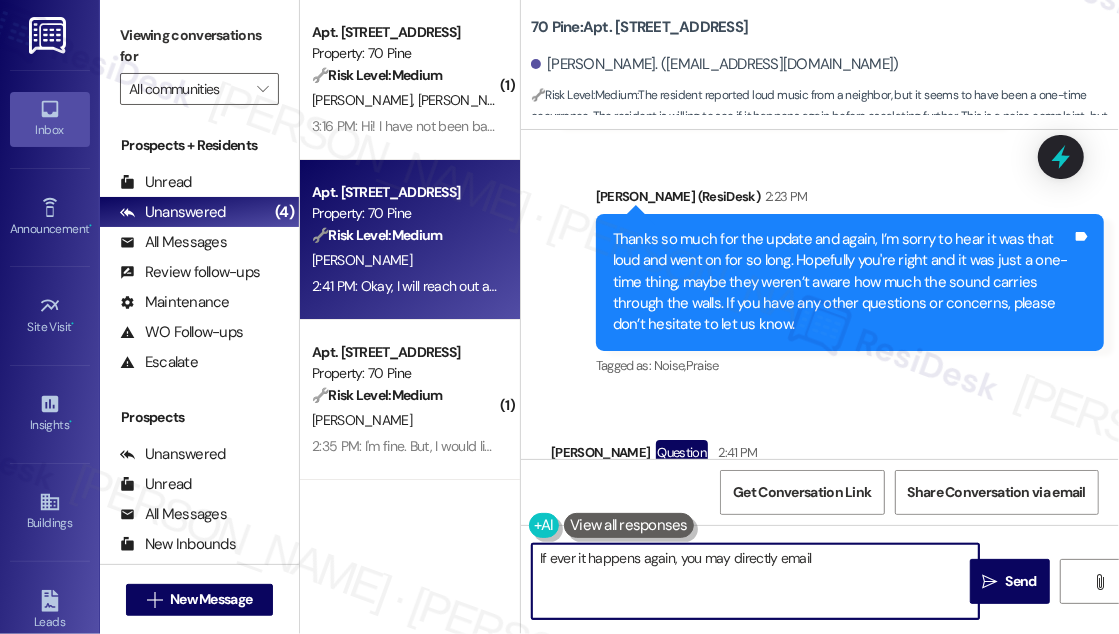 paste on "[EMAIL_ADDRESS][DOMAIN_NAME]" 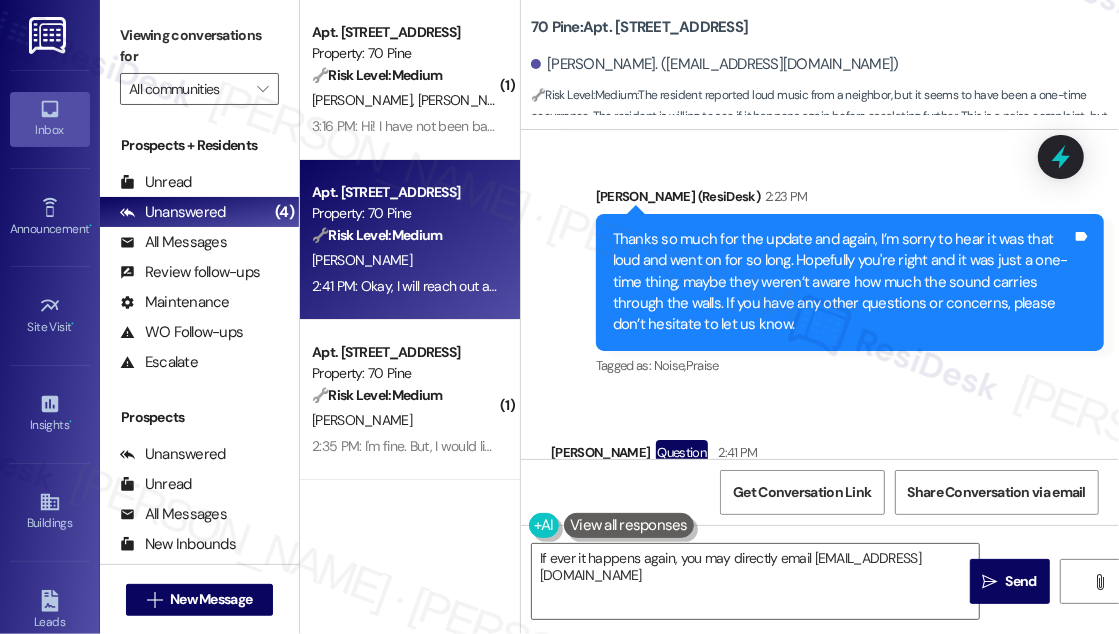 click on "Received via SMS [PERSON_NAME] Question 2:41 PM Okay, I will reach out again if it happens and maybe you guys can send them a little note?  Tags and notes Tagged as:   Call request Click to highlight conversations about Call request" at bounding box center (820, 492) 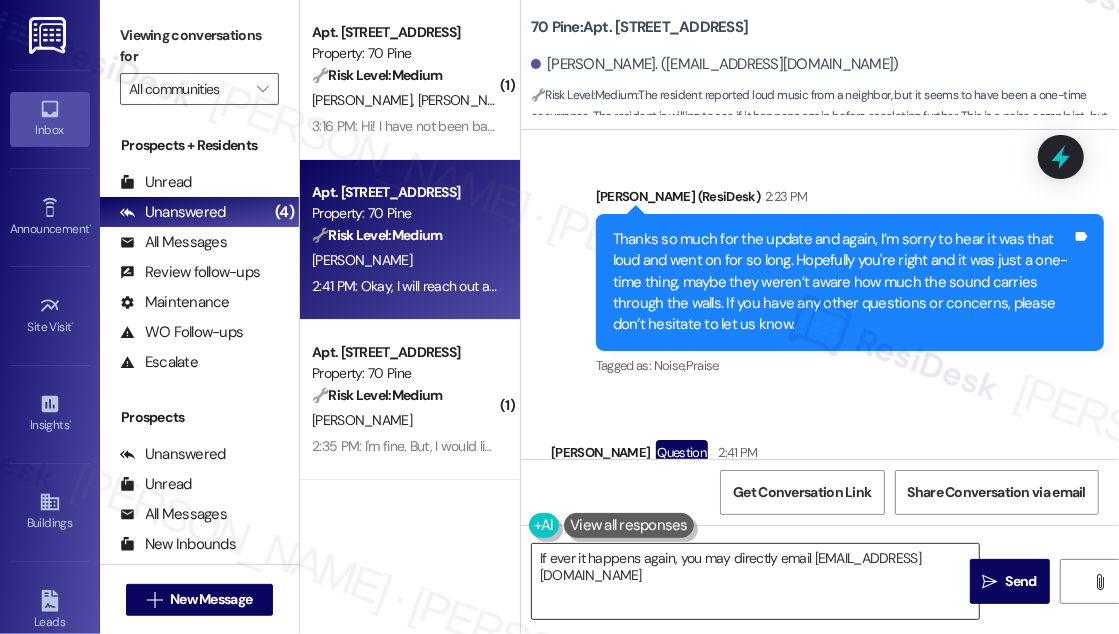click on "If ever it happens again, you may directly email [EMAIL_ADDRESS][DOMAIN_NAME]" at bounding box center (755, 581) 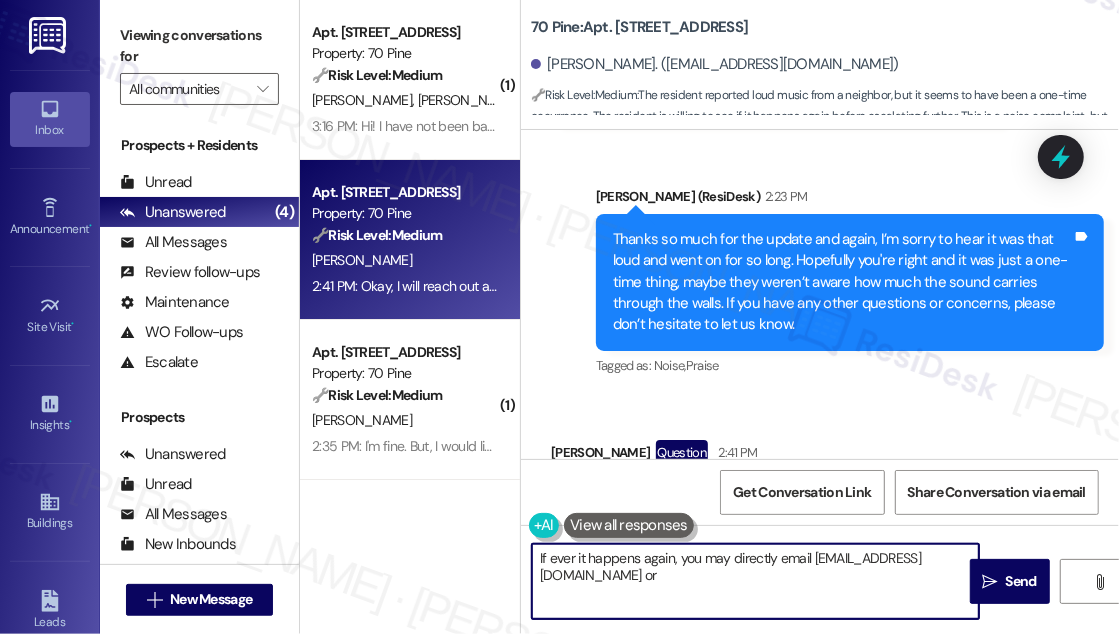type on "If ever it happens again, you may directly email [EMAIL_ADDRESS][DOMAIN_NAME] or" 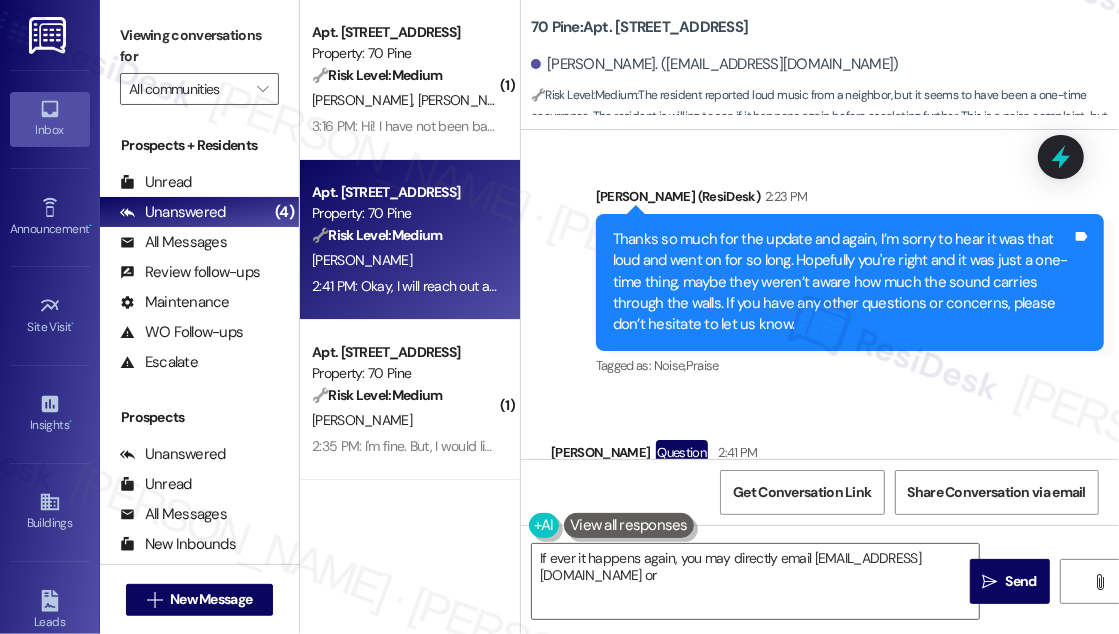 click on "Received via SMS [PERSON_NAME] Question 2:41 PM Okay, I will reach out again if it happens and maybe you guys can send them a little note?  Tags and notes Tagged as:   Call request Click to highlight conversations about Call request" at bounding box center (820, 492) 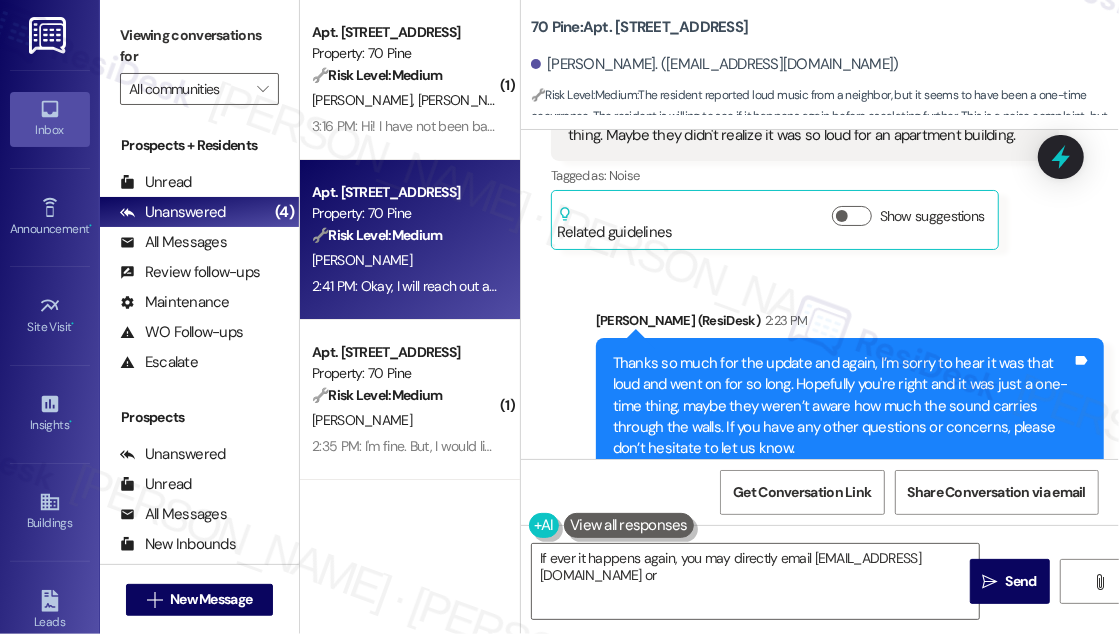 scroll, scrollTop: 8951, scrollLeft: 0, axis: vertical 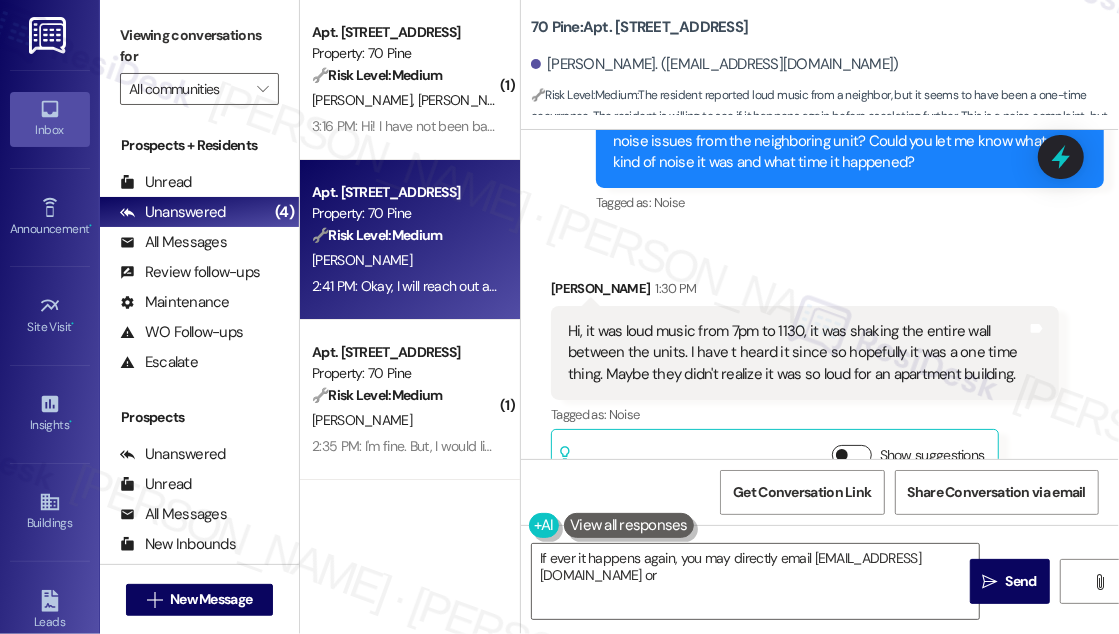 click on "Show suggestions" at bounding box center [852, 455] 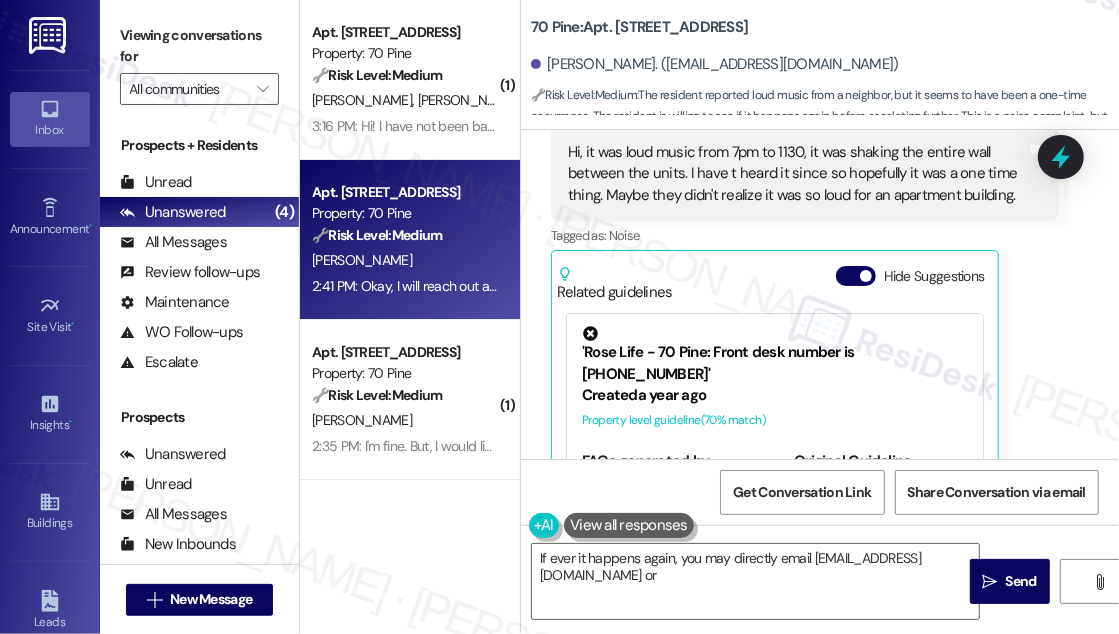 scroll, scrollTop: 9133, scrollLeft: 0, axis: vertical 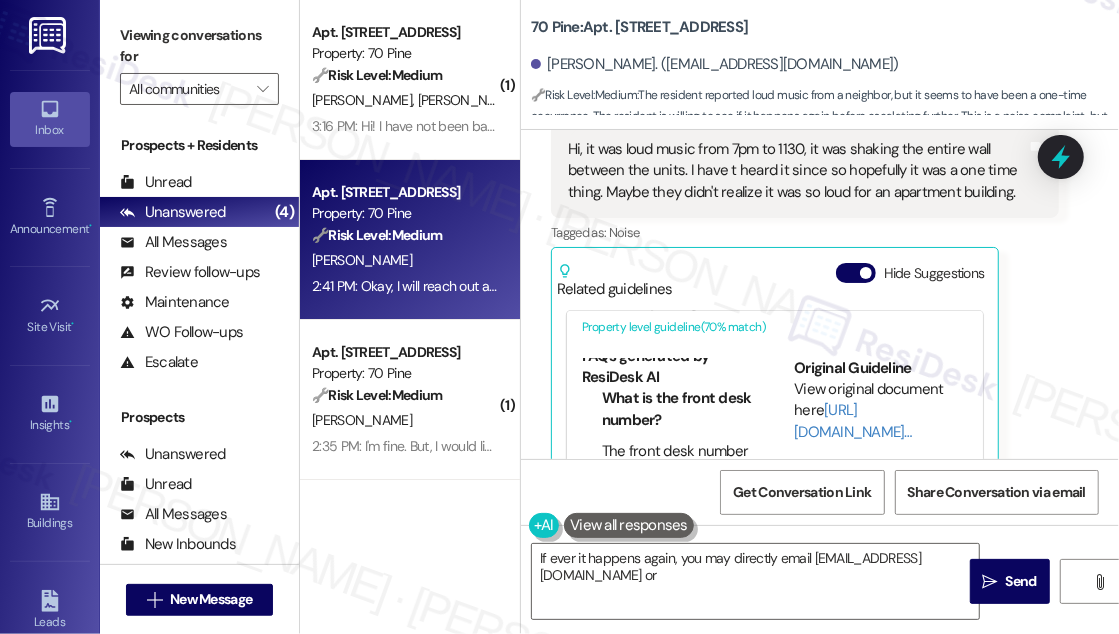 drag, startPoint x: 611, startPoint y: 307, endPoint x: 719, endPoint y: 305, distance: 108.01852 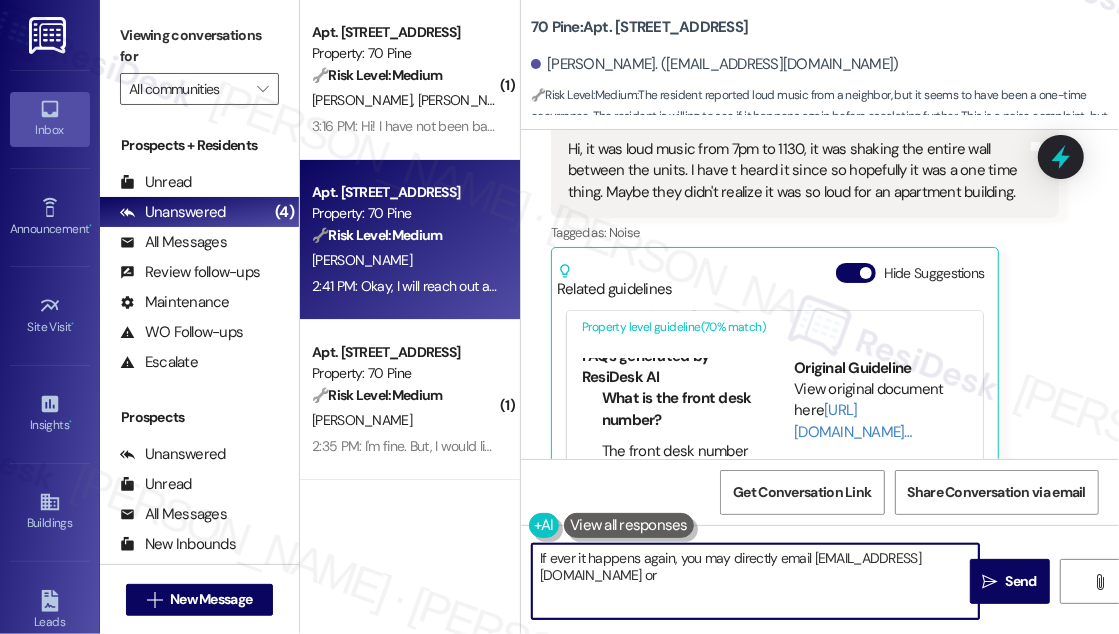 click on "If ever it happens again, you may directly email [EMAIL_ADDRESS][DOMAIN_NAME] or" at bounding box center [755, 581] 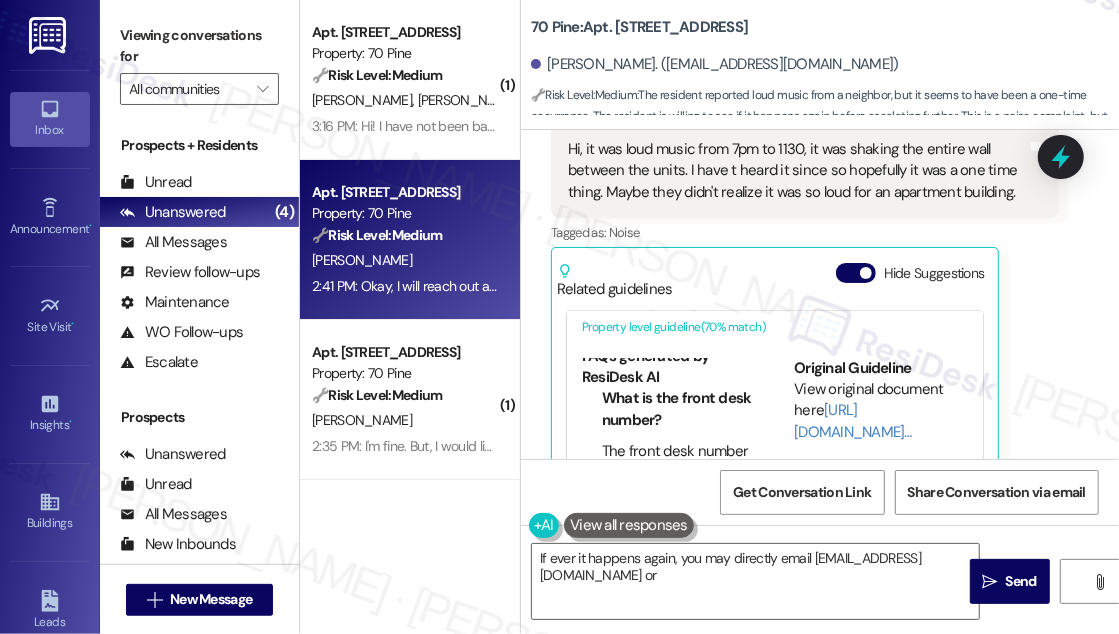 click on "70 Pine:  Apt. [STREET_ADDRESS]       [PERSON_NAME]. ([EMAIL_ADDRESS][DOMAIN_NAME])   🔧  Risk Level:  Medium :  The resident reported loud music from a neighbor, but it seems to have been a one-time occurrence. The resident is willing to see if it happens again before escalating further. This is a noise complaint, but not an immediate or ongoing disturbance." at bounding box center [825, 60] 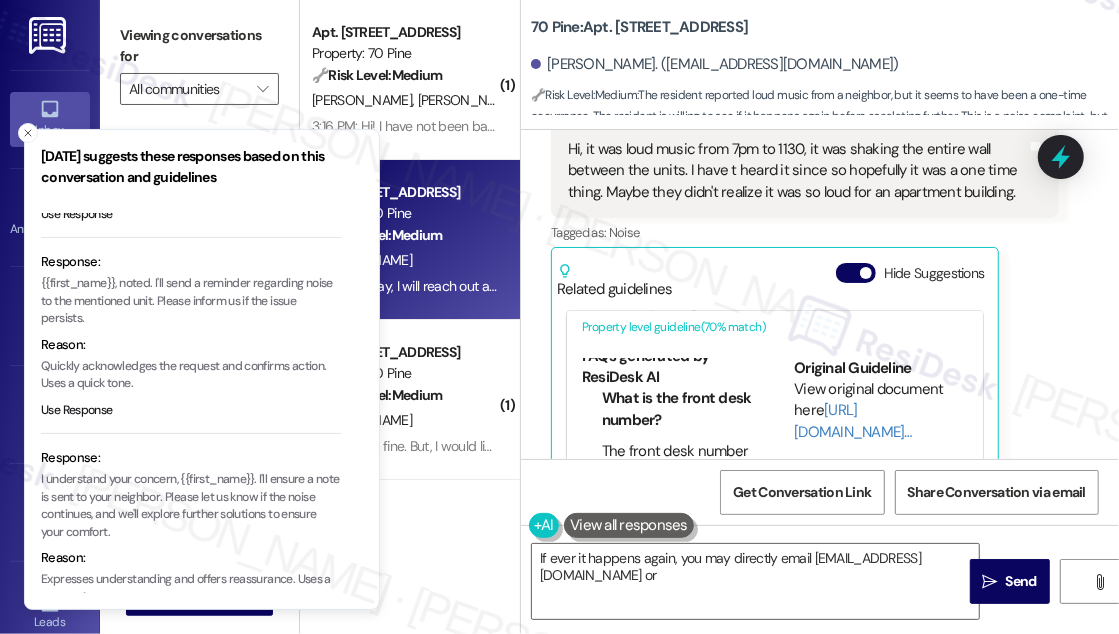 scroll, scrollTop: 234, scrollLeft: 0, axis: vertical 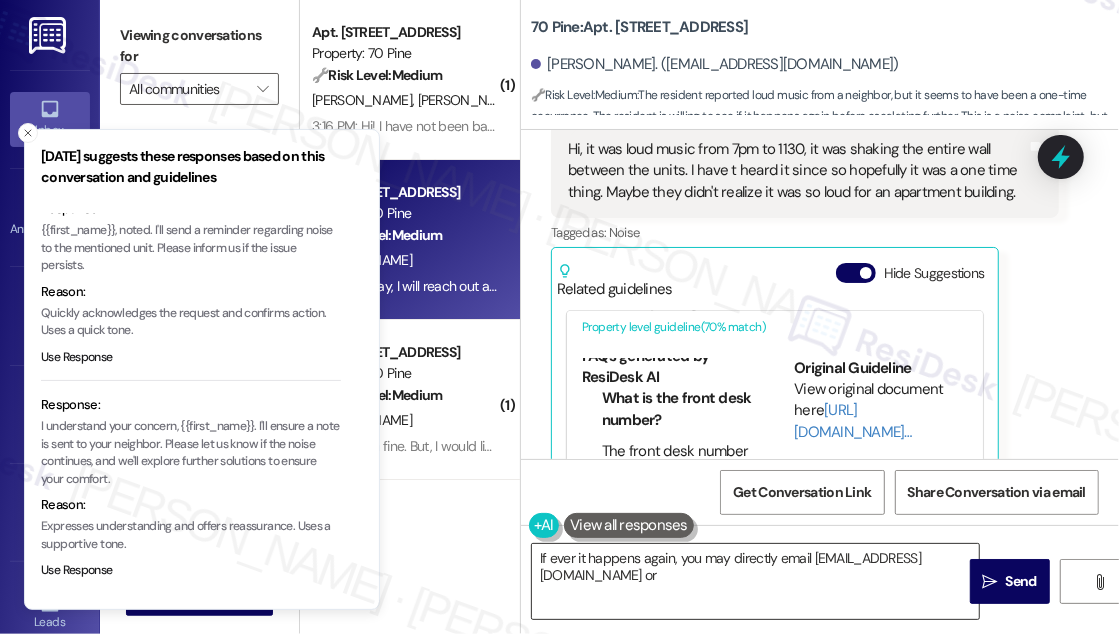 click on "If ever it happens again, you may directly email [EMAIL_ADDRESS][DOMAIN_NAME] or" at bounding box center (755, 581) 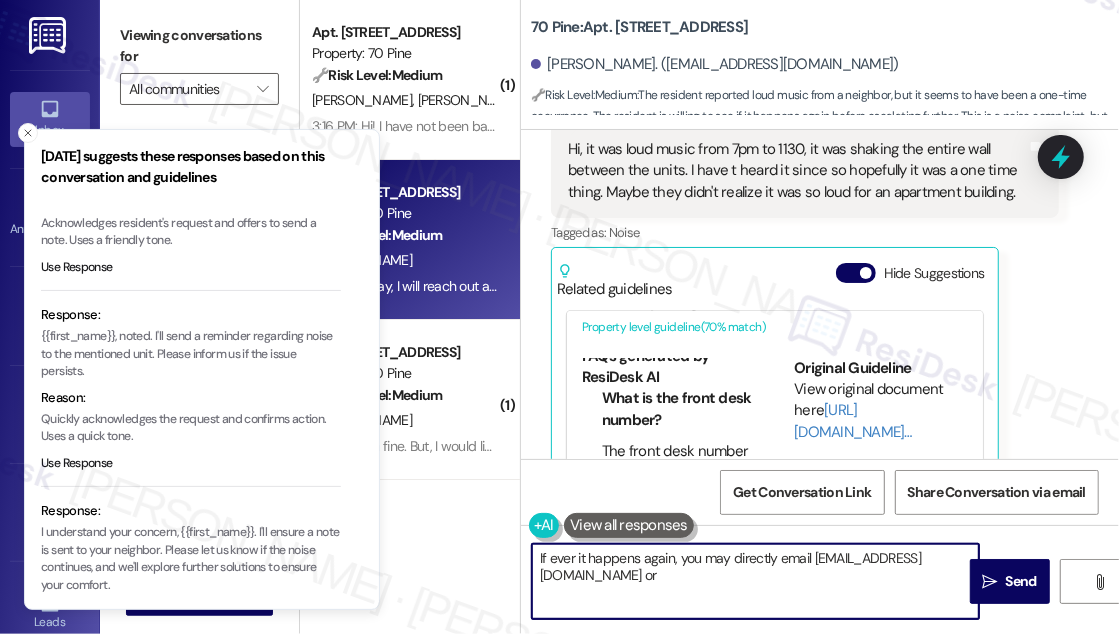 scroll, scrollTop: 0, scrollLeft: 0, axis: both 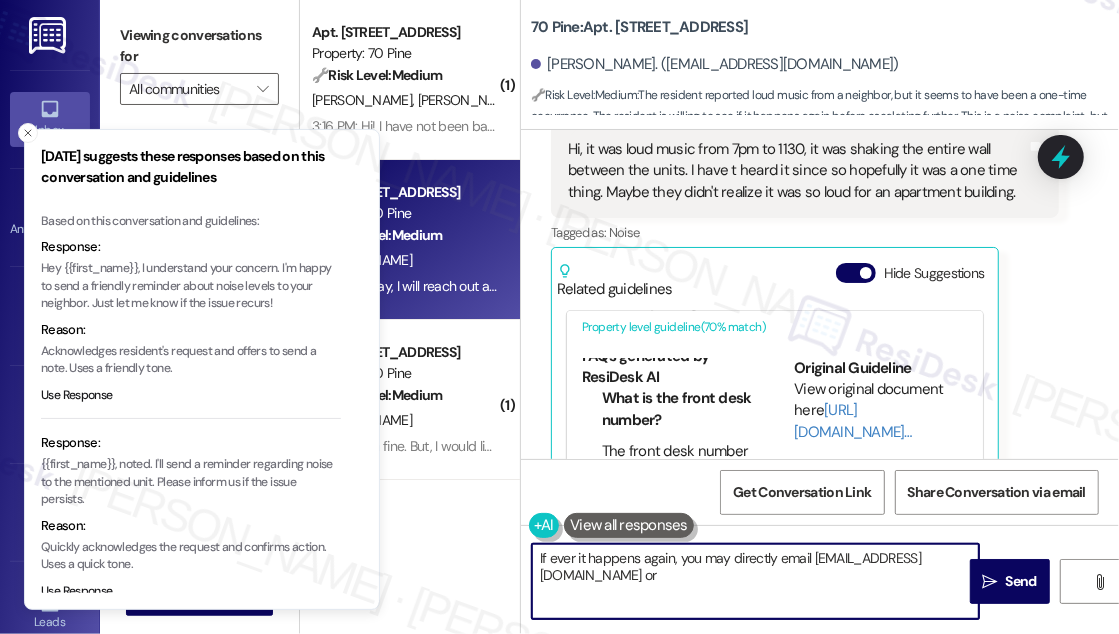 click on "Hey {{first_name}}, I understand your concern. I'm happy to send a friendly reminder about noise levels to your neighbor. Just let me know if the issue recurs!" at bounding box center (191, 286) 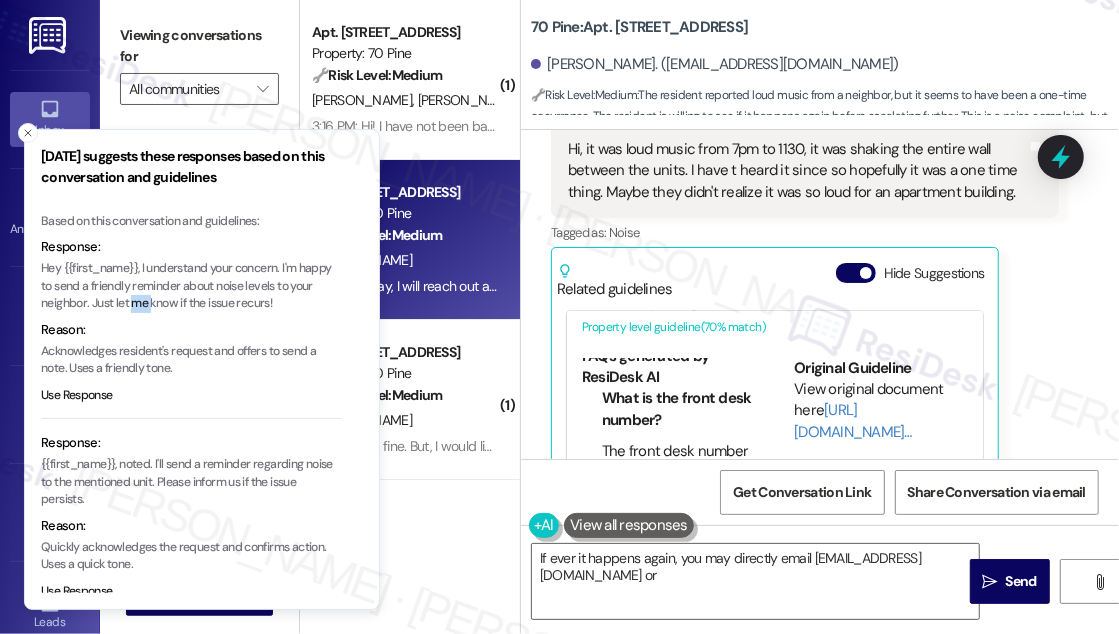 click on "Hey {{first_name}}, I understand your concern. I'm happy to send a friendly reminder about noise levels to your neighbor. Just let me know if the issue recurs!" at bounding box center (191, 286) 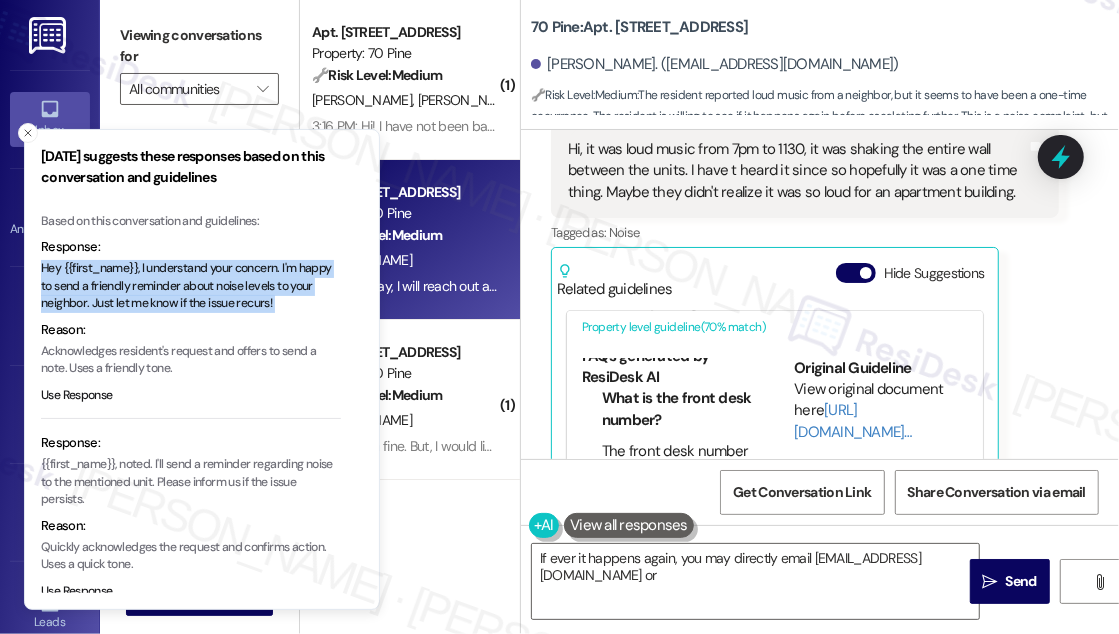 click on "Hey {{first_name}}, I understand your concern. I'm happy to send a friendly reminder about noise levels to your neighbor. Just let me know if the issue recurs!" at bounding box center [191, 286] 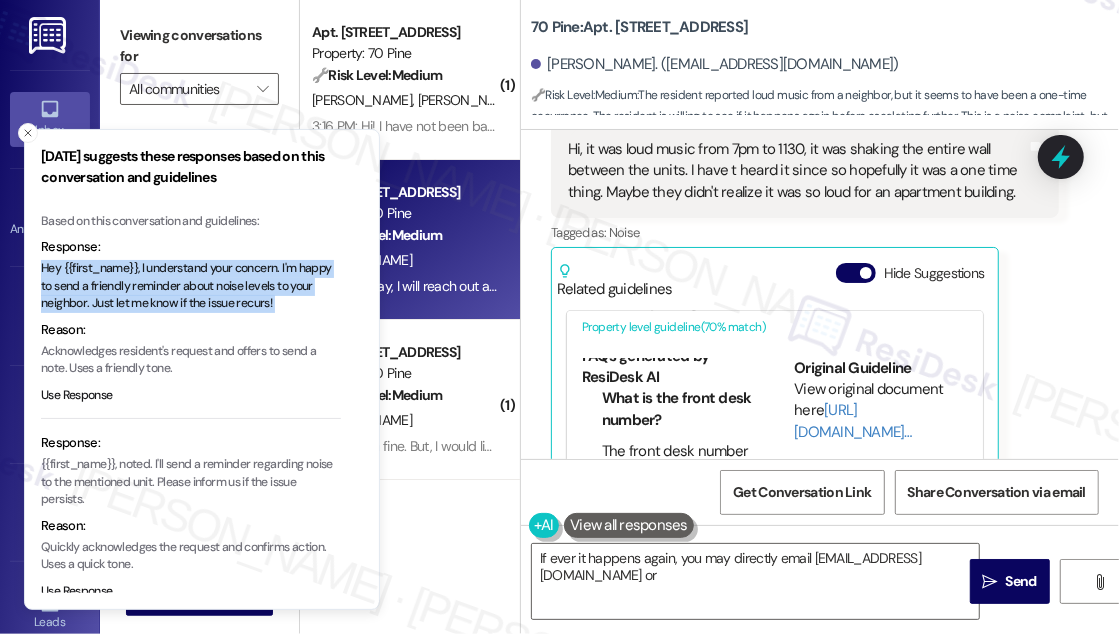 type 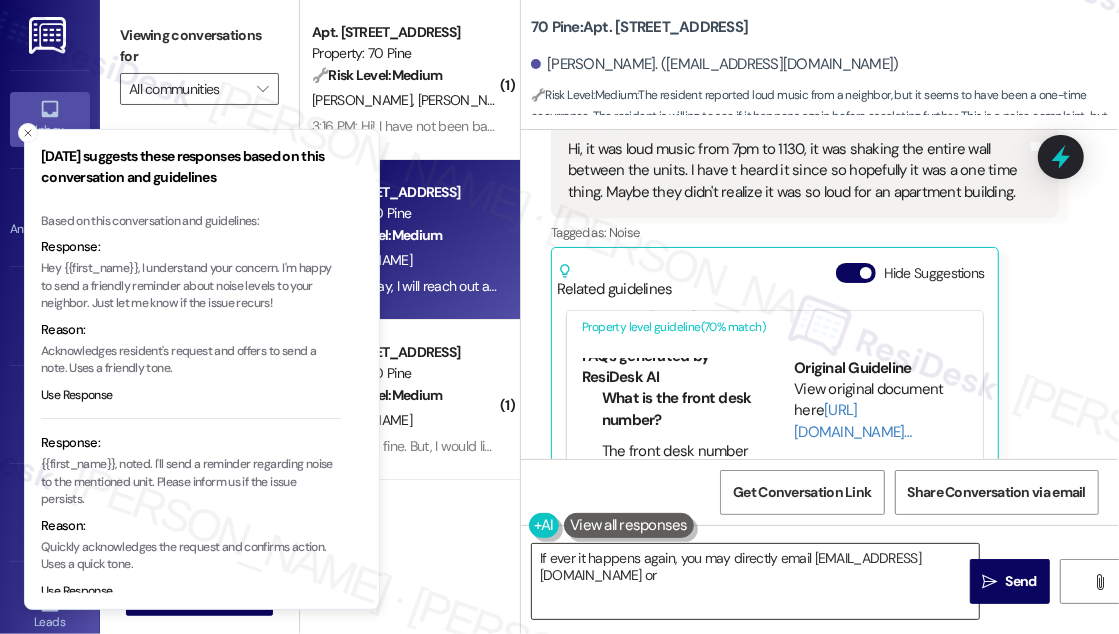 click on "If ever it happens again, you may directly email [EMAIL_ADDRESS][DOMAIN_NAME] or" at bounding box center (755, 581) 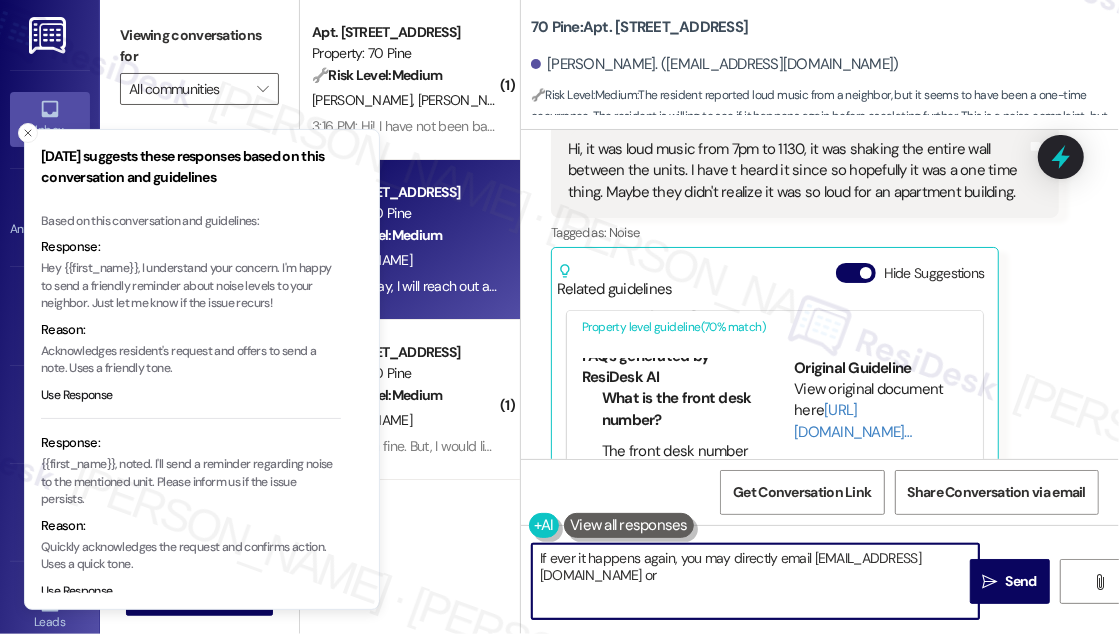 click on "If ever it happens again, you may directly email [EMAIL_ADDRESS][DOMAIN_NAME] or" at bounding box center [755, 581] 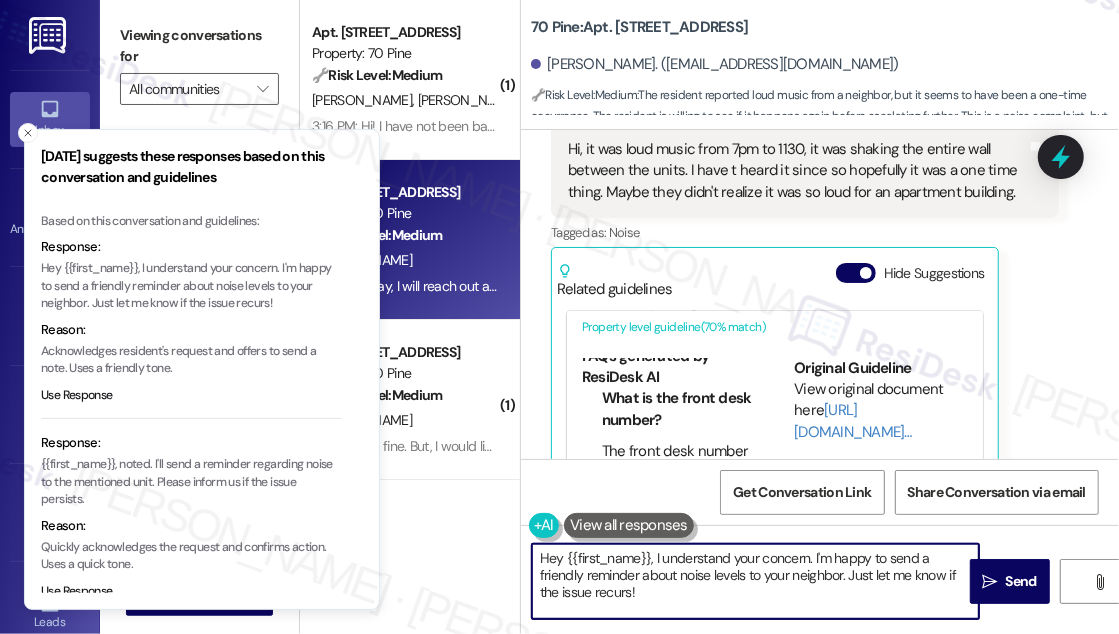 scroll, scrollTop: 0, scrollLeft: 0, axis: both 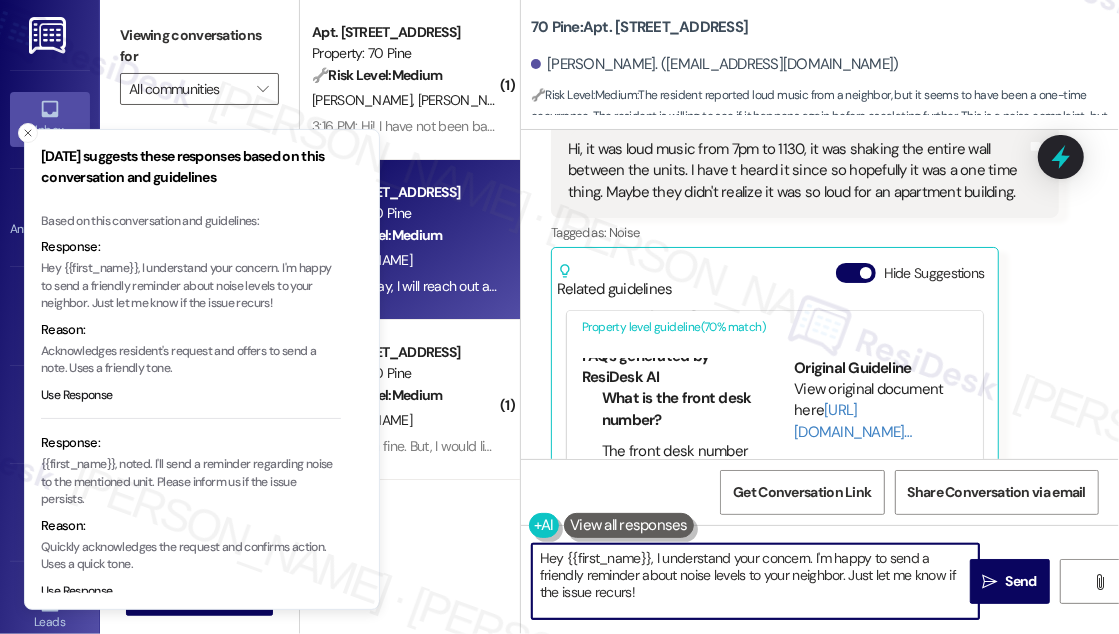 drag, startPoint x: 808, startPoint y: 555, endPoint x: 487, endPoint y: 554, distance: 321.00156 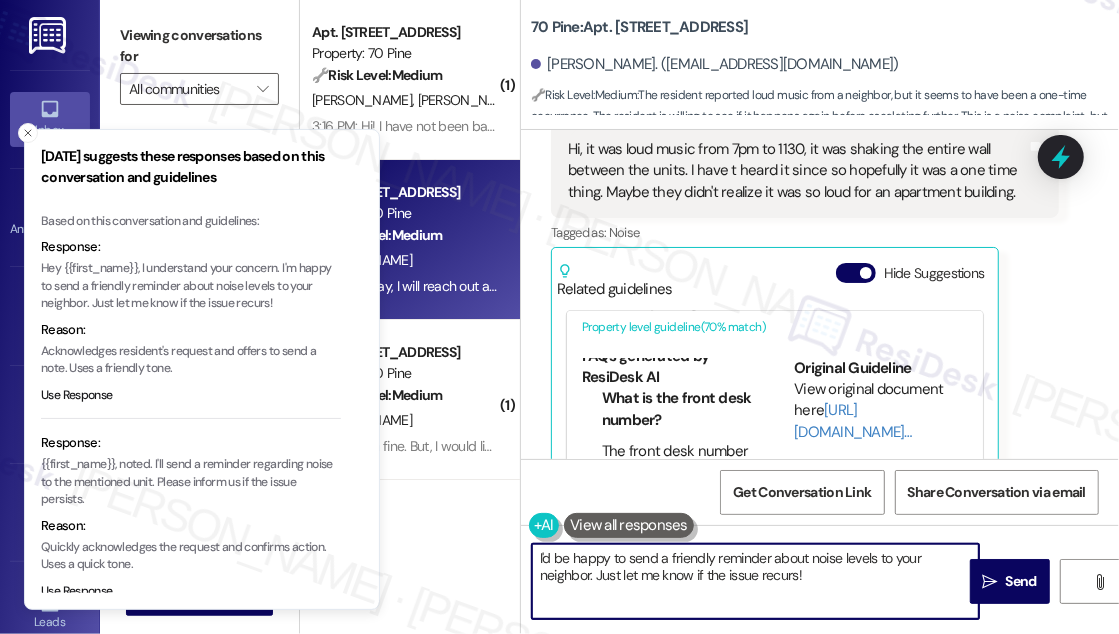 click on "I'd be happy to send a friendly reminder about noise levels to your neighbor. Just let me know if the issue recurs!" at bounding box center (755, 581) 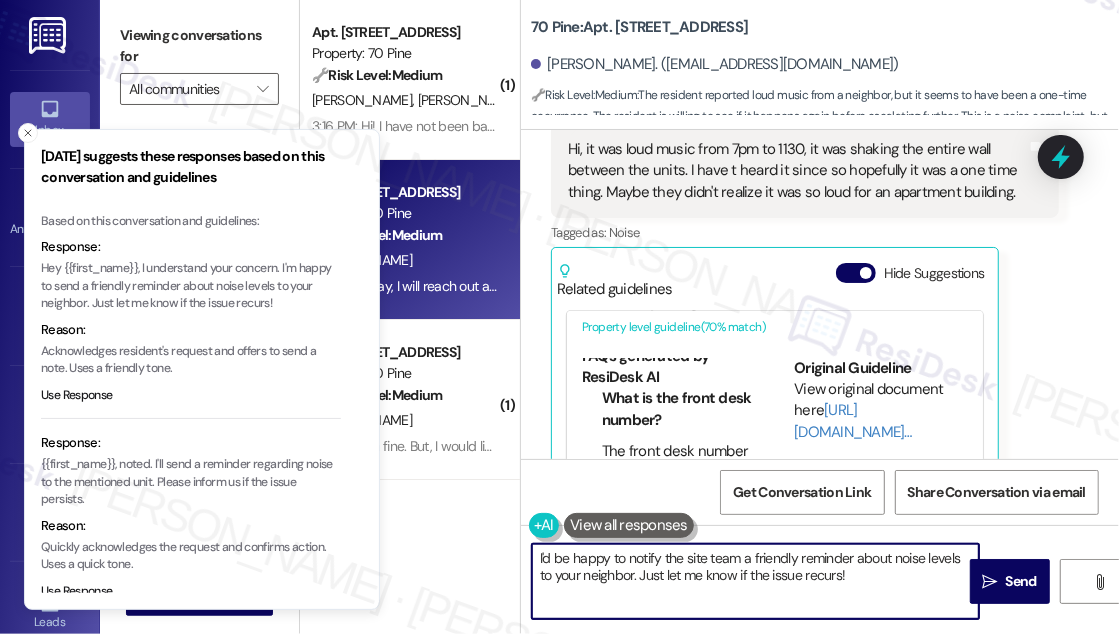 drag, startPoint x: 853, startPoint y: 552, endPoint x: 738, endPoint y: 561, distance: 115.35164 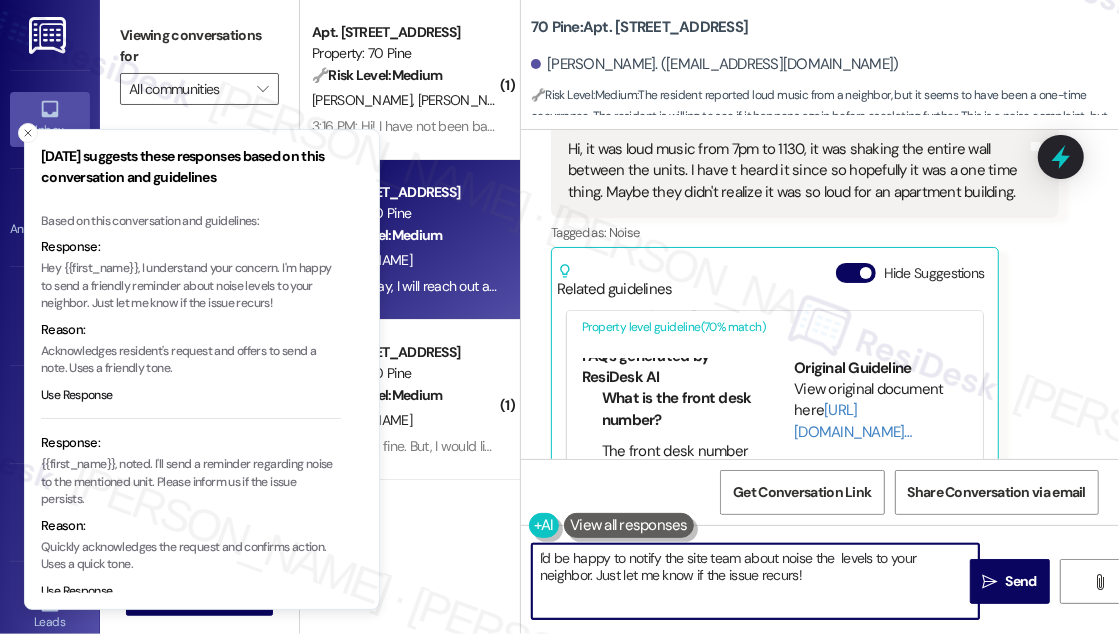 click on "I'd be happy to notify the site team about noise the  levels to your neighbor. Just let me know if the issue recurs!" at bounding box center [755, 581] 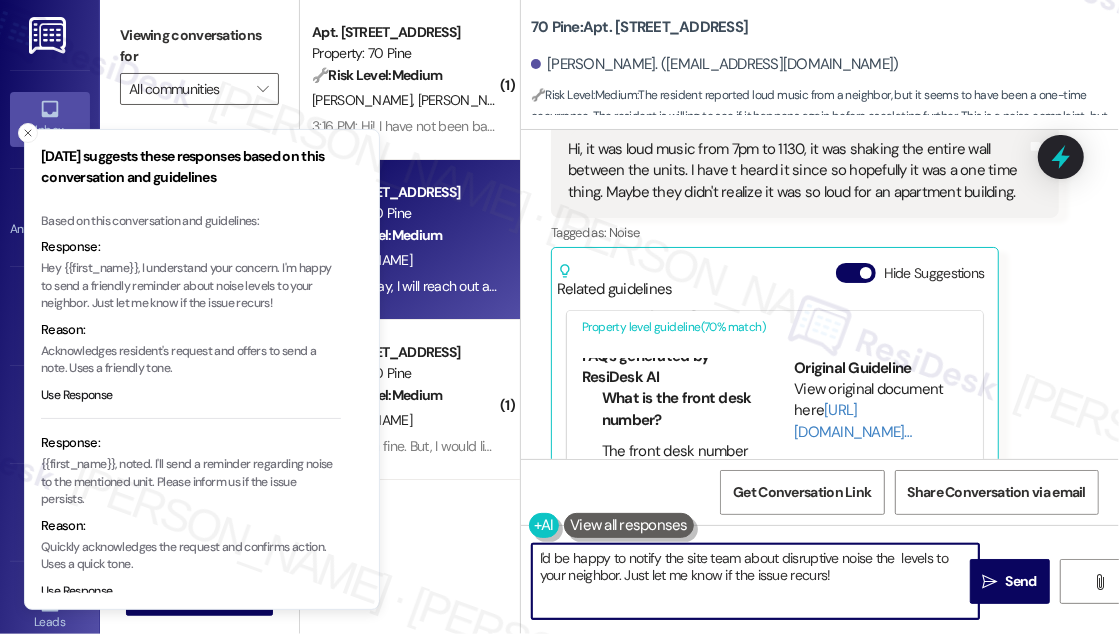 scroll, scrollTop: 21, scrollLeft: 0, axis: vertical 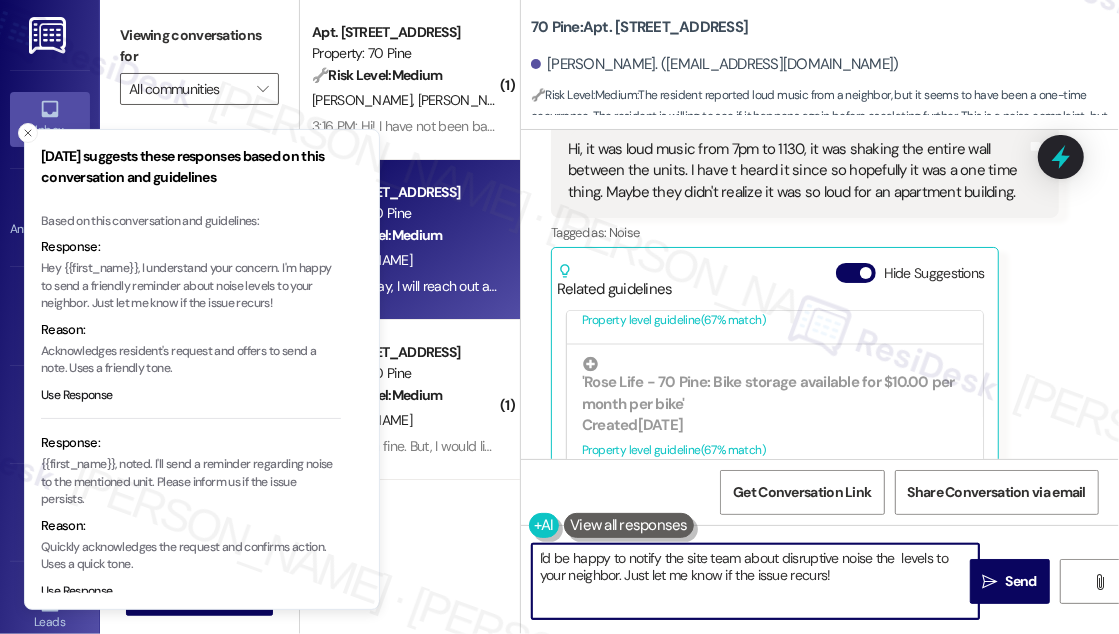 click on "Rose Life - 70 Pine: Residents should contact [EMAIL_ADDRESS][DOMAIN_NAME] and [EMAIL_ADDRESS][DOMAIN_NAME] for assistance." at bounding box center [775, 527] 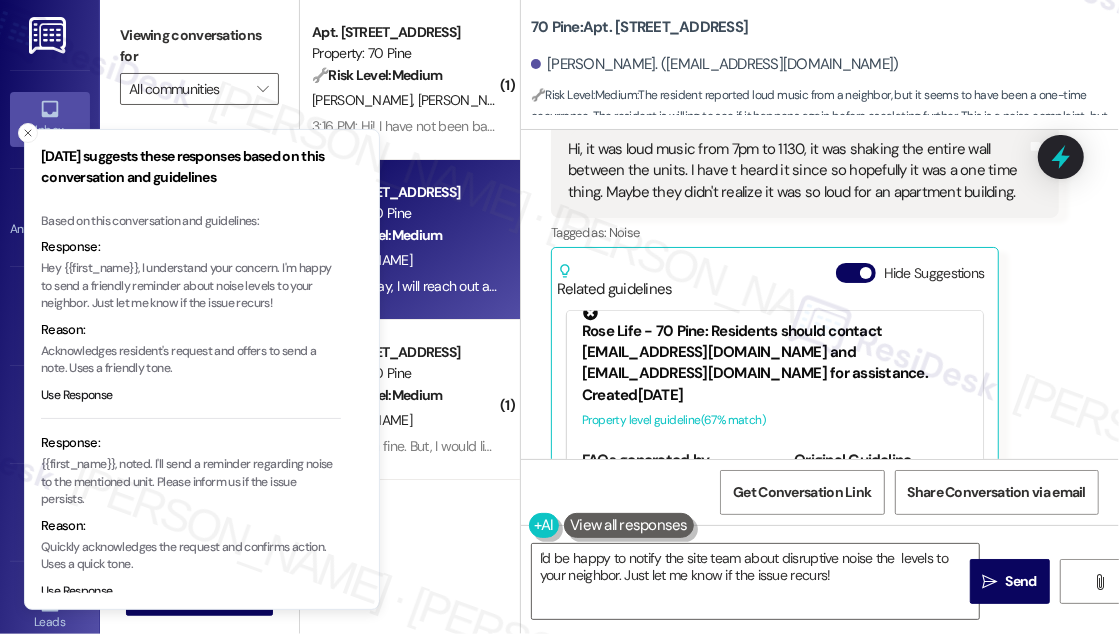 scroll, scrollTop: 2207, scrollLeft: 0, axis: vertical 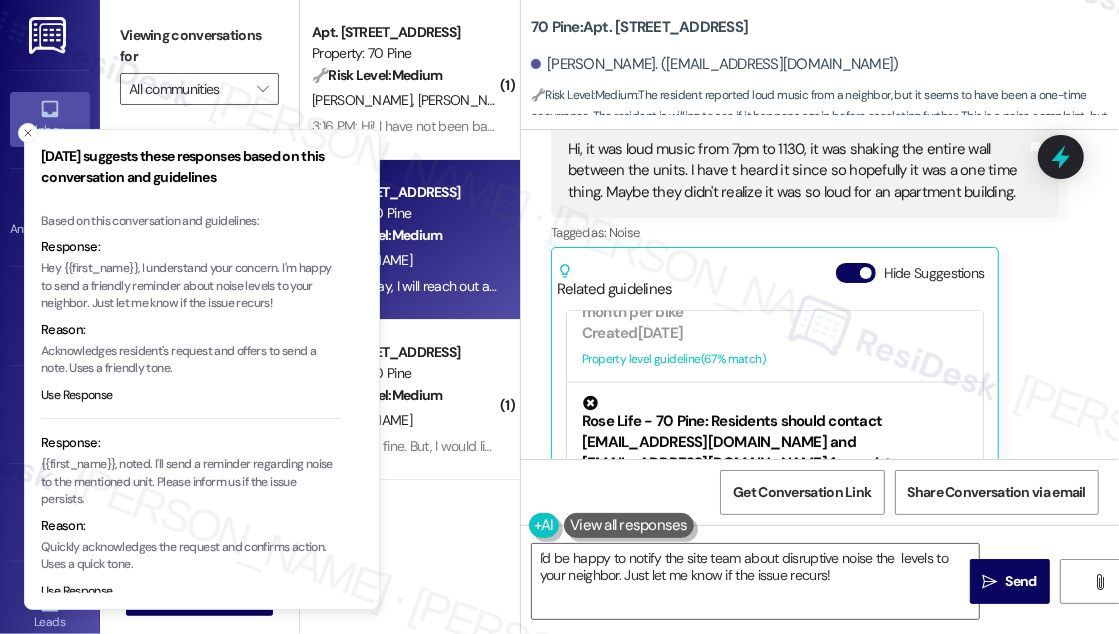 click on "[URL][DOMAIN_NAME]…" at bounding box center (853, 604) 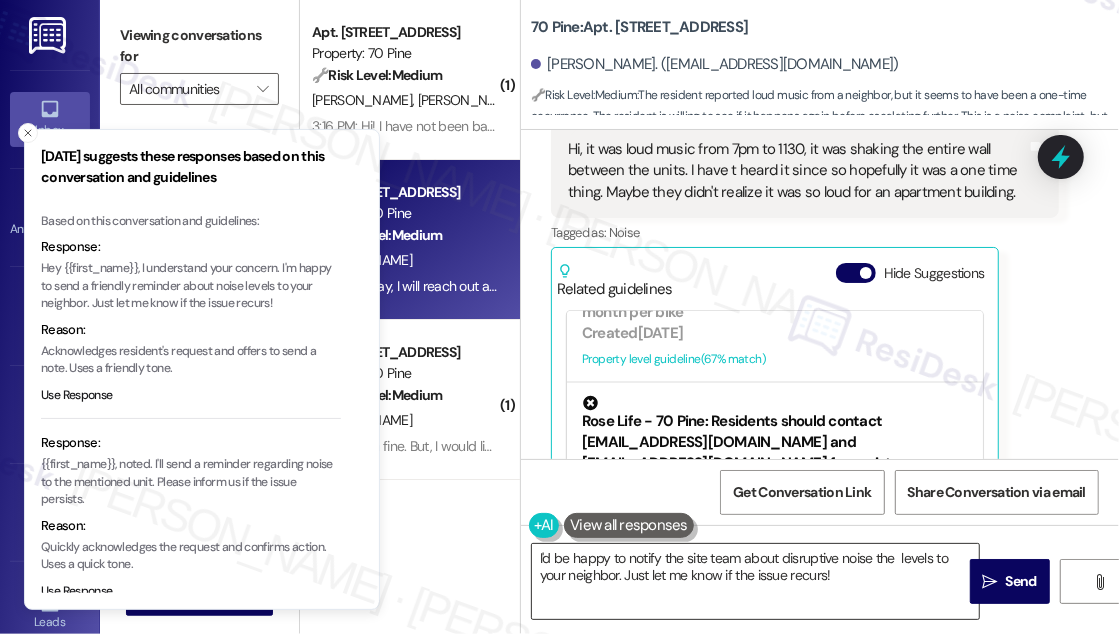 click on "I'd be happy to notify the site team about disruptive noise the  levels to your neighbor. Just let me know if the issue recurs!" at bounding box center (755, 581) 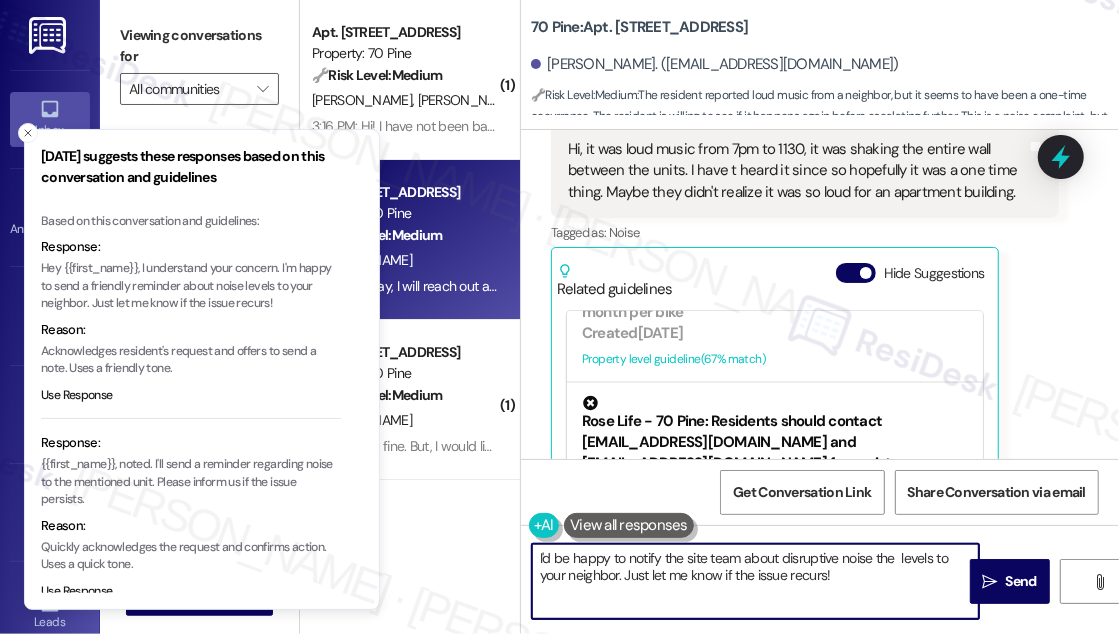 drag, startPoint x: 859, startPoint y: 575, endPoint x: 645, endPoint y: 574, distance: 214.00233 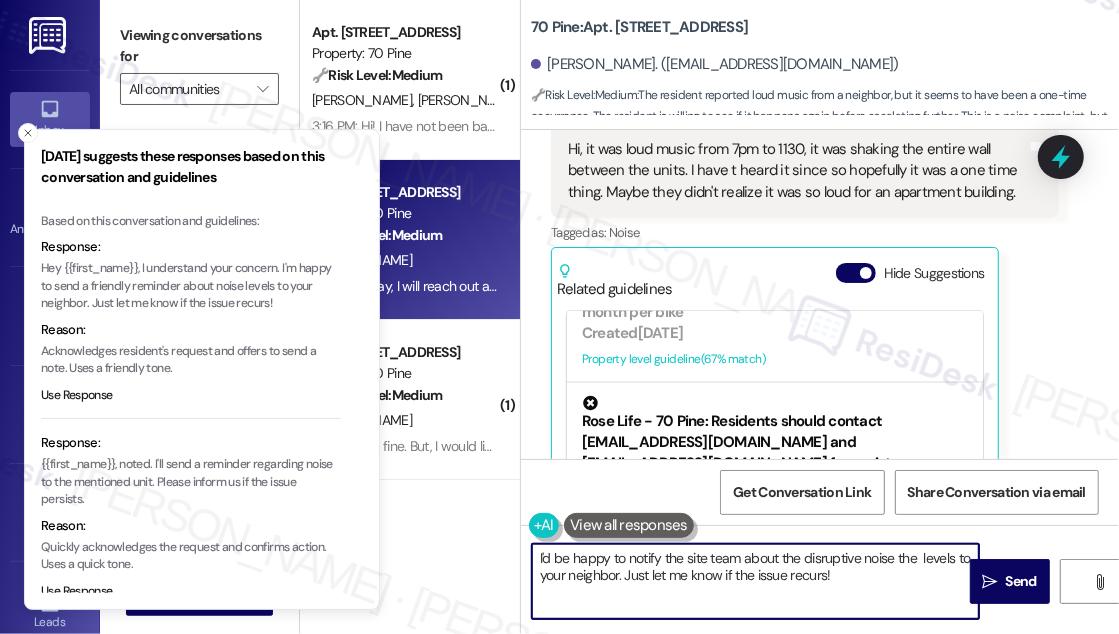 drag, startPoint x: 898, startPoint y: 558, endPoint x: 957, endPoint y: 560, distance: 59.03389 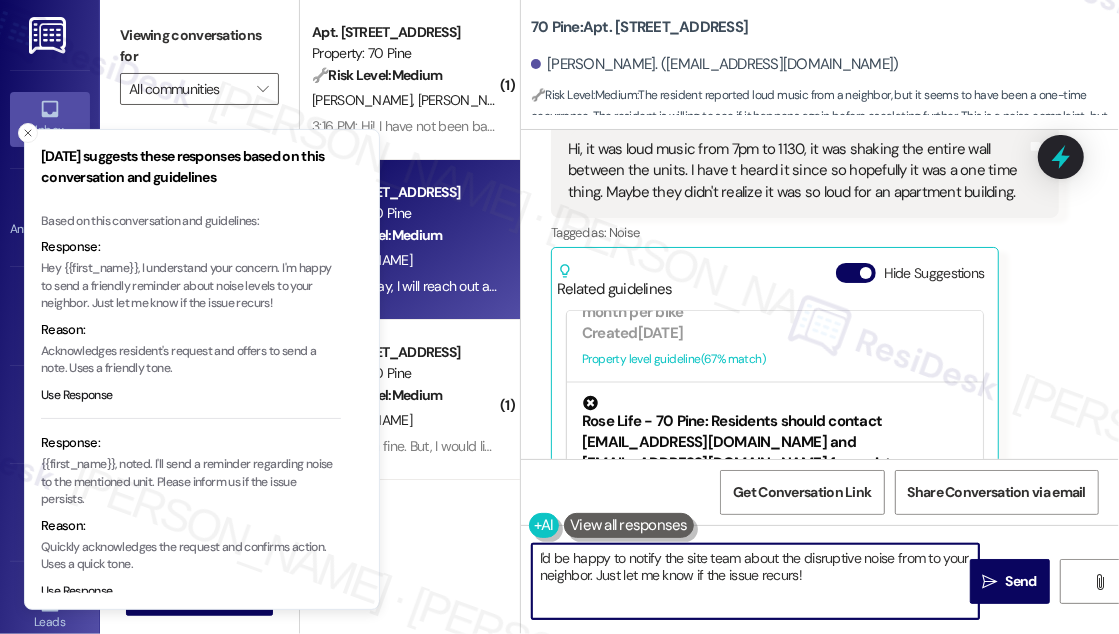 click on "I'd be happy to notify the site team about the disruptive noise from to your neighbor. Just let me know if the issue recurs!" at bounding box center [755, 581] 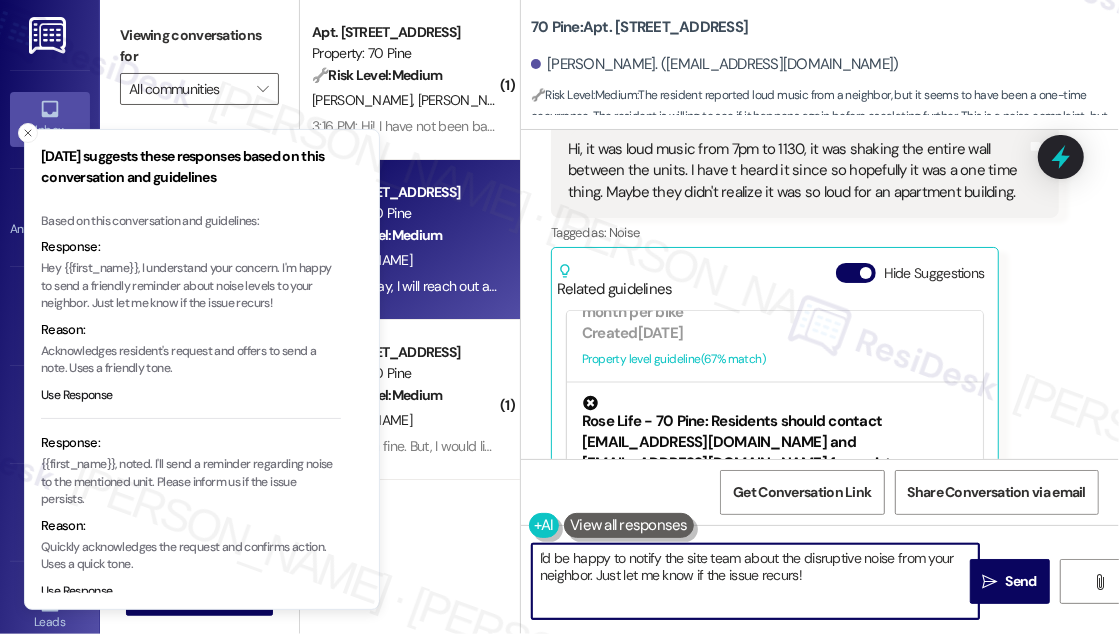 click on "I'd be happy to notify the site team about the disruptive noise from your neighbor. Just let me know if the issue recurs!" at bounding box center [755, 581] 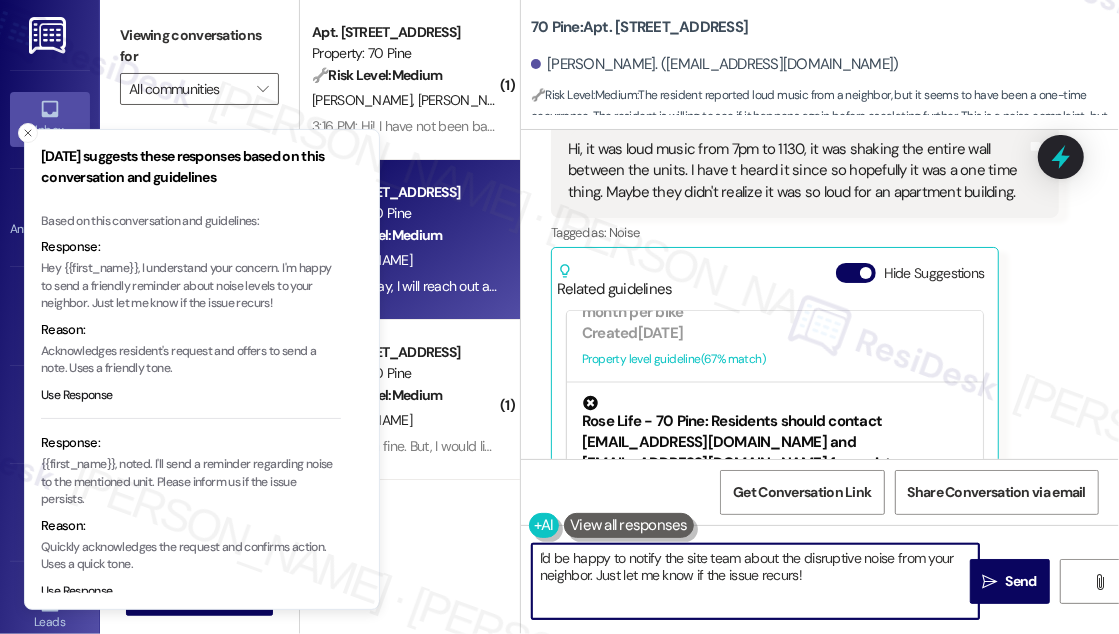 click on "I'd be happy to notify the site team about the disruptive noise from your neighbor. Just let me know if the issue recurs!" at bounding box center (755, 581) 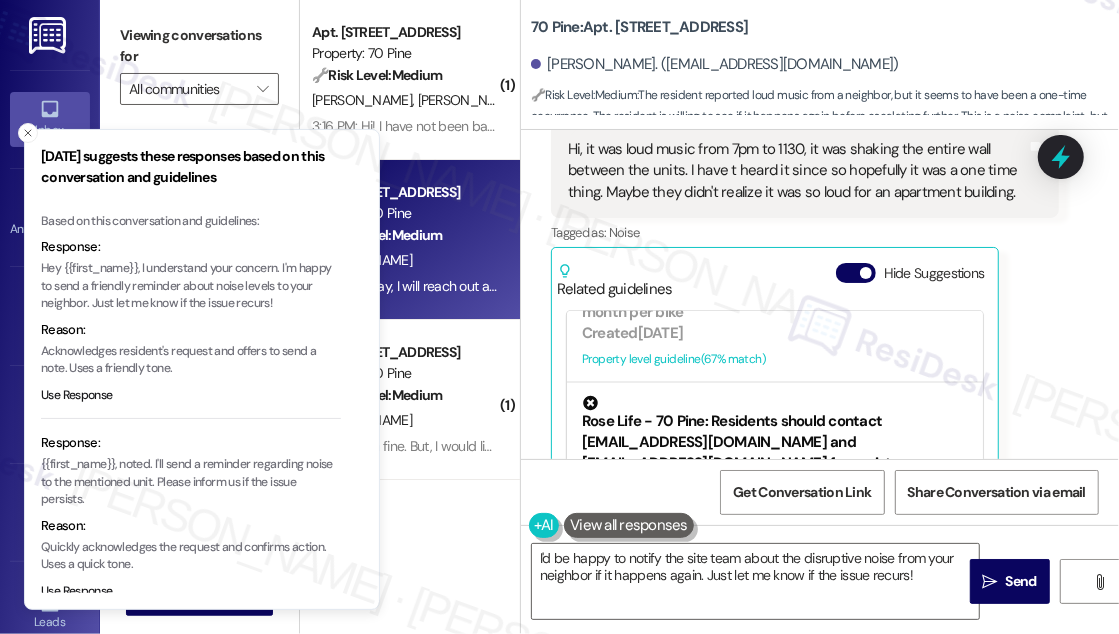 click on "Received via SMS [PERSON_NAME] 1:30 PM Hi, it was loud music from 7pm to 1130, it was shaking the entire wall between the units. I have t heard it since so hopefully it was a one time thing. Maybe they didn't realize it was so loud for an apartment building. Tags and notes Tagged as:   Noise Click to highlight conversations about Noise  Related guidelines Hide Suggestions 'Rose Life - 70 Pine: Front desk number is [PHONE_NUMBER]' Created  a year ago Property level guideline  ( 70 % match) FAQs generated by ResiDesk AI What is the front desk number? The front desk number is [PHONE_NUMBER]. Original Guideline View original document here  [URL][DOMAIN_NAME]… Rose Life - 70 Pine: No month-to-month leases available. Created  [DATE] Property level guideline  ( 69 % match) FAQs generated by ResiDesk AI What is the minimum lease term available? We do not offer month-to-month leases. The minimum lease term is likely longer, such as 6 or 12 months. Can I switch to a month-to-month lease after my initial term ends?  (" at bounding box center [820, 313] 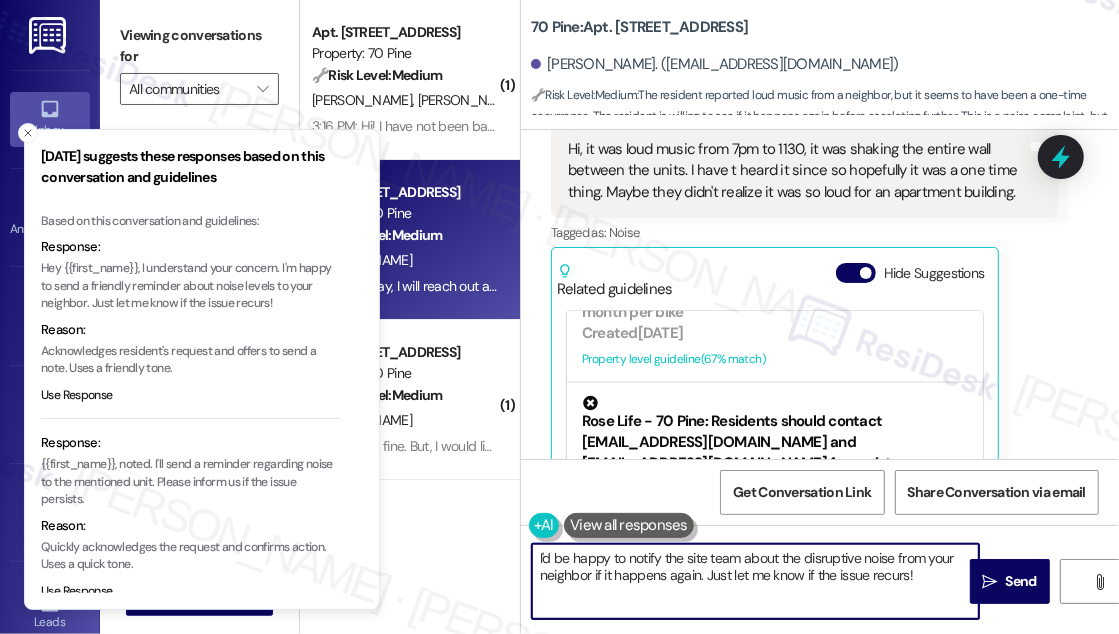 drag, startPoint x: 540, startPoint y: 555, endPoint x: 591, endPoint y: 587, distance: 60.207973 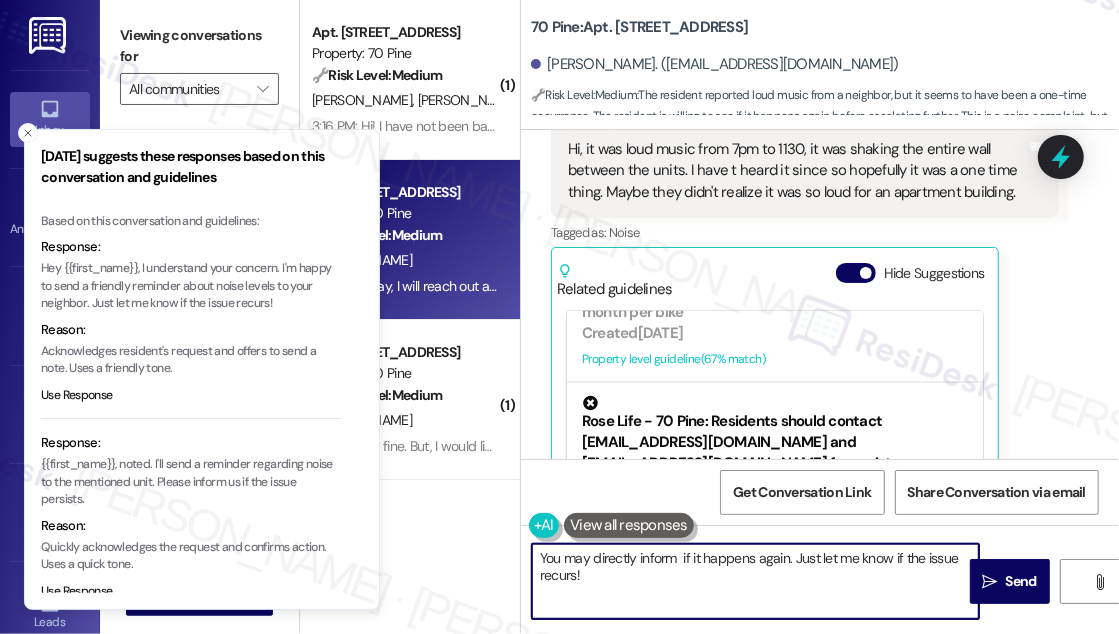 paste on "[PERSON_NAME]" 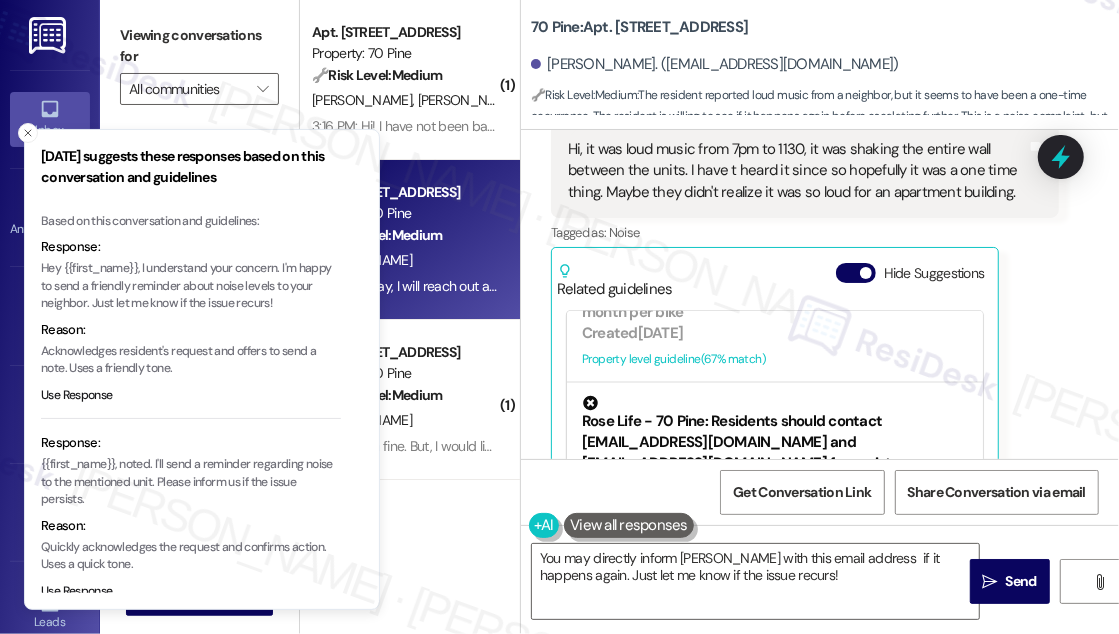 click on "Received via SMS [PERSON_NAME] 1:30 PM Hi, it was loud music from 7pm to 1130, it was shaking the entire wall between the units. I have t heard it since so hopefully it was a one time thing. Maybe they didn't realize it was so loud for an apartment building. Tags and notes Tagged as:   Noise Click to highlight conversations about Noise  Related guidelines Hide Suggestions 'Rose Life - 70 Pine: Front desk number is [PHONE_NUMBER]' Created  a year ago Property level guideline  ( 70 % match) FAQs generated by ResiDesk AI What is the front desk number? The front desk number is [PHONE_NUMBER]. Original Guideline View original document here  [URL][DOMAIN_NAME]… Rose Life - 70 Pine: No month-to-month leases available. Created  [DATE] Property level guideline  ( 69 % match) FAQs generated by ResiDesk AI What is the minimum lease term available? We do not offer month-to-month leases. The minimum lease term is likely longer, such as 6 or 12 months. Can I switch to a month-to-month lease after my initial term ends?  (" at bounding box center [820, 313] 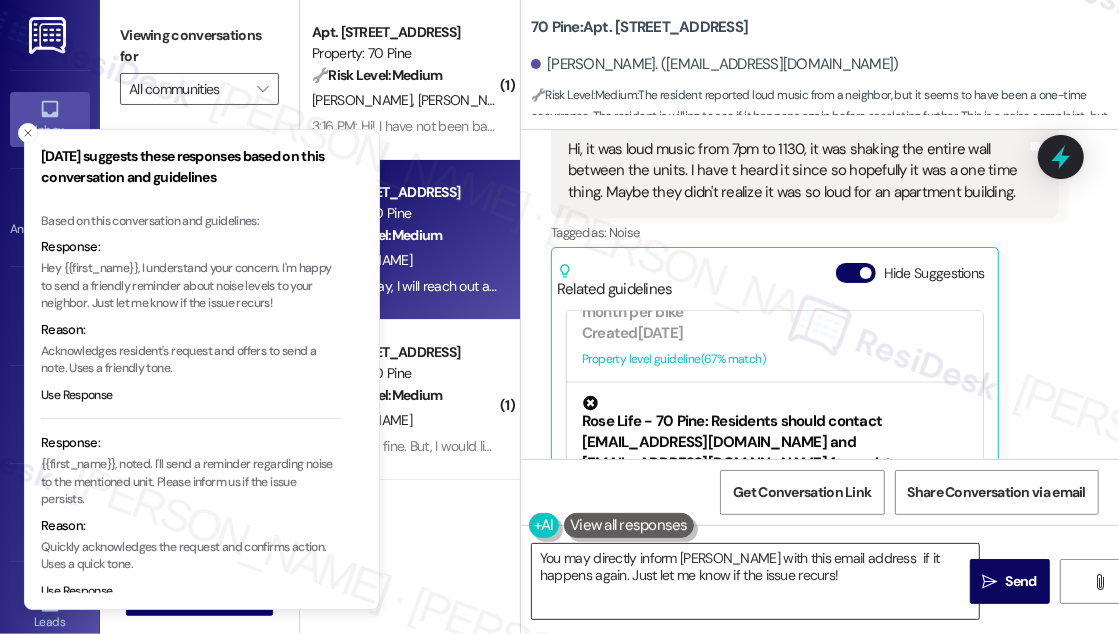 click on "You may directly inform [PERSON_NAME] with this email address  if it happens again. Just let me know if the issue recurs!" at bounding box center (755, 581) 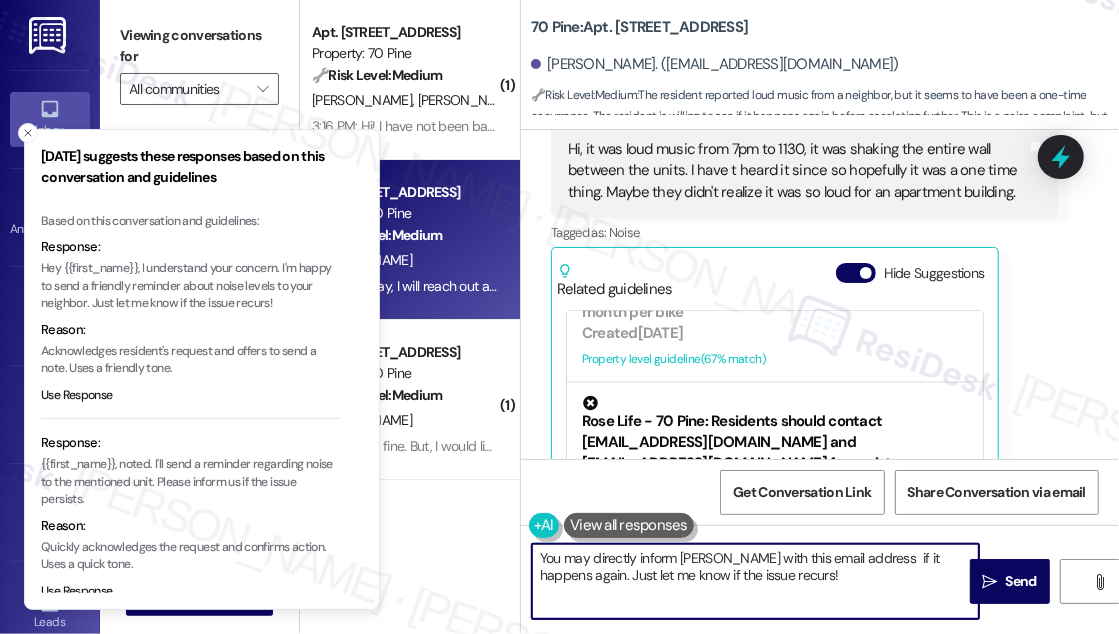 click on "You may directly inform [PERSON_NAME] with this email address  if it happens again. Just let me know if the issue recurs!" at bounding box center (755, 581) 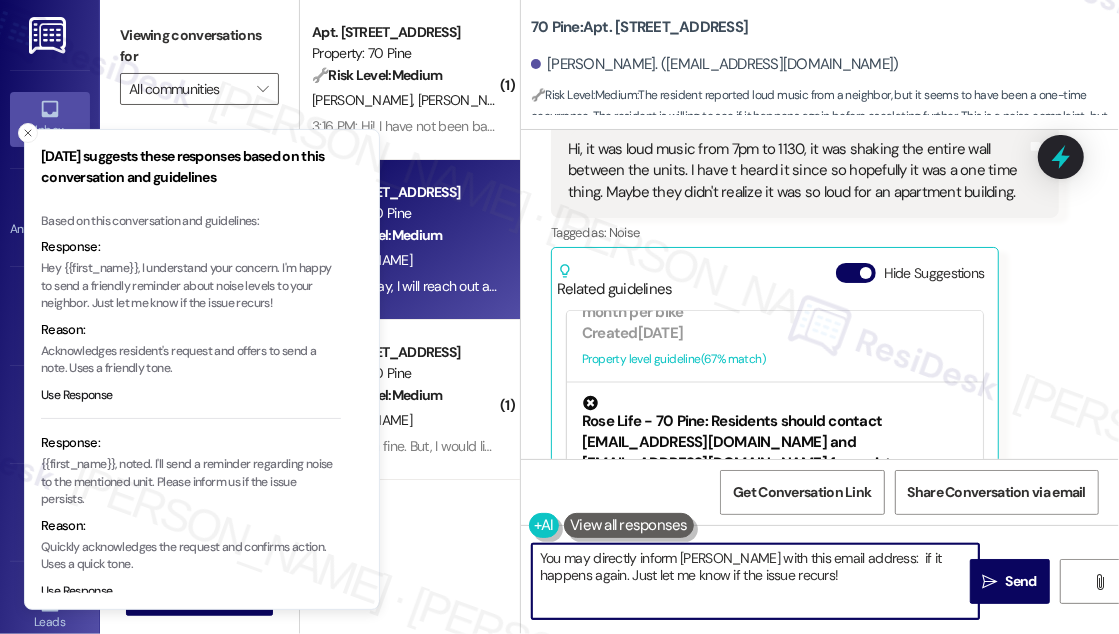 paste on "[EMAIL_ADDRESS][DOMAIN_NAME]" 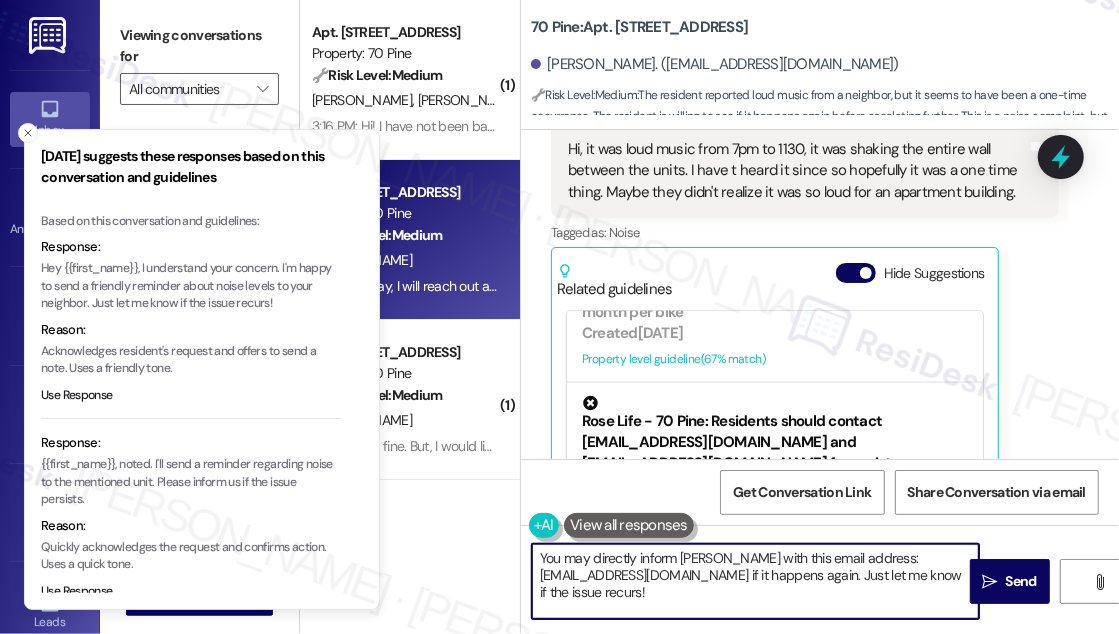 drag, startPoint x: 857, startPoint y: 579, endPoint x: 866, endPoint y: 592, distance: 15.811388 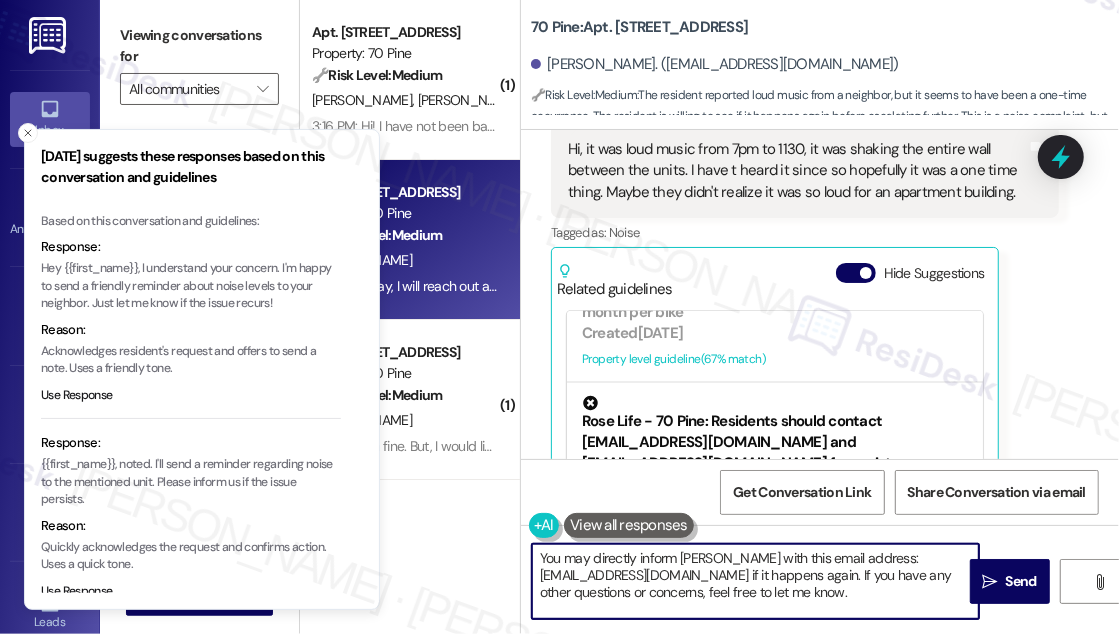 click on "You may directly inform [PERSON_NAME] with this email address:[EMAIL_ADDRESS][DOMAIN_NAME] if it happens again. If you have any other questions or concerns, feel free to let me know." at bounding box center [755, 581] 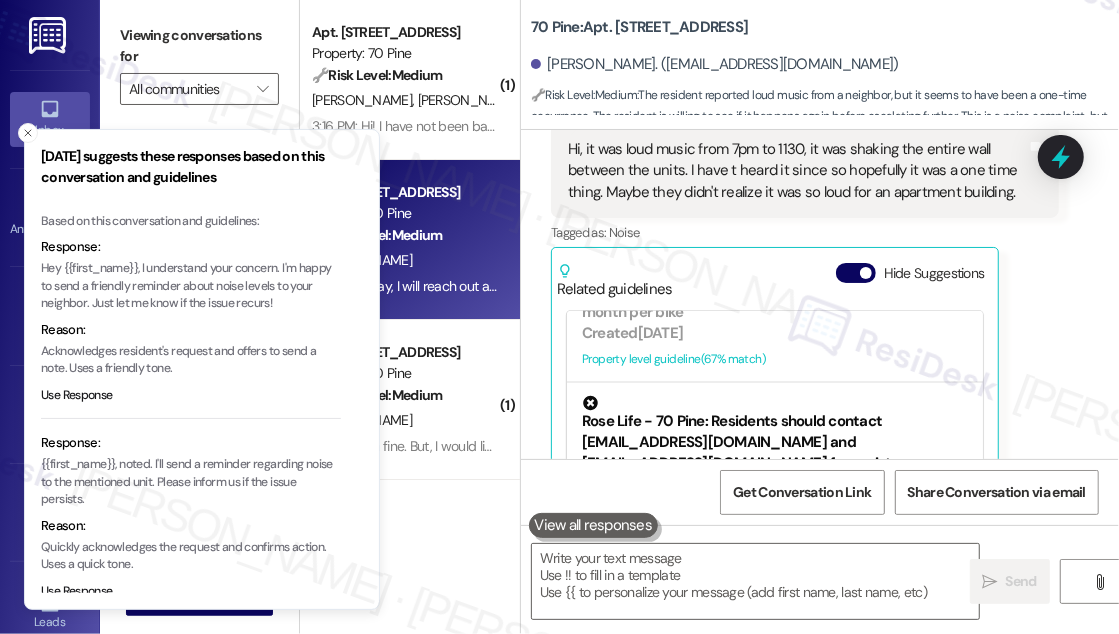 click on "Received via SMS [PERSON_NAME] 1:30 PM Hi, it was loud music from 7pm to 1130, it was shaking the entire wall between the units. I have t heard it since so hopefully it was a one time thing. Maybe they didn't realize it was so loud for an apartment building. Tags and notes Tagged as:   Noise Click to highlight conversations about Noise  Related guidelines Hide Suggestions 'Rose Life - 70 Pine: Front desk number is [PHONE_NUMBER]' Created  a year ago Property level guideline  ( 70 % match) FAQs generated by ResiDesk AI What is the front desk number? The front desk number is [PHONE_NUMBER]. Original Guideline View original document here  [URL][DOMAIN_NAME]… Rose Life - 70 Pine: No month-to-month leases available. Created  [DATE] Property level guideline  ( 69 % match) FAQs generated by ResiDesk AI What is the minimum lease term available? We do not offer month-to-month leases. The minimum lease term is likely longer, such as 6 or 12 months. Can I switch to a month-to-month lease after my initial term ends?  (" at bounding box center (820, 313) 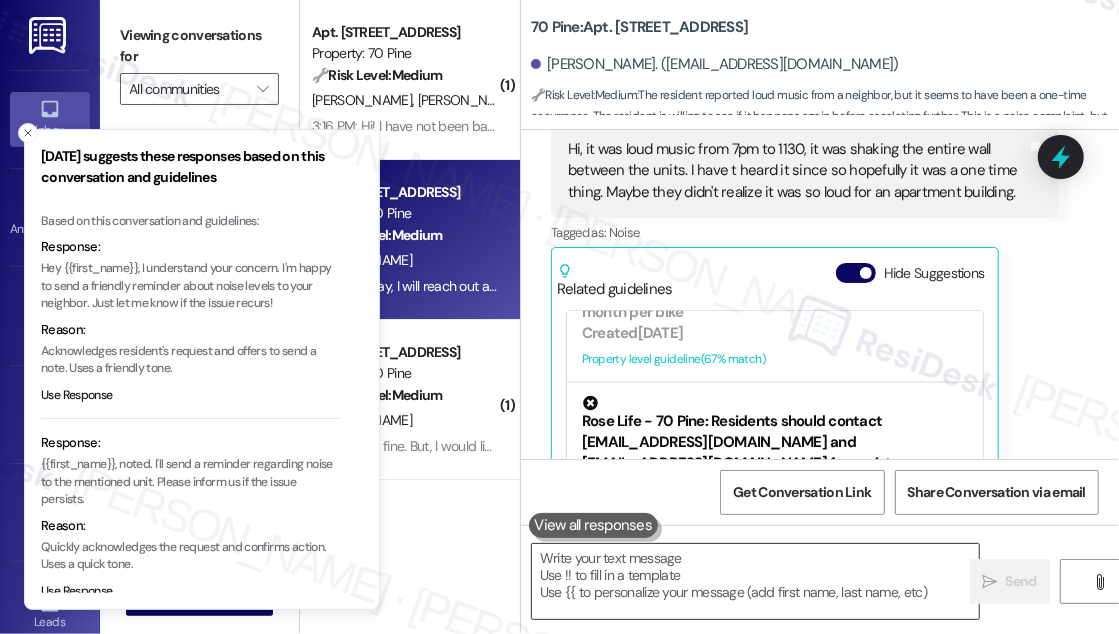 click at bounding box center [755, 581] 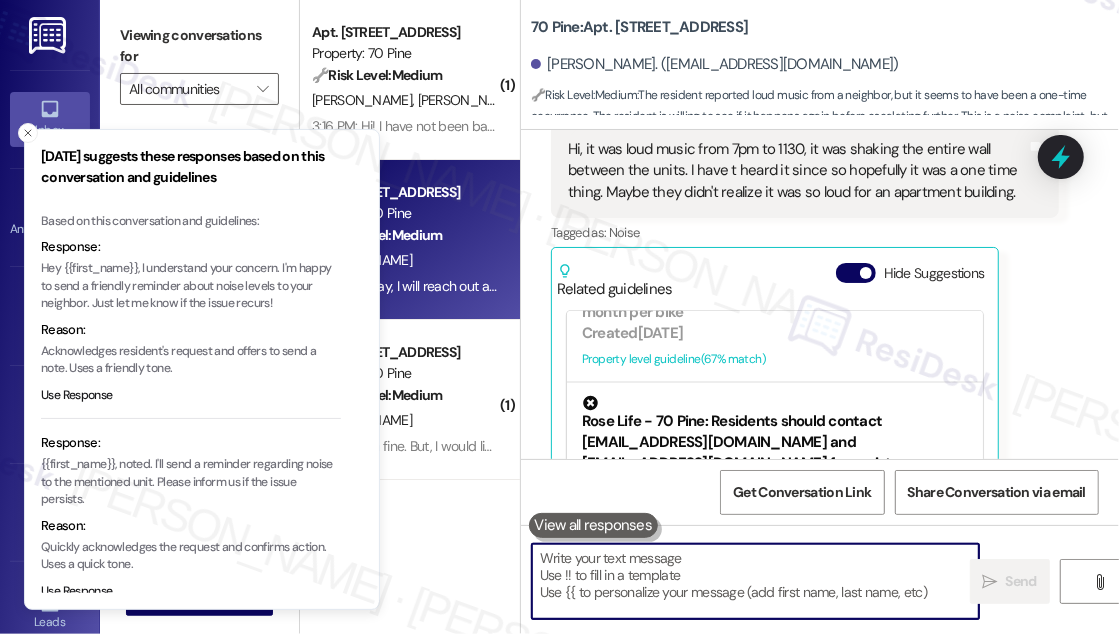 paste on "You can reach out directly to [PERSON_NAME] at [EMAIL_ADDRESS][DOMAIN_NAME] if it happens again. If there’s anything else you need or any other concerns, feel free to let me know!
Ask ChatGPT" 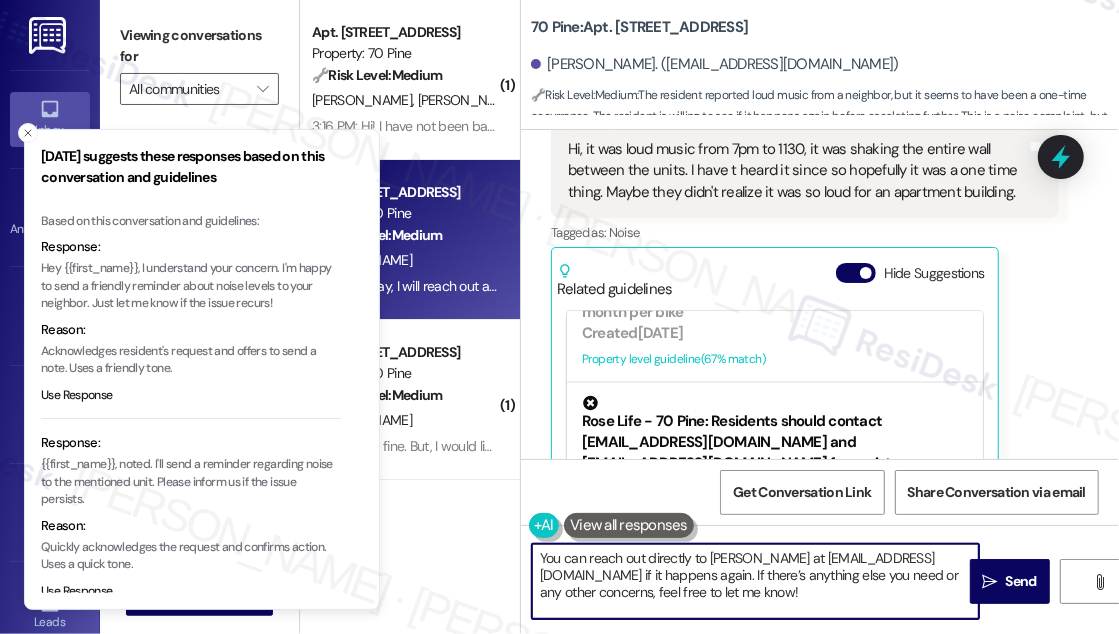 scroll, scrollTop: 170, scrollLeft: 0, axis: vertical 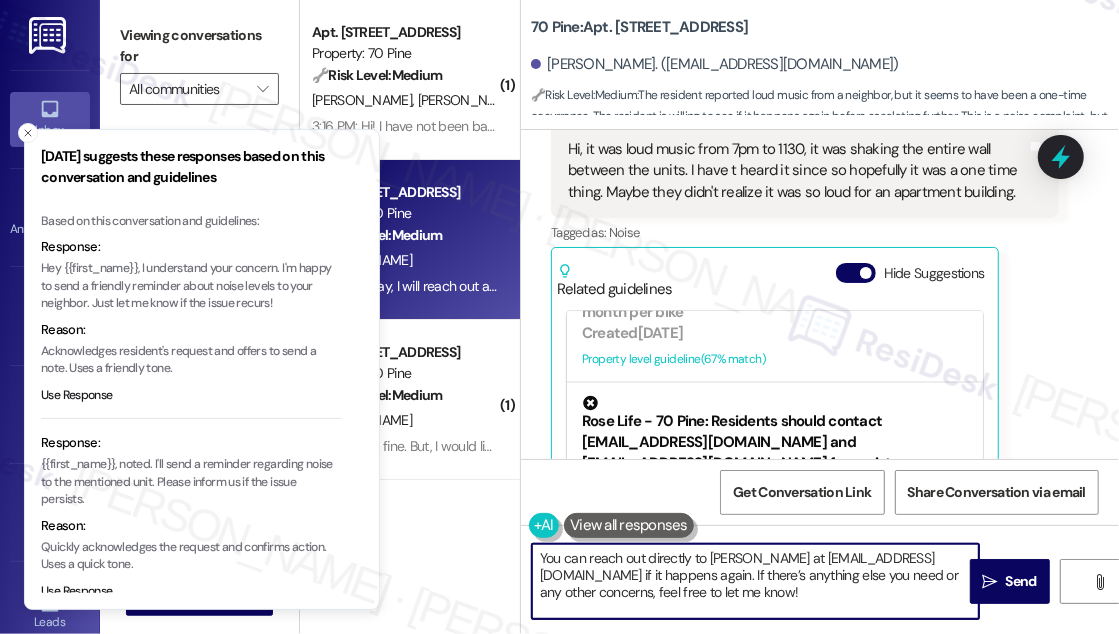 drag, startPoint x: 590, startPoint y: 607, endPoint x: 543, endPoint y: 604, distance: 47.095646 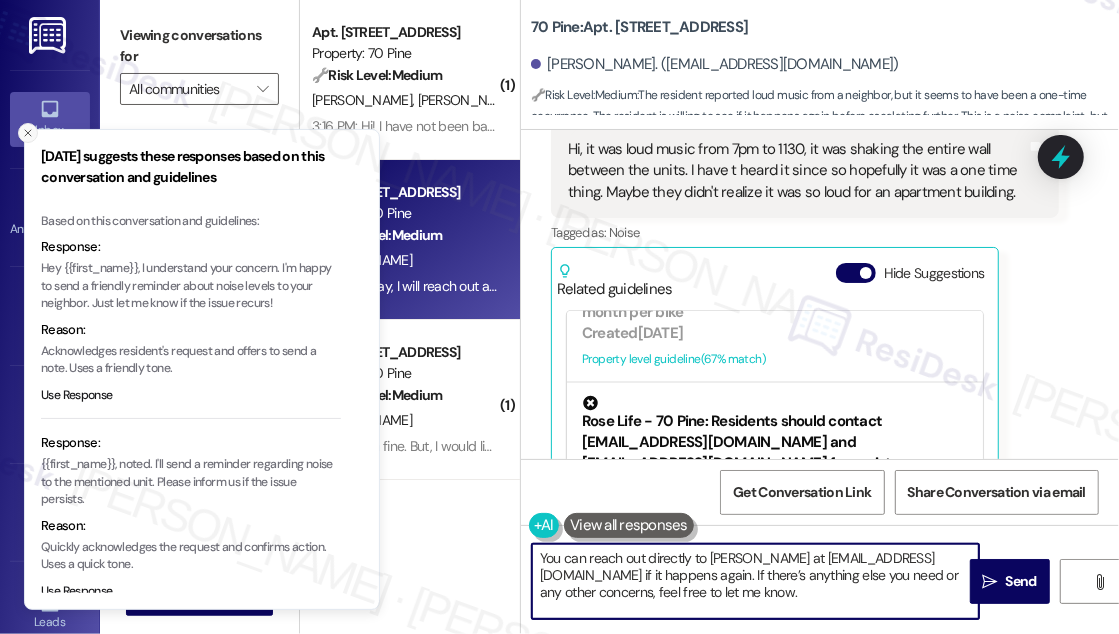 type on "You can reach out directly to [PERSON_NAME] at [EMAIL_ADDRESS][DOMAIN_NAME] if it happens again. If there’s anything else you need or any other concerns, feel free to let me know." 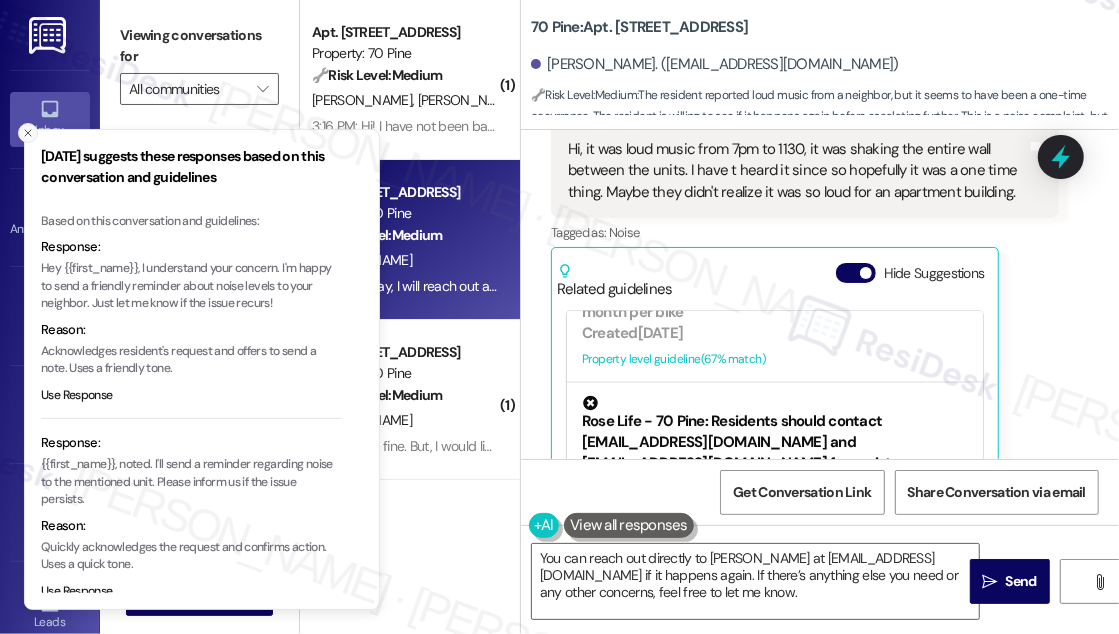 click 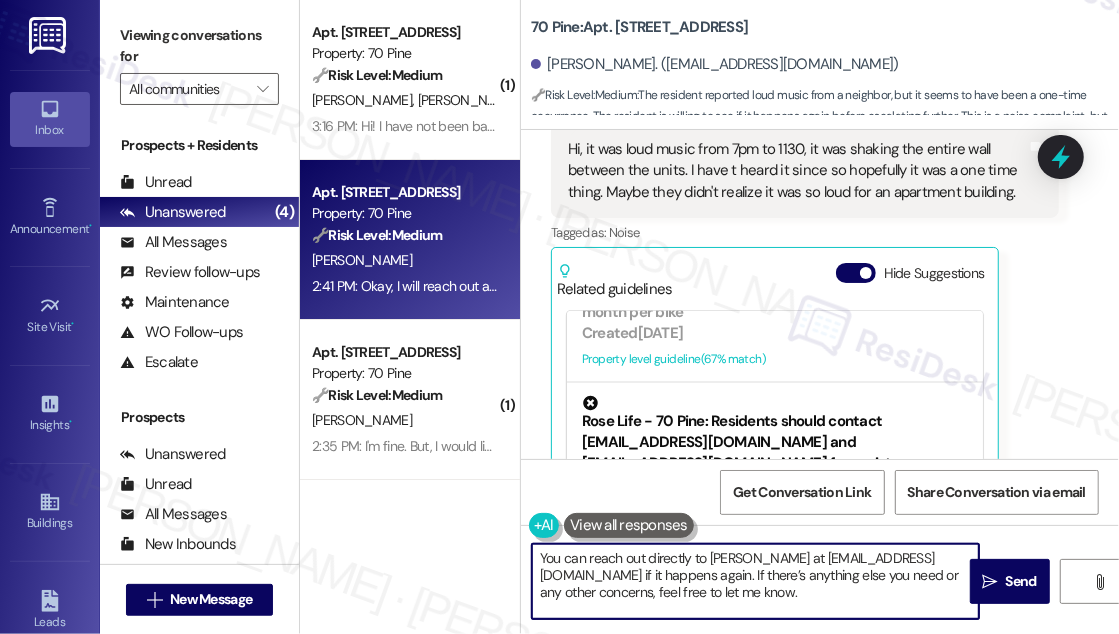 click on "You can reach out directly to [PERSON_NAME] at [EMAIL_ADDRESS][DOMAIN_NAME] if it happens again. If there’s anything else you need or any other concerns, feel free to let me know." at bounding box center [755, 581] 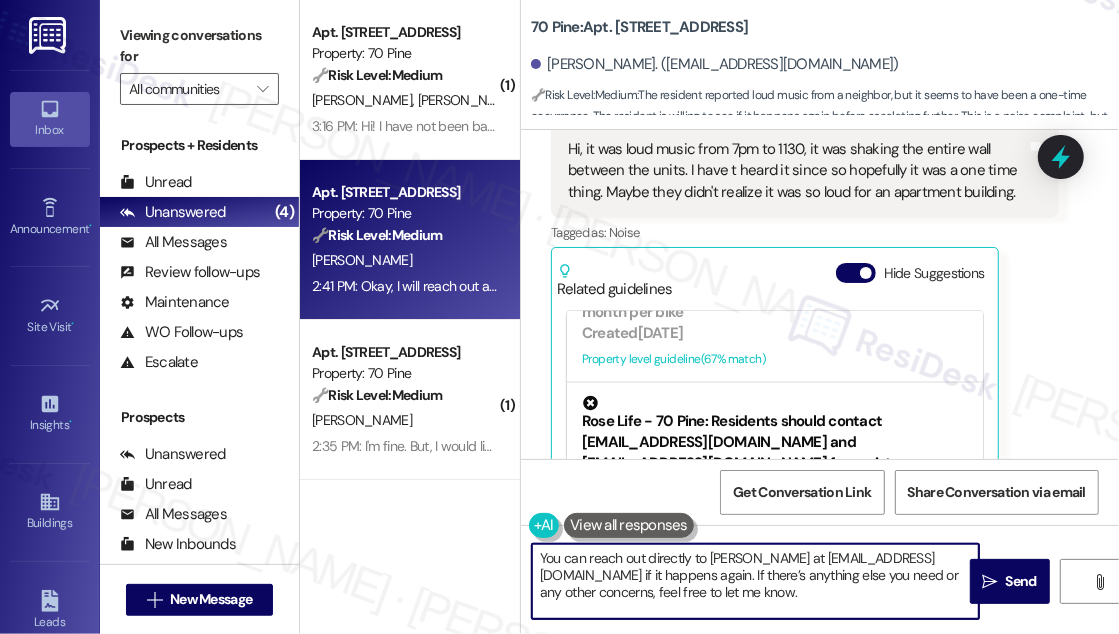 click on "You can reach out directly to [PERSON_NAME] at [EMAIL_ADDRESS][DOMAIN_NAME] if it happens again. If there’s anything else you need or any other concerns, feel free to let me know." at bounding box center (755, 581) 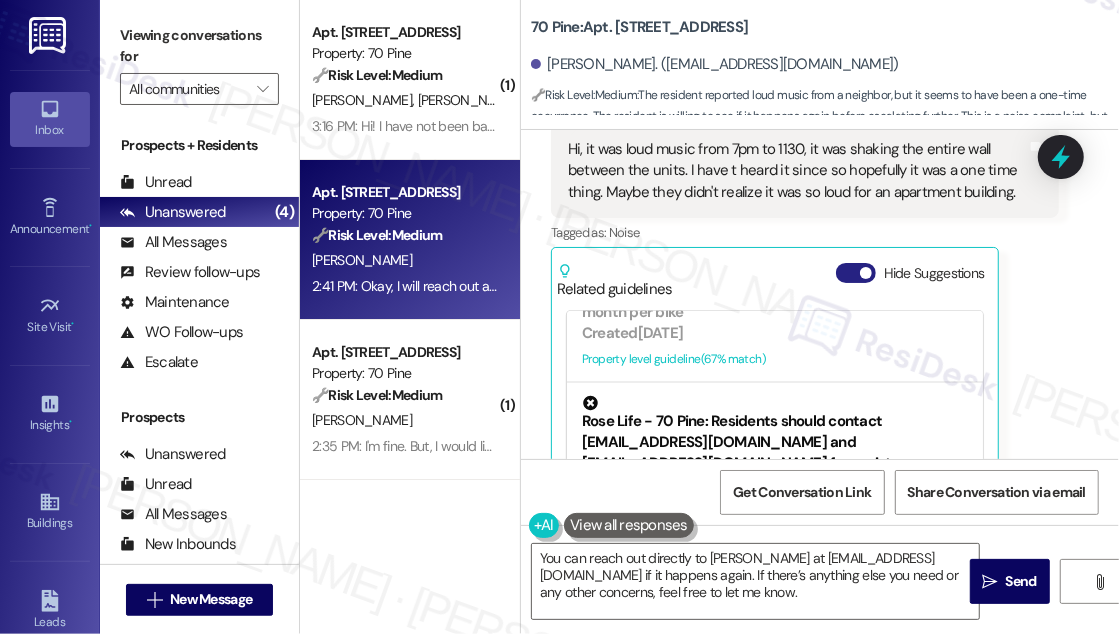 click on "Hide Suggestions" at bounding box center [856, 273] 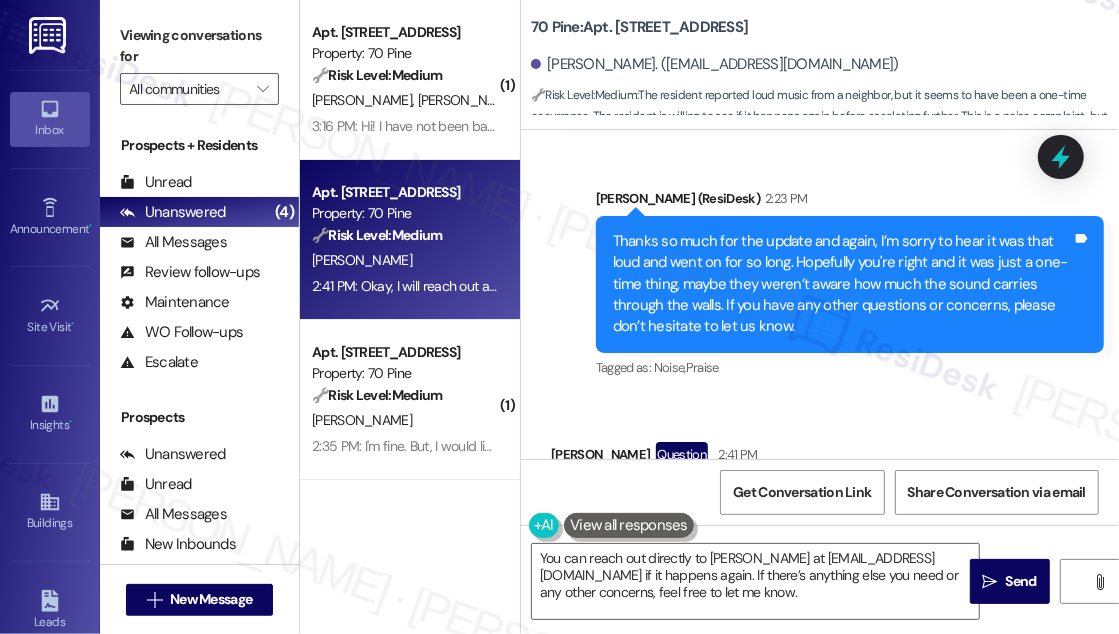 scroll, scrollTop: 9314, scrollLeft: 0, axis: vertical 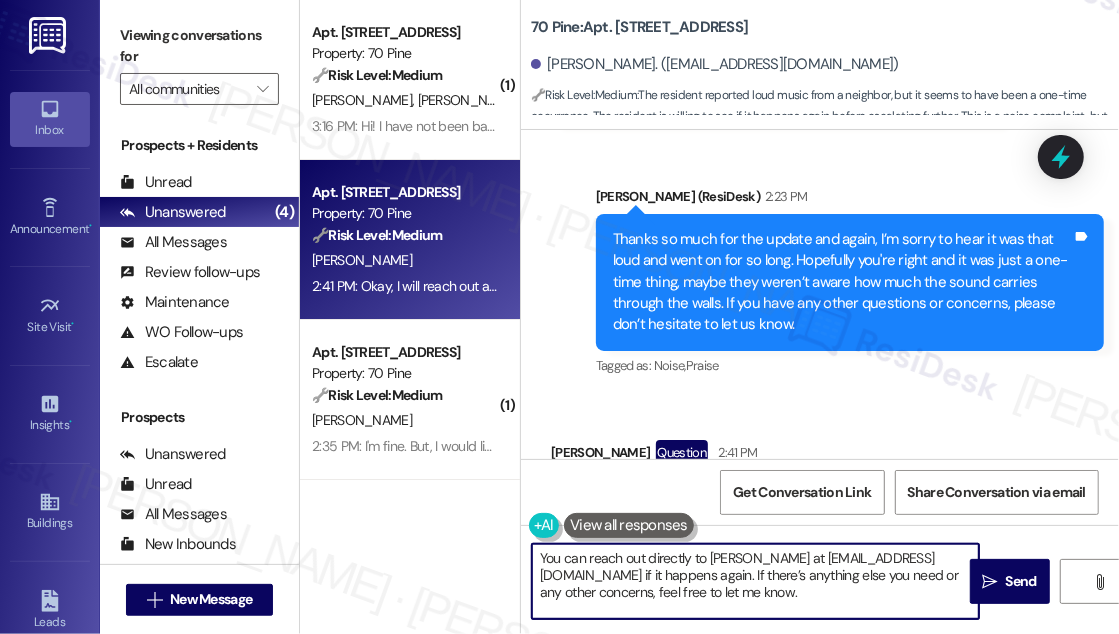 click on "You can reach out directly to [PERSON_NAME] at [EMAIL_ADDRESS][DOMAIN_NAME] if it happens again. If there’s anything else you need or any other concerns, feel free to let me know." at bounding box center [755, 581] 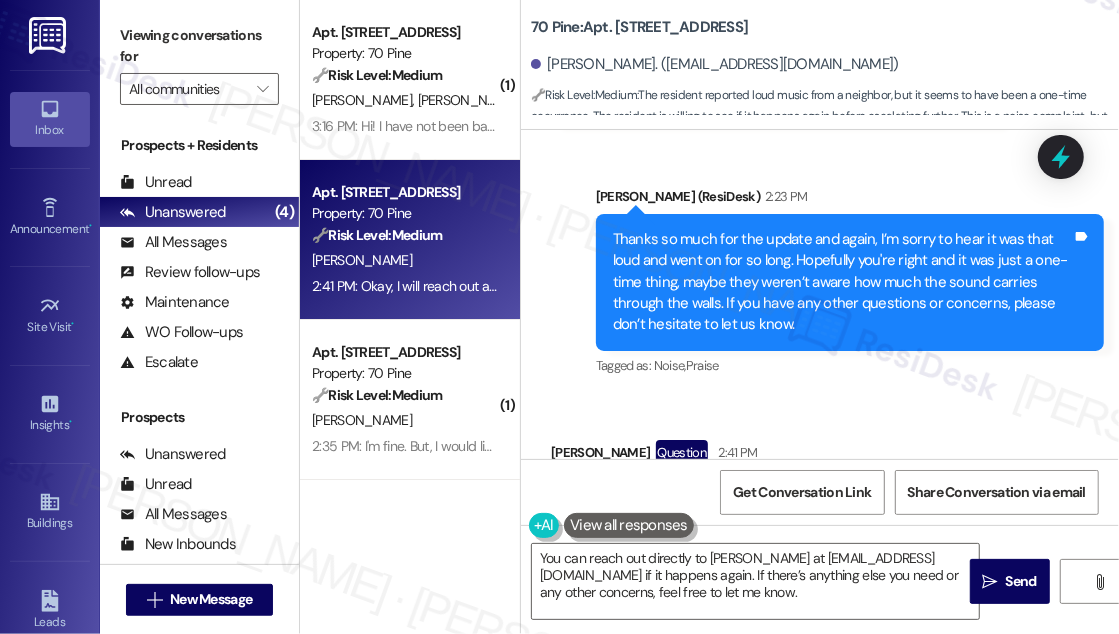 click on "Received via SMS [PERSON_NAME] Question 2:41 PM Okay, I will reach out again if it happens and maybe you guys can send them a little note?  Tags and notes Tagged as:   Call request Click to highlight conversations about Call request" at bounding box center [820, 492] 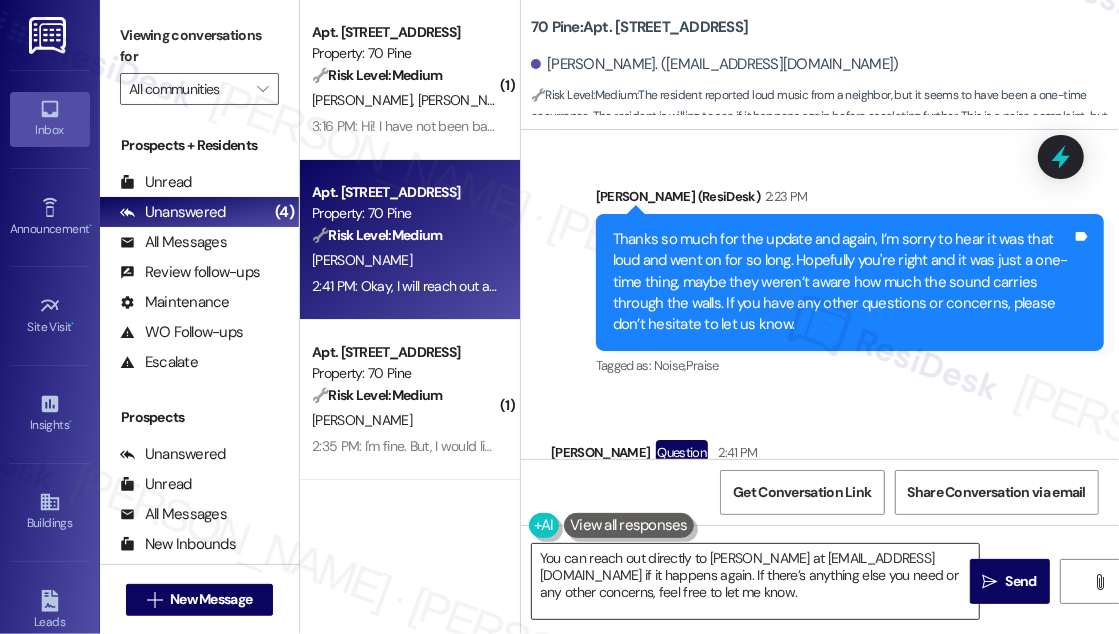 click on "You can reach out directly to [PERSON_NAME] at [EMAIL_ADDRESS][DOMAIN_NAME] if it happens again. If there’s anything else you need or any other concerns, feel free to let me know." at bounding box center (755, 581) 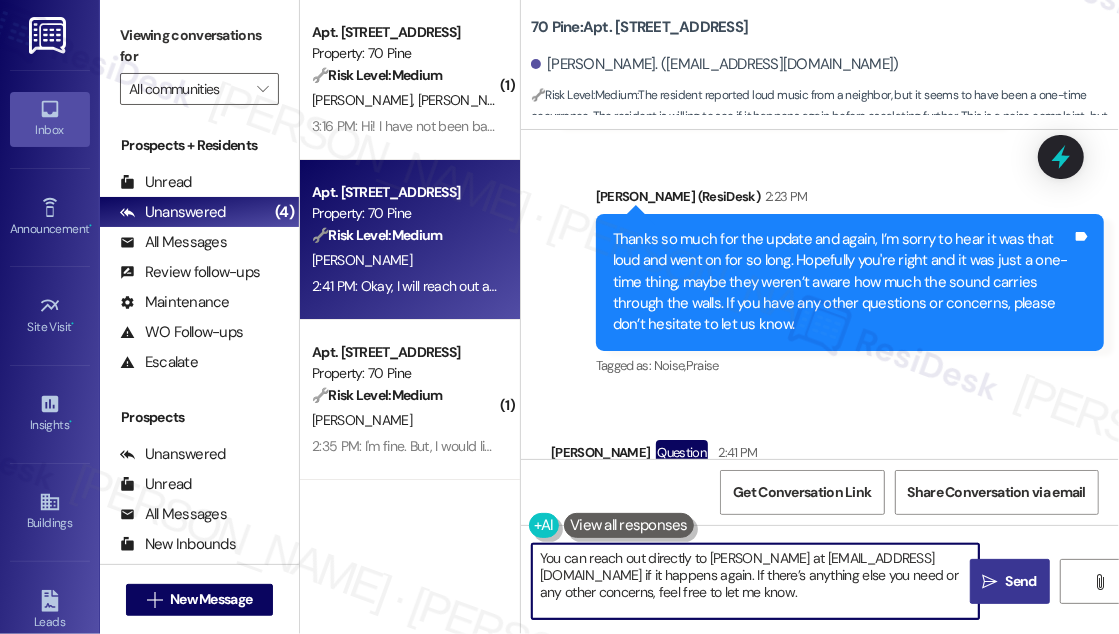 click on "Send" at bounding box center [1021, 581] 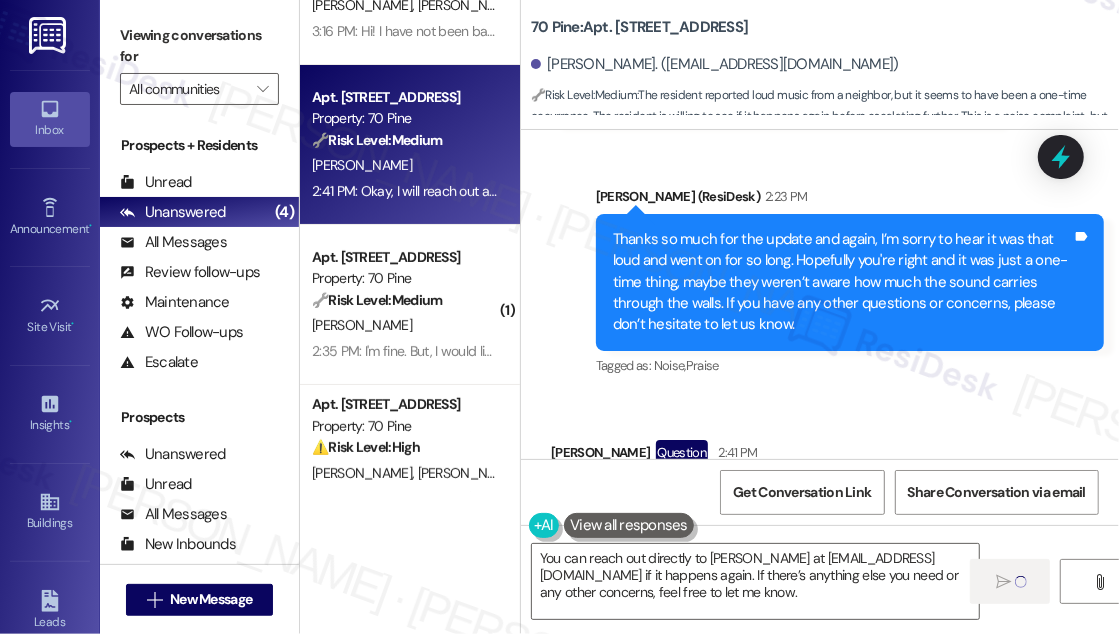 scroll, scrollTop: 147, scrollLeft: 0, axis: vertical 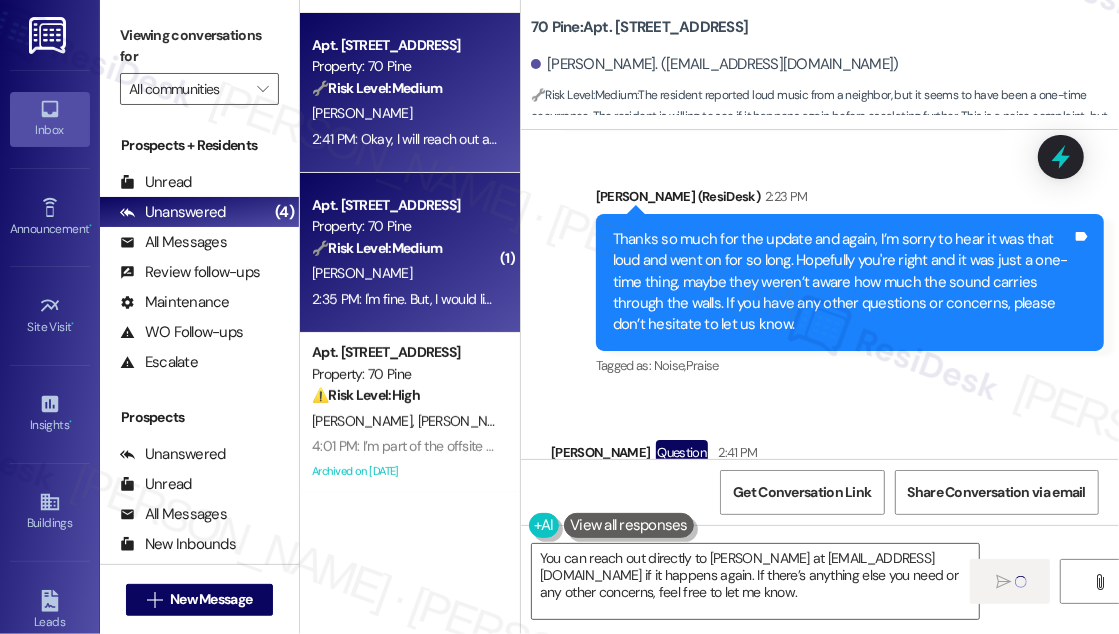 click on "[PERSON_NAME]" at bounding box center [404, 273] 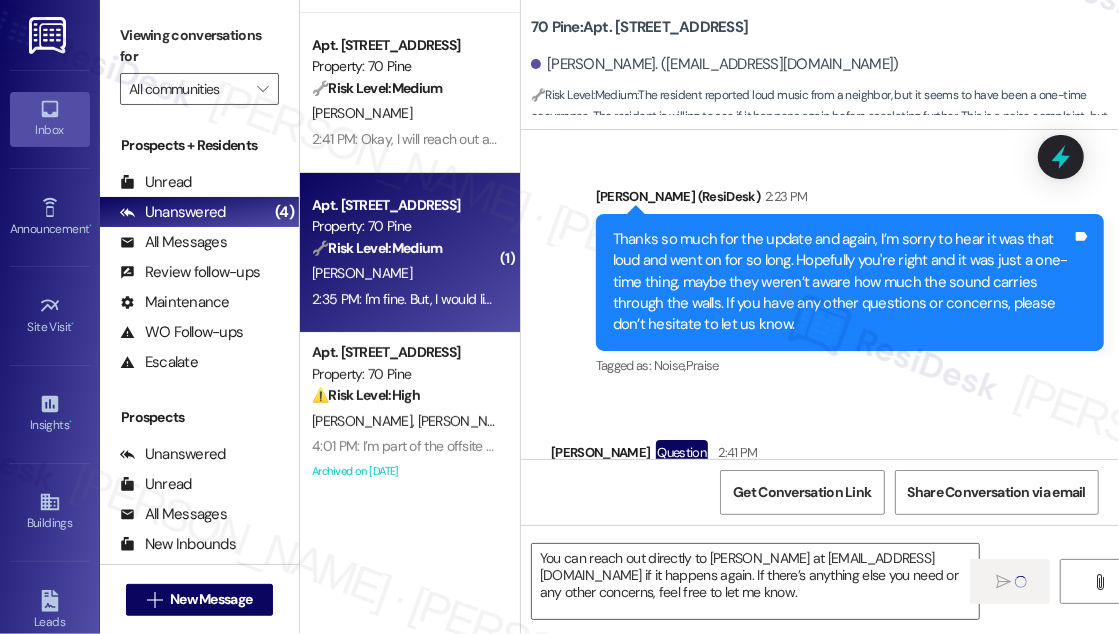 type on "Fetching suggested responses. Please feel free to read through the conversation in the meantime." 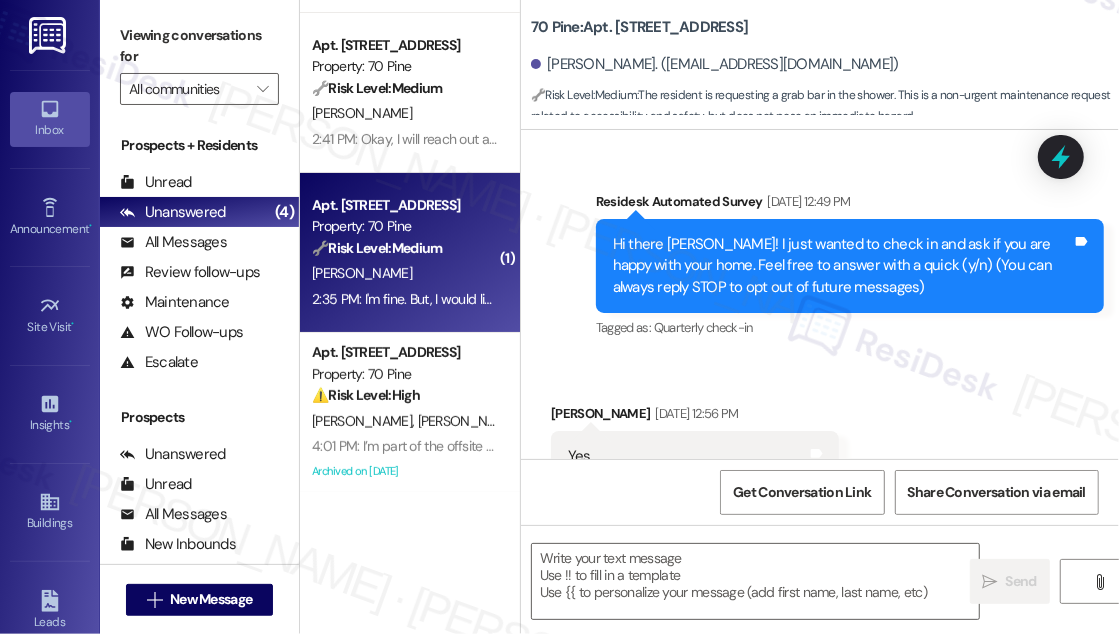 scroll, scrollTop: 2426, scrollLeft: 0, axis: vertical 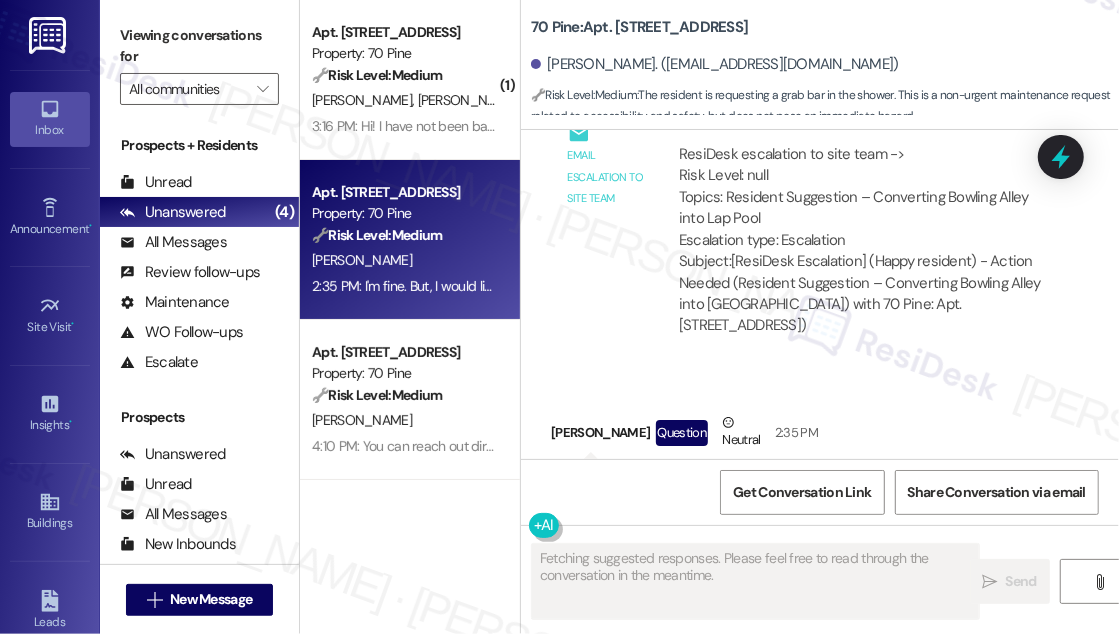 click on "I'm fine.  But, I would like a bar to hold on to while getting in and out of the shower.  Is that possible?" at bounding box center [797, 497] 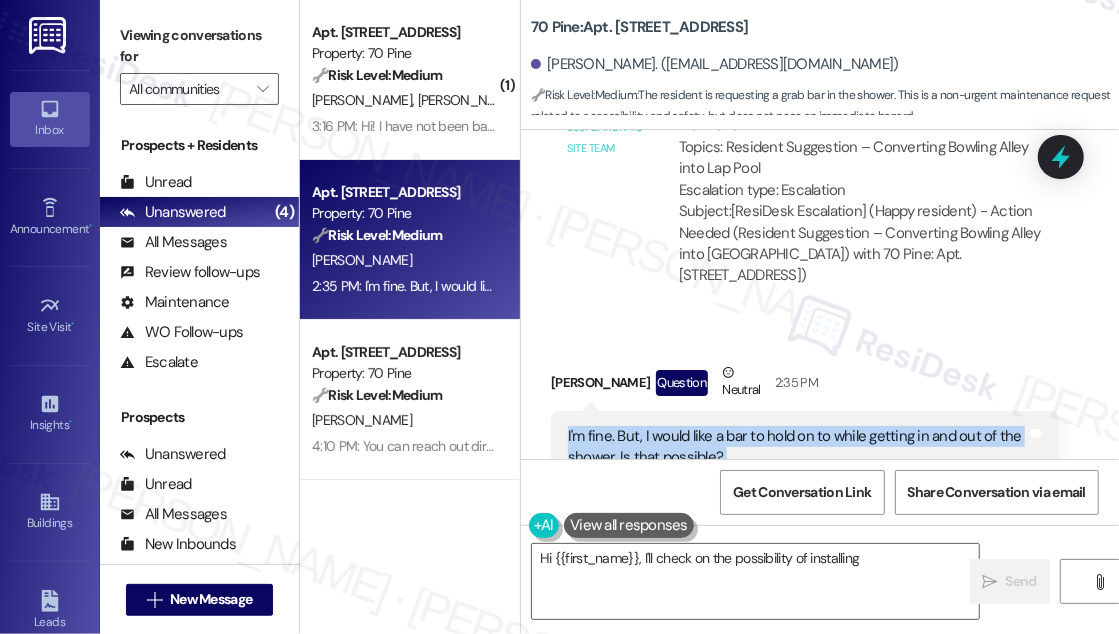 scroll, scrollTop: 11889, scrollLeft: 0, axis: vertical 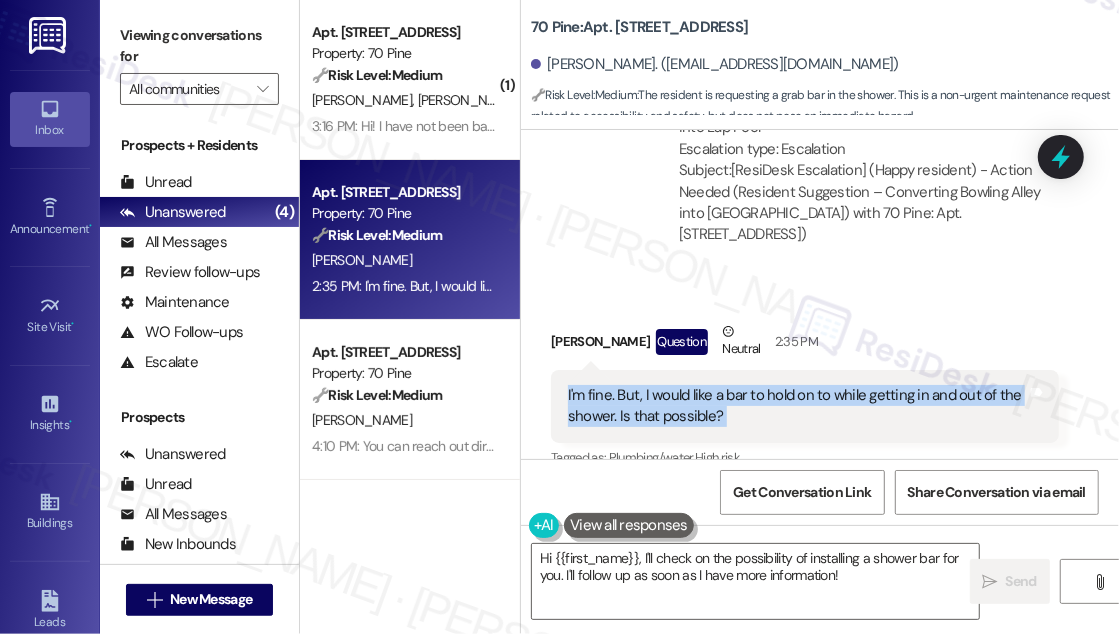 click on "Hide Suggestions" at bounding box center [856, 498] 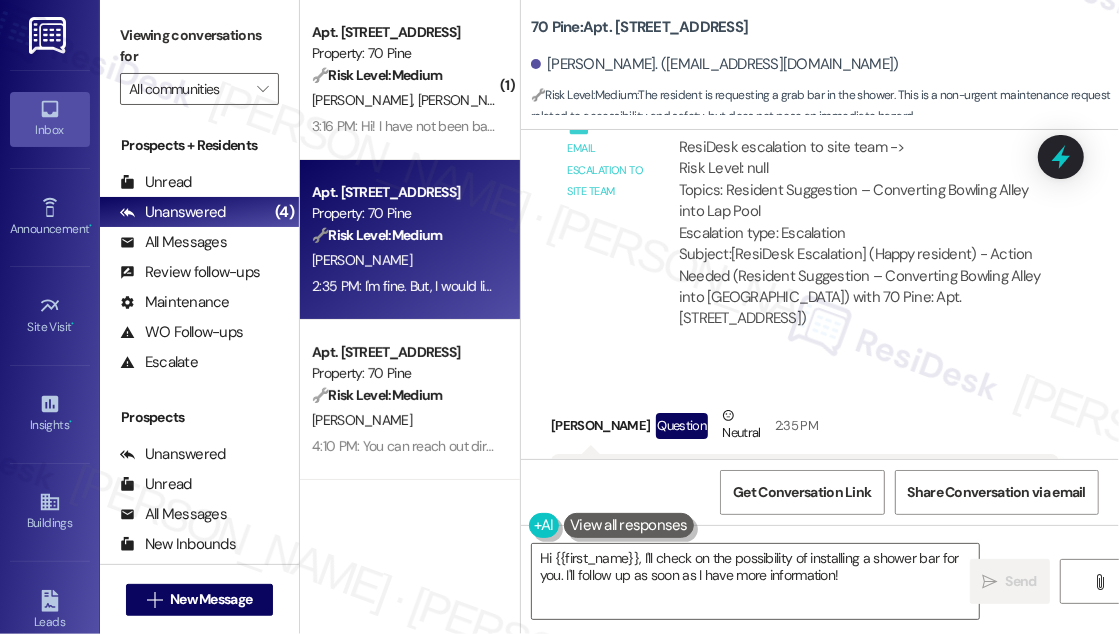 scroll, scrollTop: 11909, scrollLeft: 0, axis: vertical 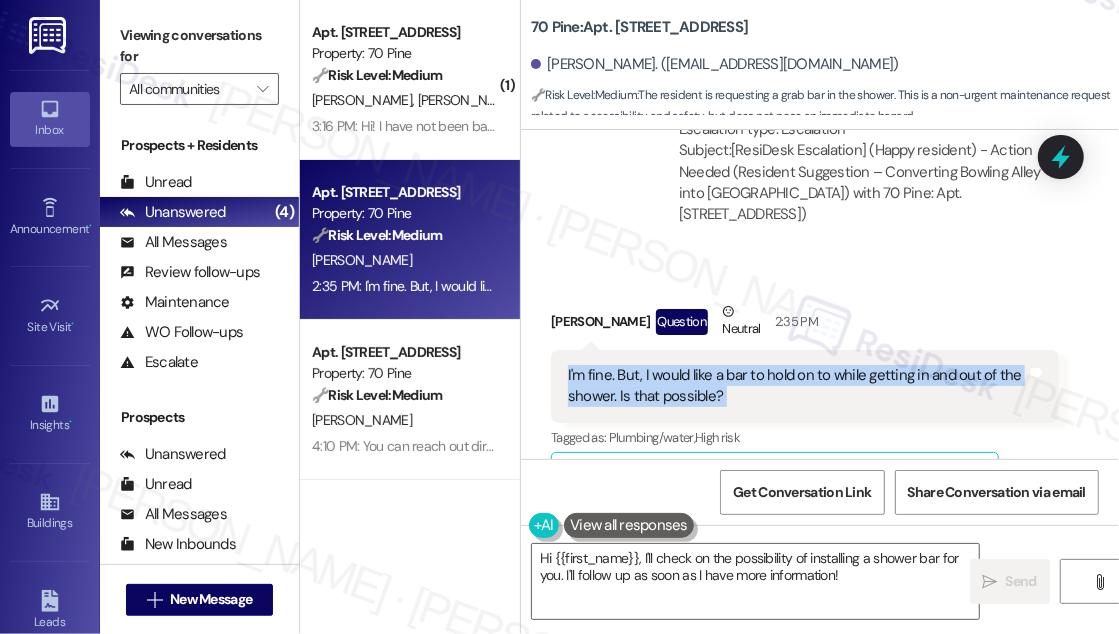 click on "I'm fine.  But, I would like a bar to hold on to while getting in and out of the shower.  Is that possible?" at bounding box center [797, 386] 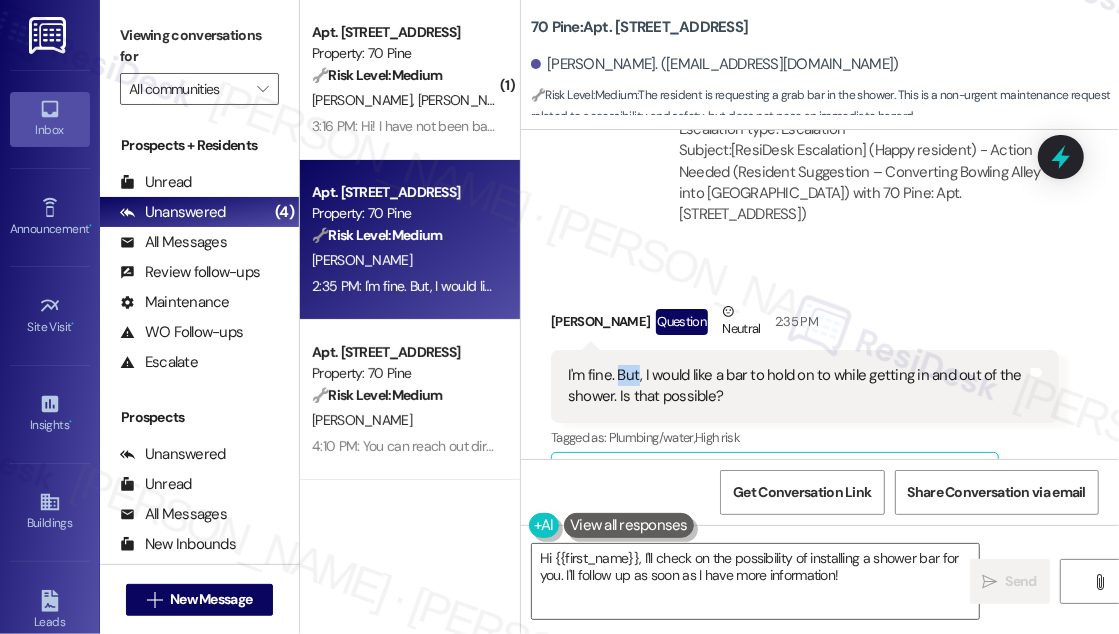 click on "I'm fine.  But, I would like a bar to hold on to while getting in and out of the shower.  Is that possible?" at bounding box center (797, 386) 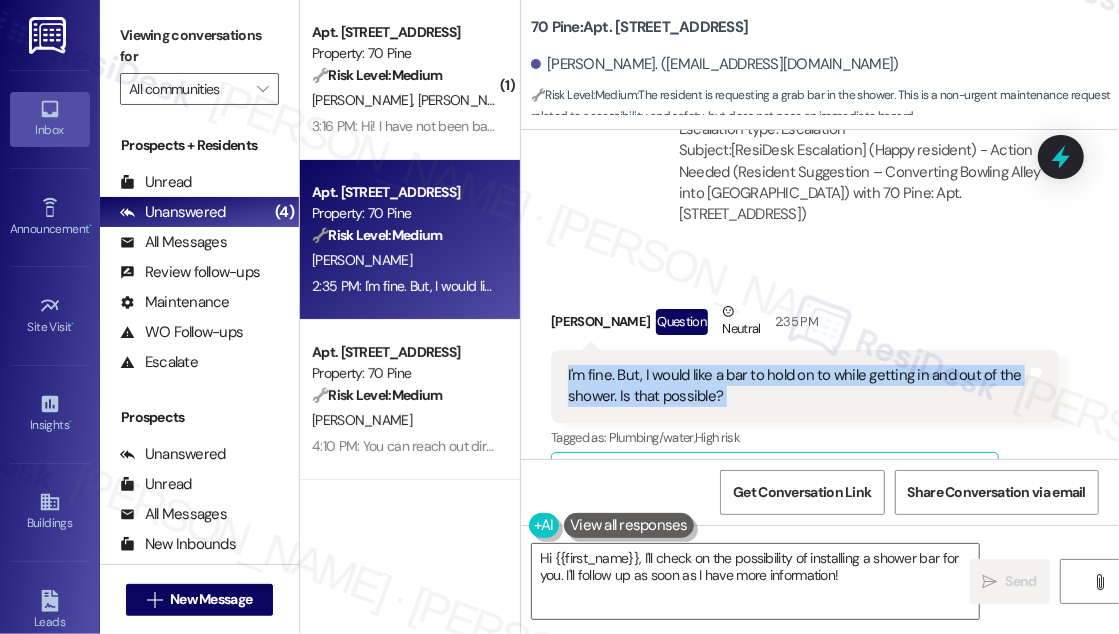click on "I'm fine.  But, I would like a bar to hold on to while getting in and out of the shower.  Is that possible?" at bounding box center (797, 386) 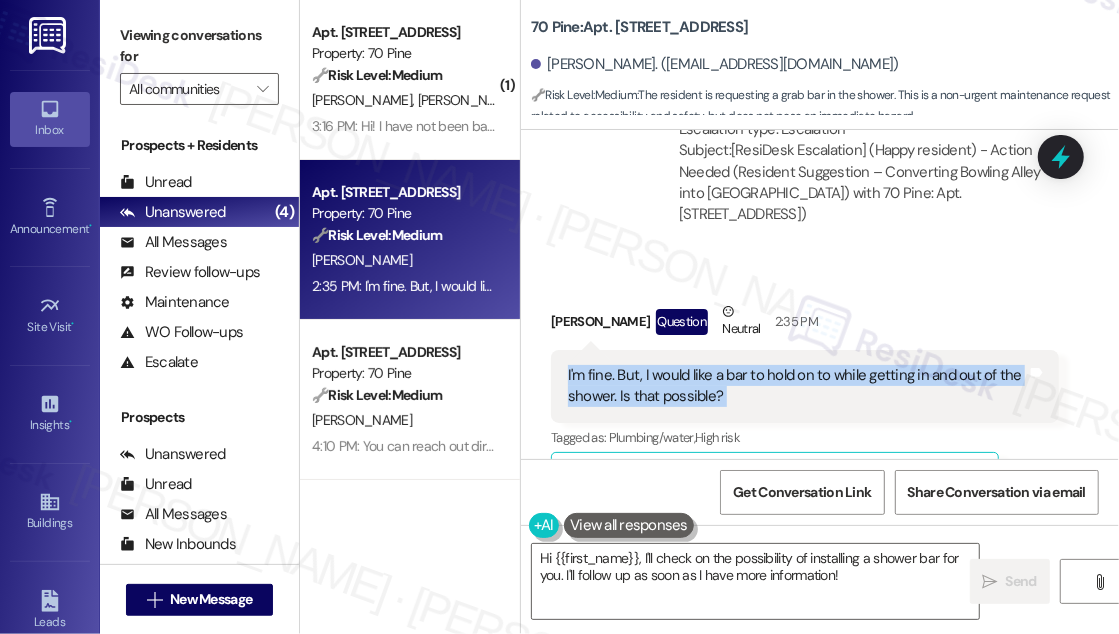 click on "Show suggestions" at bounding box center (852, 478) 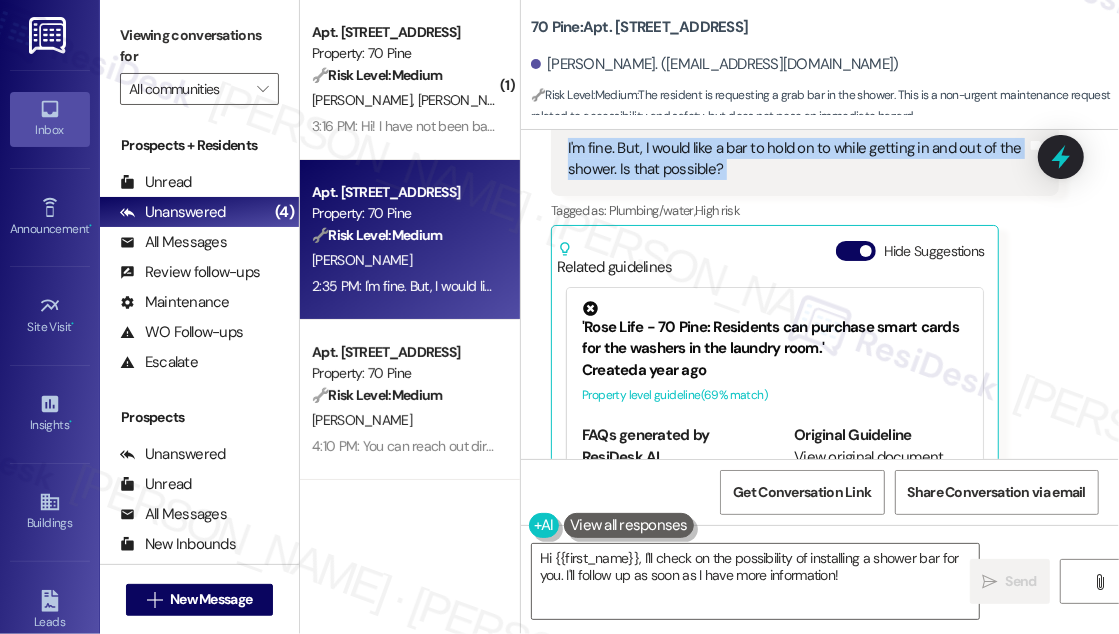 scroll, scrollTop: 12162, scrollLeft: 0, axis: vertical 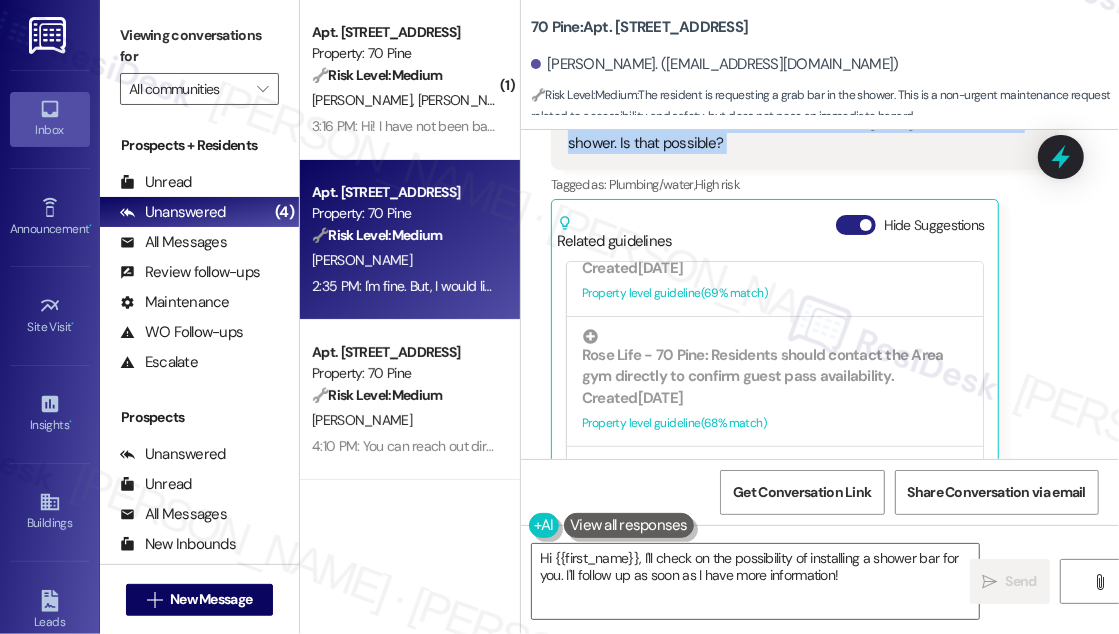 click at bounding box center [866, 225] 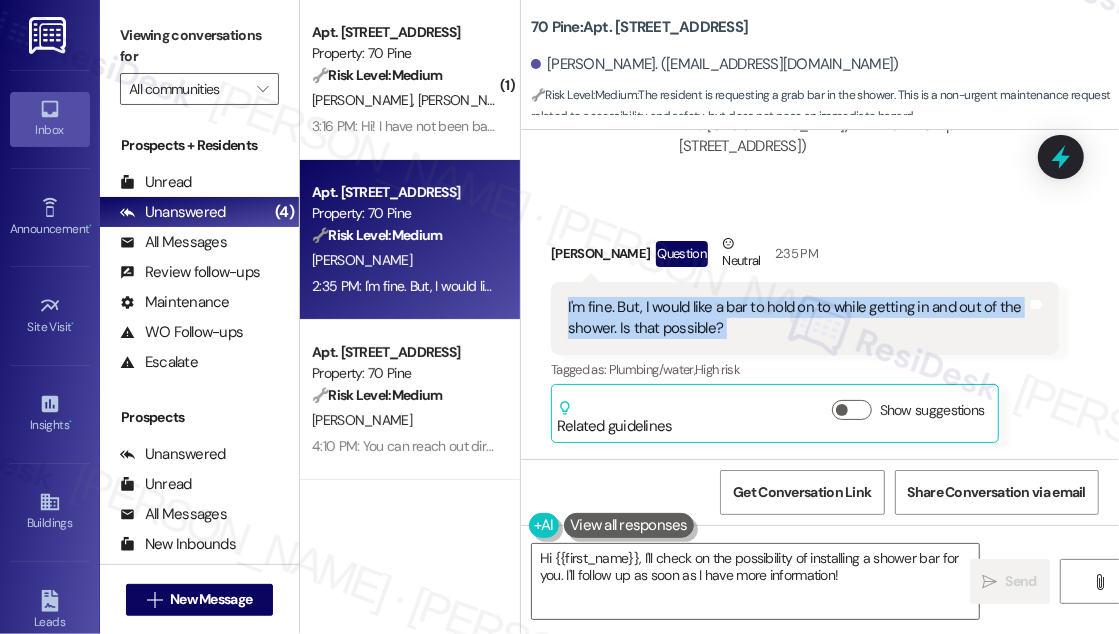 scroll, scrollTop: 11909, scrollLeft: 0, axis: vertical 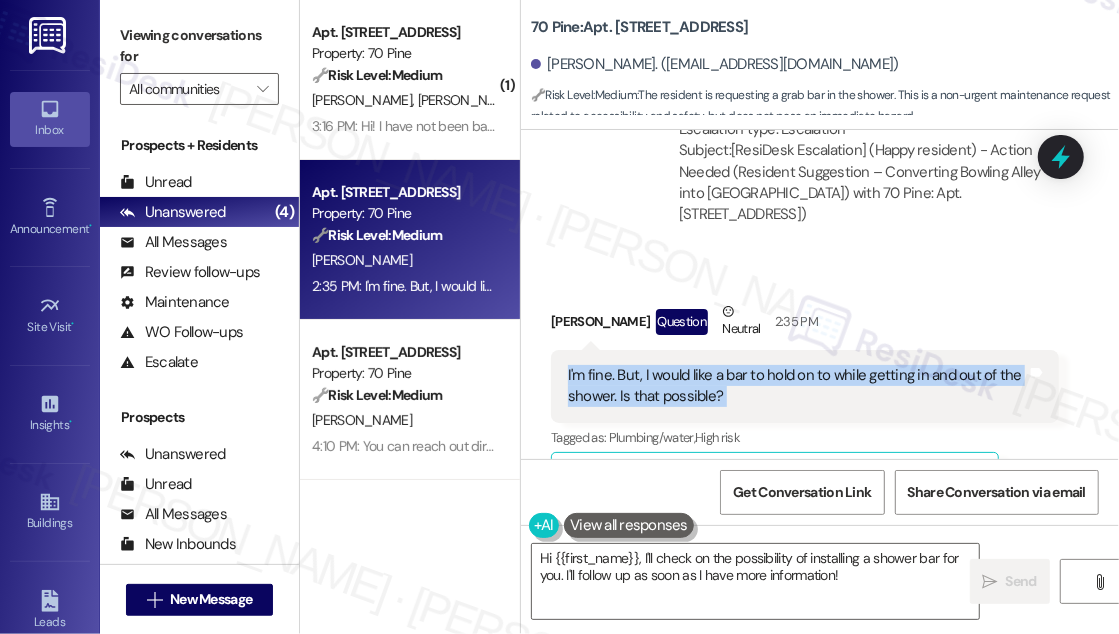click on "I'm fine.  But, I would like a bar to hold on to while getting in and out of the shower.  Is that possible?" at bounding box center [797, 386] 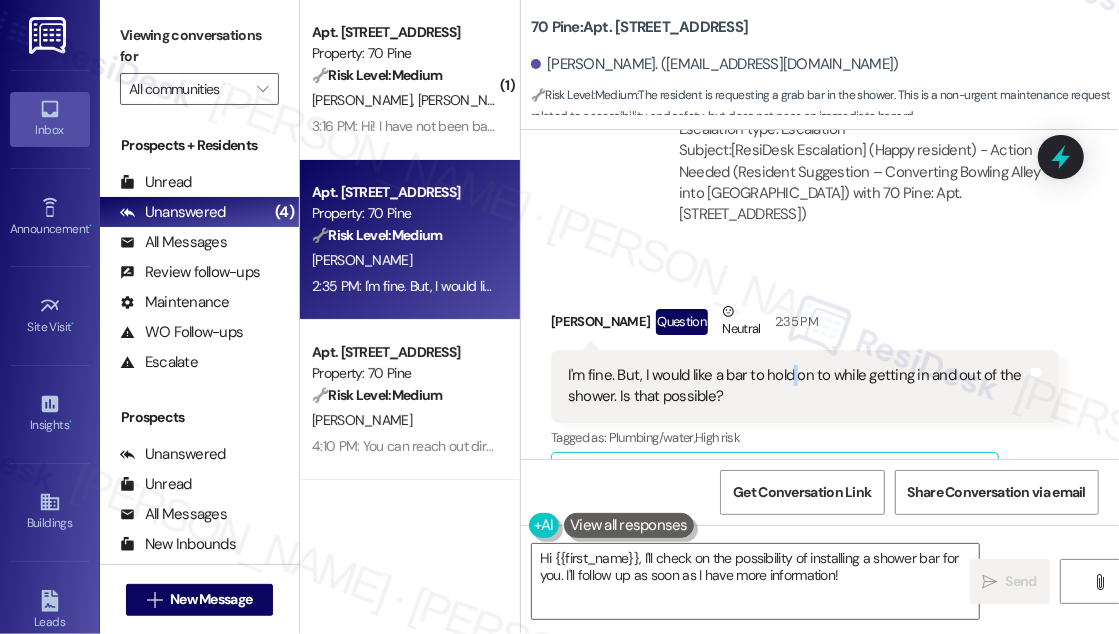 click on "I'm fine.  But, I would like a bar to hold on to while getting in and out of the shower.  Is that possible?" at bounding box center (797, 386) 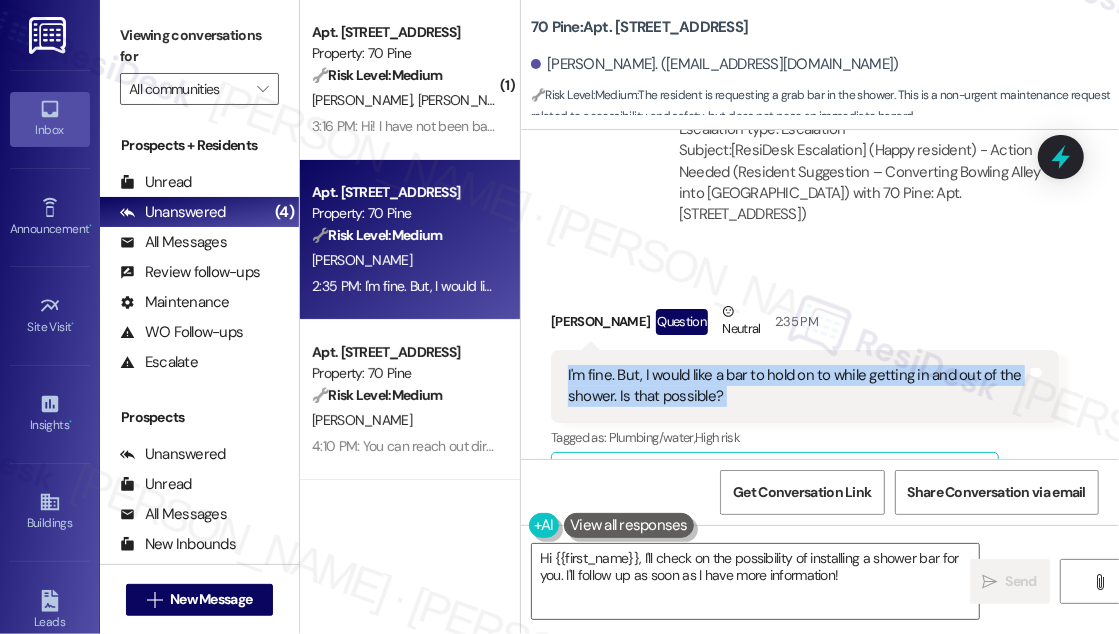 click on "I'm fine.  But, I would like a bar to hold on to while getting in and out of the shower.  Is that possible?" at bounding box center [797, 386] 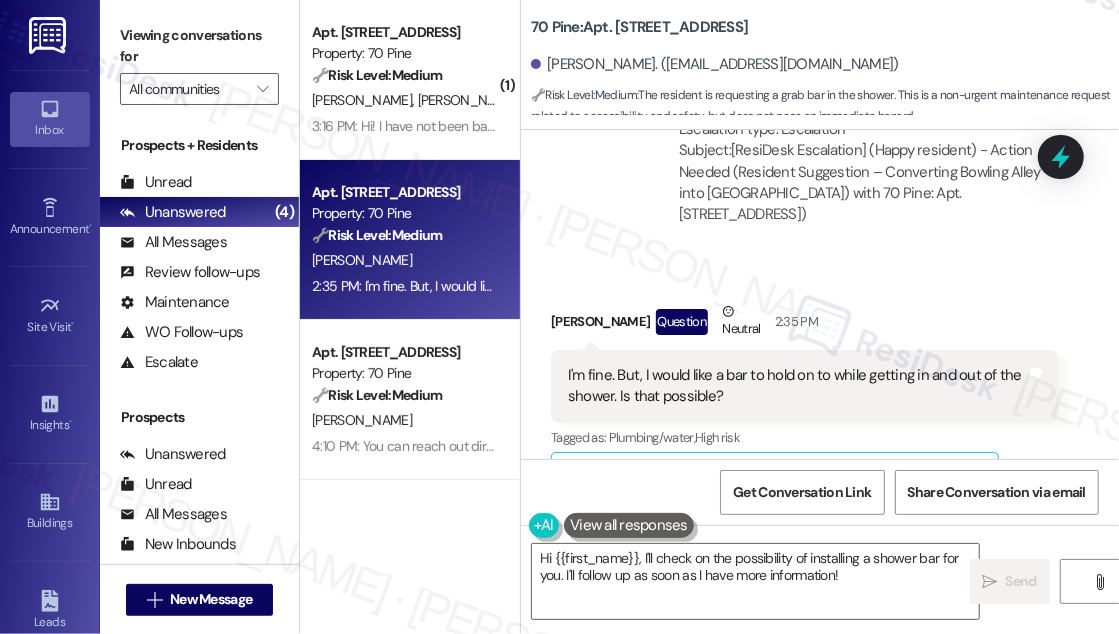 click on "[PERSON_NAME] Question   Neutral 2:35 PM" at bounding box center [805, 325] 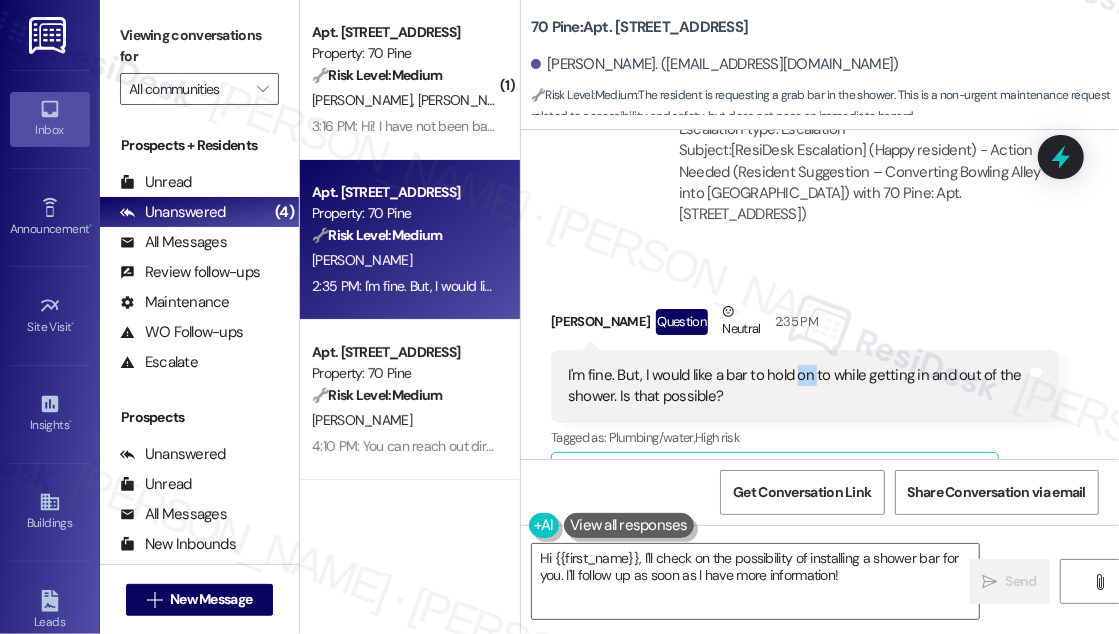 click on "I'm fine.  But, I would like a bar to hold on to while getting in and out of the shower.  Is that possible? Tags and notes" at bounding box center (805, 386) 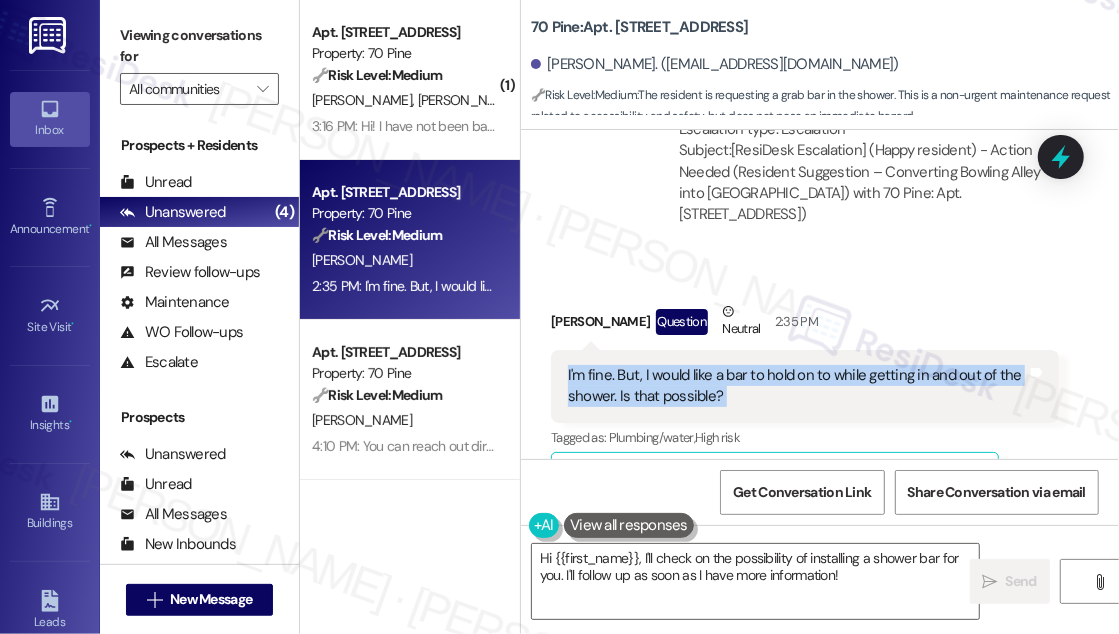 click on "I'm fine.  But, I would like a bar to hold on to while getting in and out of the shower.  Is that possible? Tags and notes" at bounding box center (805, 386) 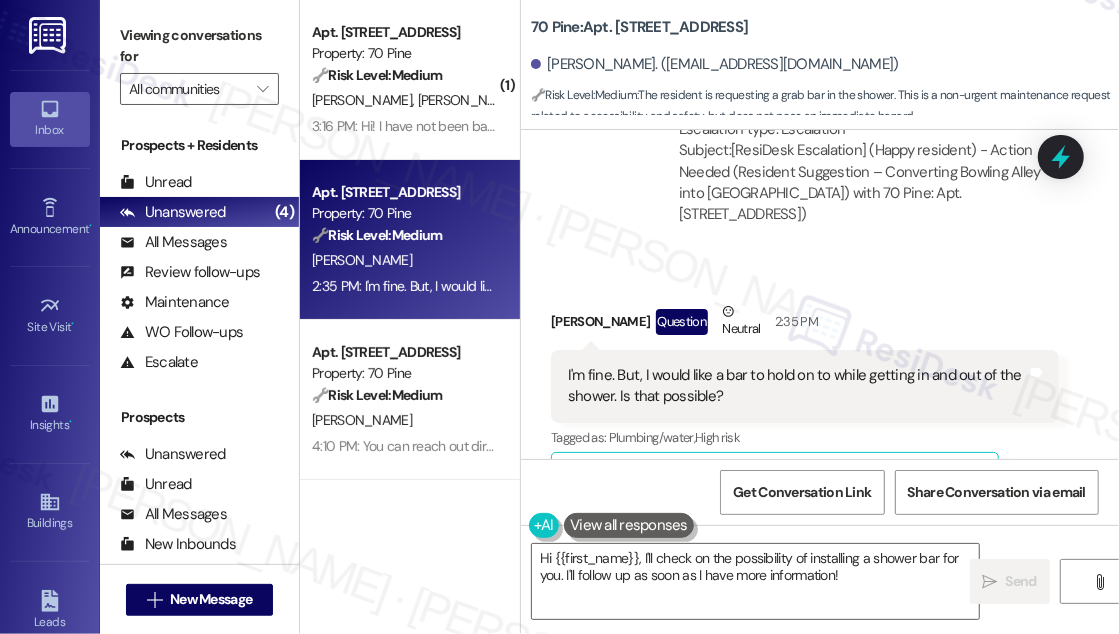 click on "Email escalation to site team Email escalation to site team 2:31 PM ResiDesk escalation to site team ->
Risk Level: null
Topics: Resident Suggestion – Converting Bowling Alley into Lap Pool
Escalation type: Escalation Subject:  [ResiDesk Escalation] (Happy resident) - Action Needed (Resident Suggestion – Converting Bowling Alley into Lap Pool) with 70 Pine: Apt. [STREET_ADDRESS])" at bounding box center [805, 115] 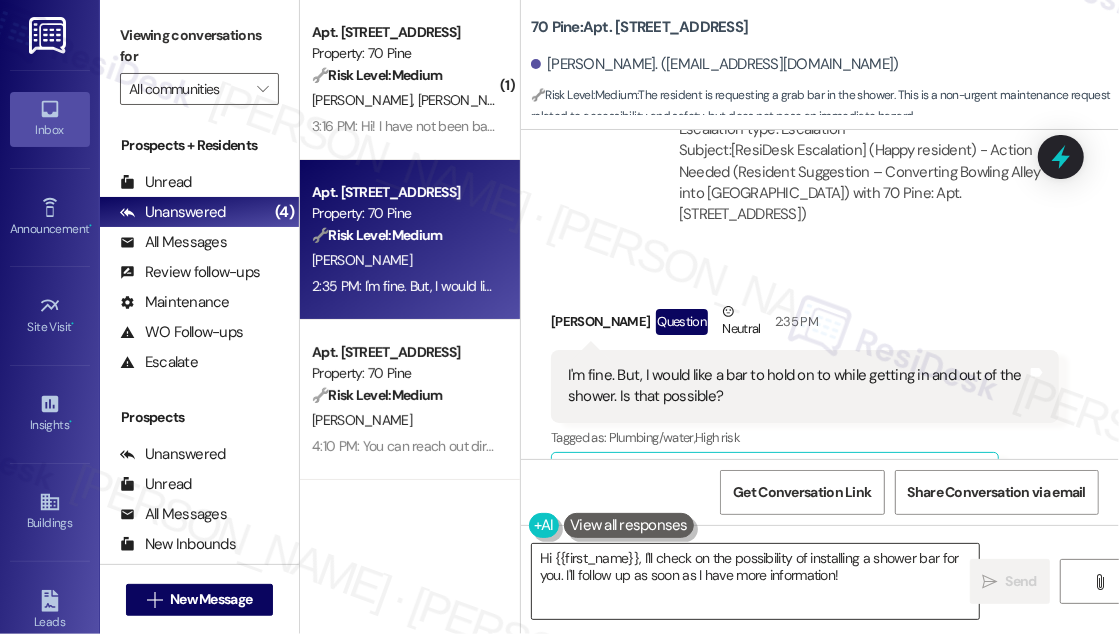 click on "Hi {{first_name}}, I'll check on the possibility of installing a shower bar for you. I'll follow up as soon as I have more information!" at bounding box center [755, 581] 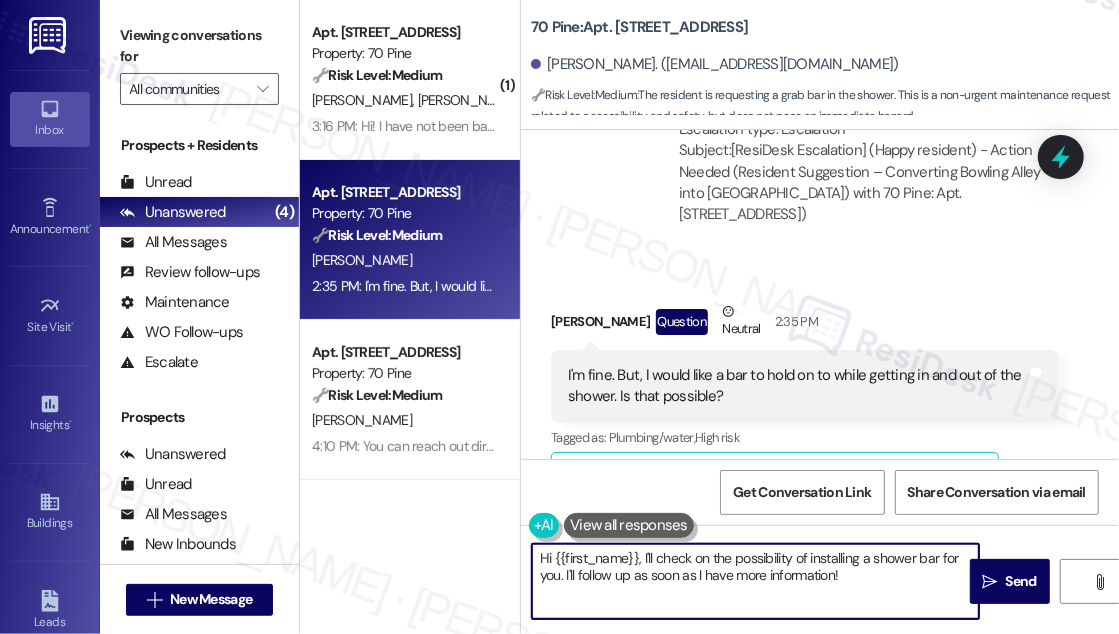 click on "Hi {{first_name}}, I'll check on the possibility of installing a shower bar for you. I'll follow up as soon as I have more information!" at bounding box center [755, 581] 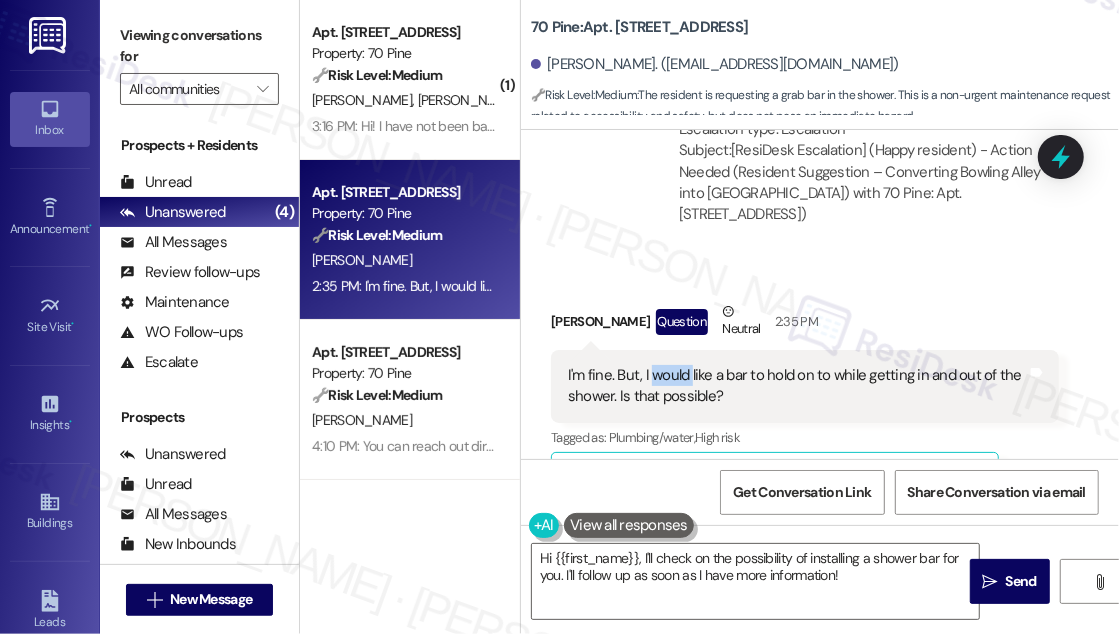click on "I'm fine.  But, I would like a bar to hold on to while getting in and out of the shower.  Is that possible? Tags and notes" at bounding box center [805, 386] 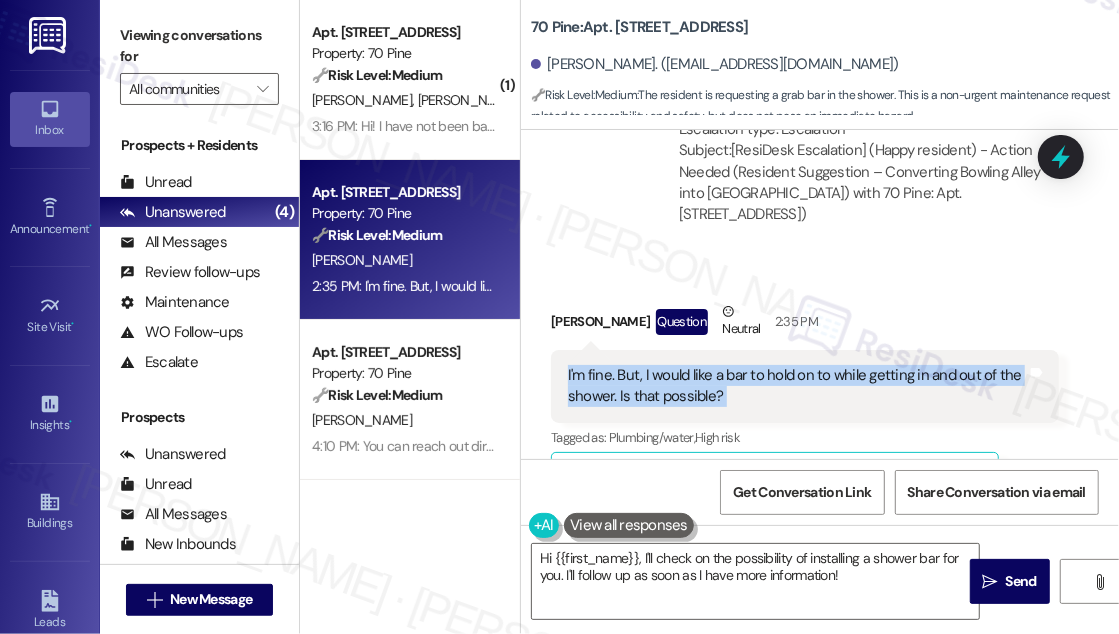 click on "I'm fine.  But, I would like a bar to hold on to while getting in and out of the shower.  Is that possible? Tags and notes" at bounding box center [805, 386] 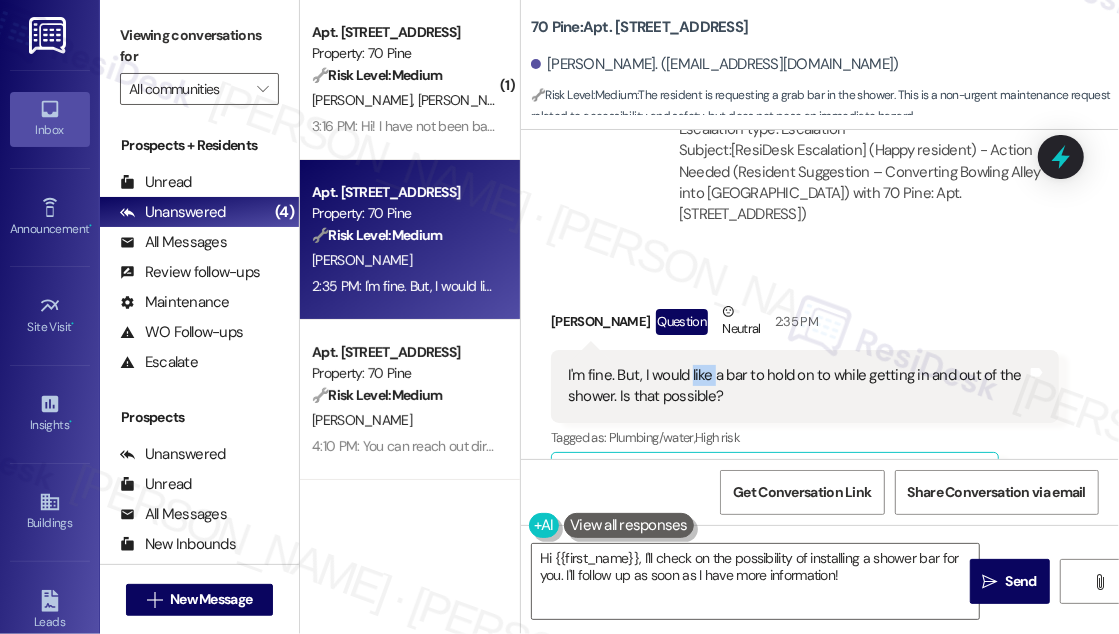 click on "I'm fine.  But, I would like a bar to hold on to while getting in and out of the shower.  Is that possible?" at bounding box center (797, 386) 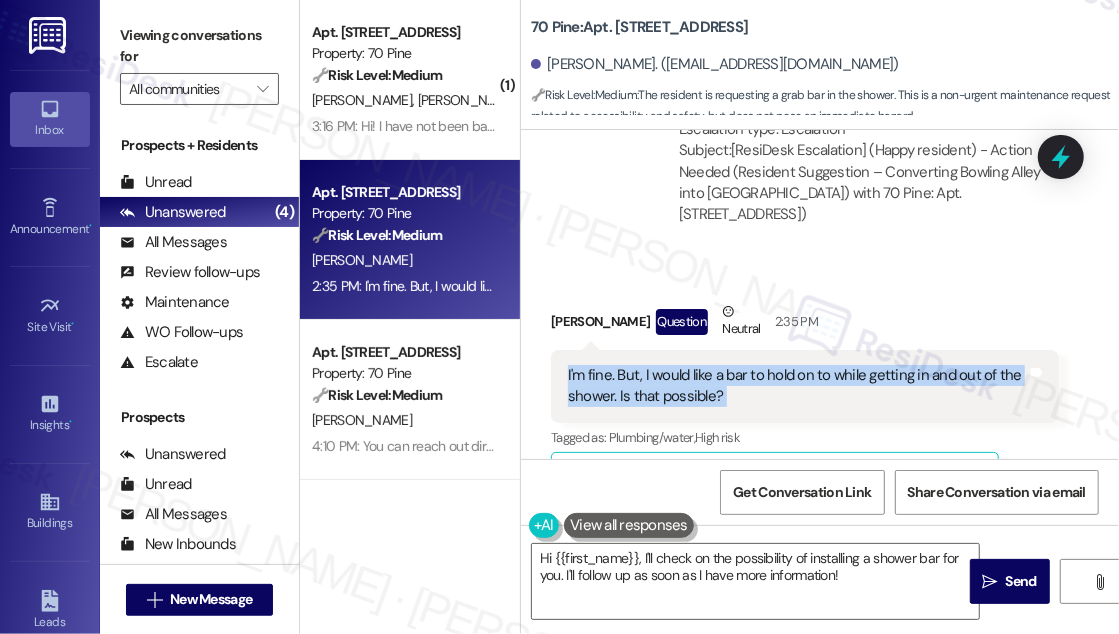 click on "I'm fine.  But, I would like a bar to hold on to while getting in and out of the shower.  Is that possible?" at bounding box center (797, 386) 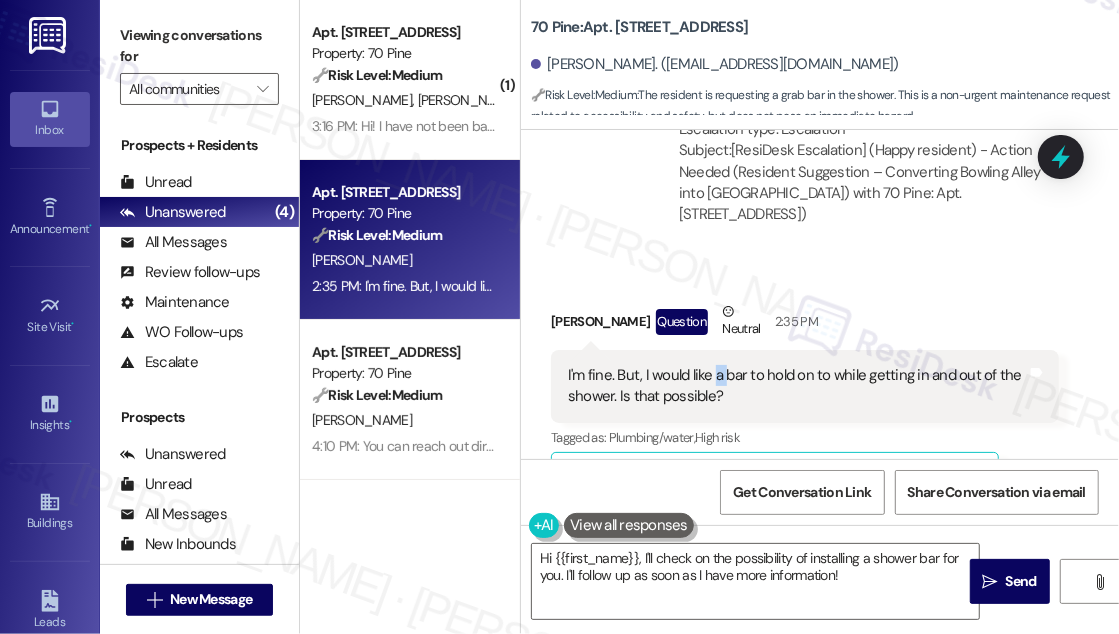 click on "I'm fine.  But, I would like a bar to hold on to while getting in and out of the shower.  Is that possible?" at bounding box center (797, 386) 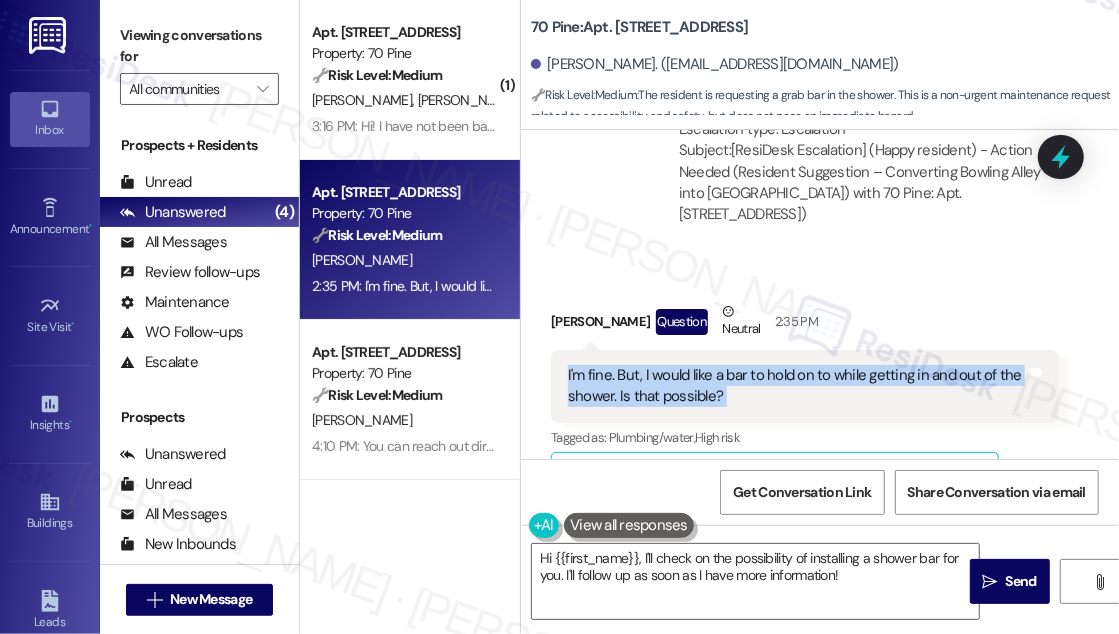 click on "I'm fine.  But, I would like a bar to hold on to while getting in and out of the shower.  Is that possible?" at bounding box center [797, 386] 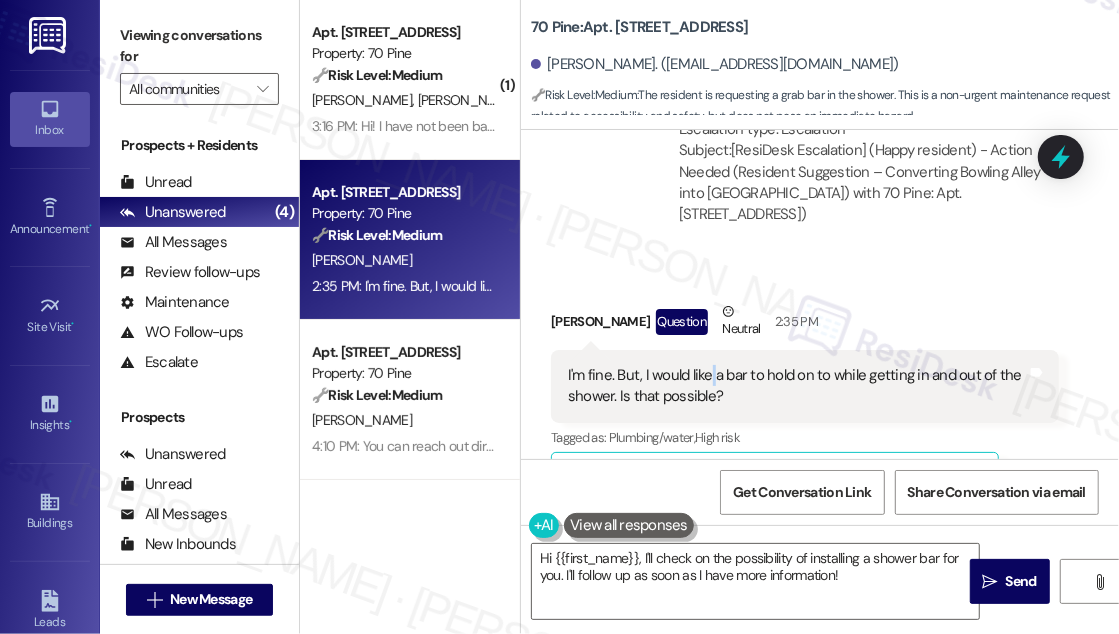 click on "I'm fine.  But, I would like a bar to hold on to while getting in and out of the shower.  Is that possible?" at bounding box center (797, 386) 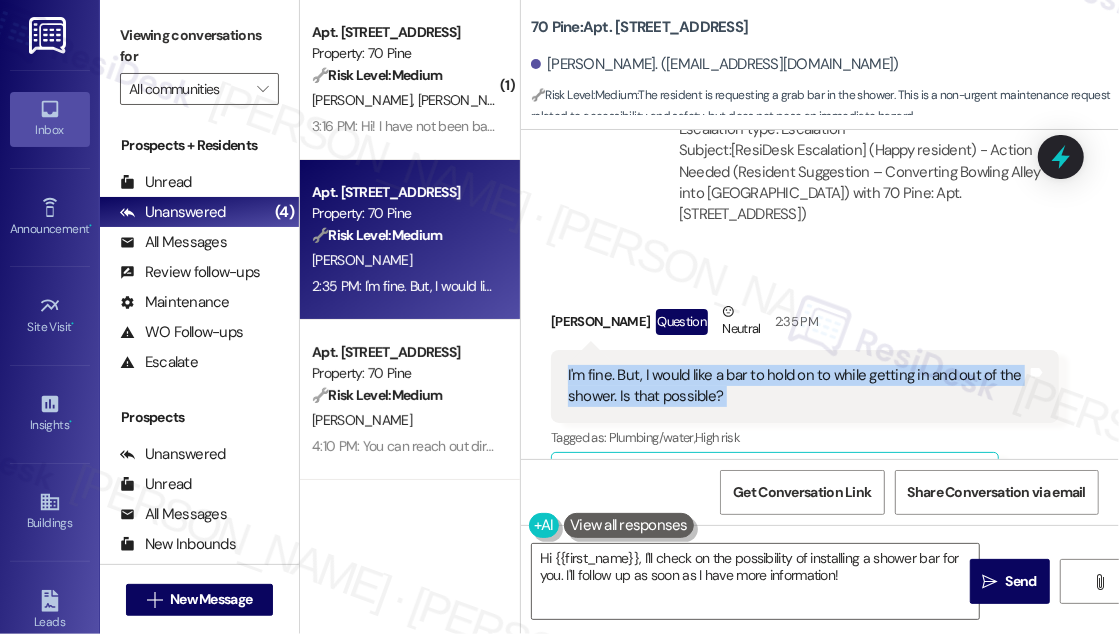 click on "I'm fine.  But, I would like a bar to hold on to while getting in and out of the shower.  Is that possible?" at bounding box center [797, 386] 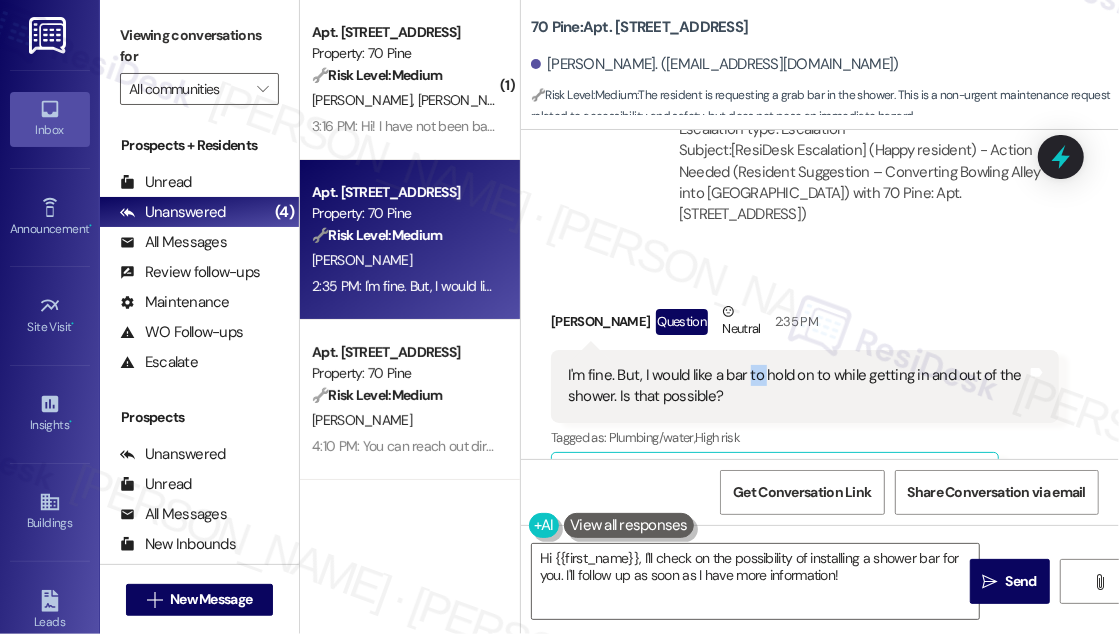 click on "I'm fine.  But, I would like a bar to hold on to while getting in and out of the shower.  Is that possible?" at bounding box center [797, 386] 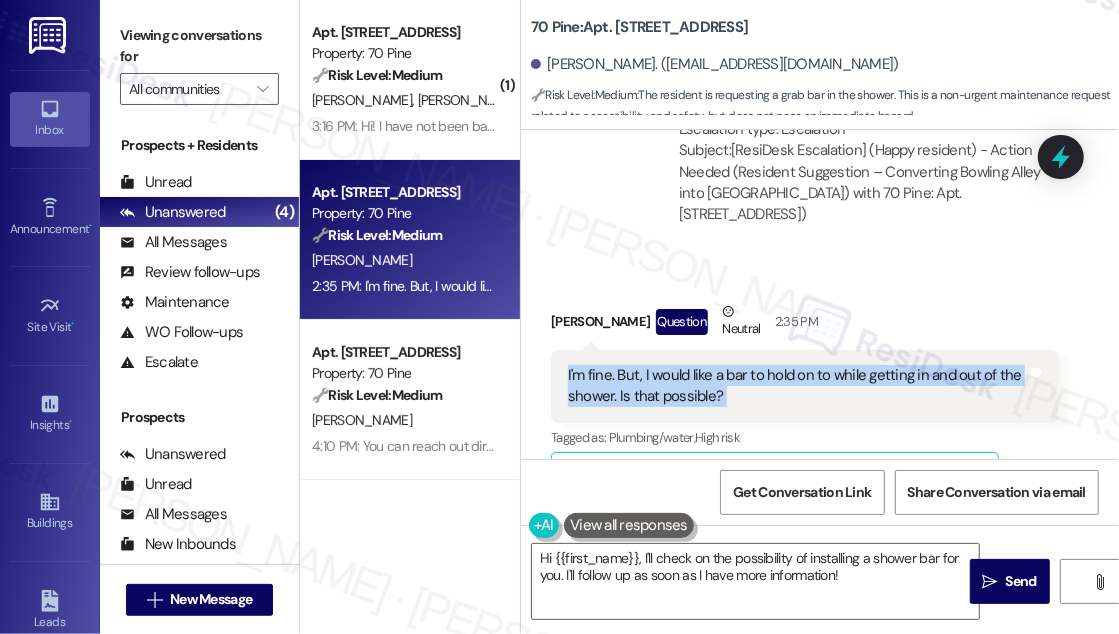 click on "I'm fine.  But, I would like a bar to hold on to while getting in and out of the shower.  Is that possible?" at bounding box center [797, 386] 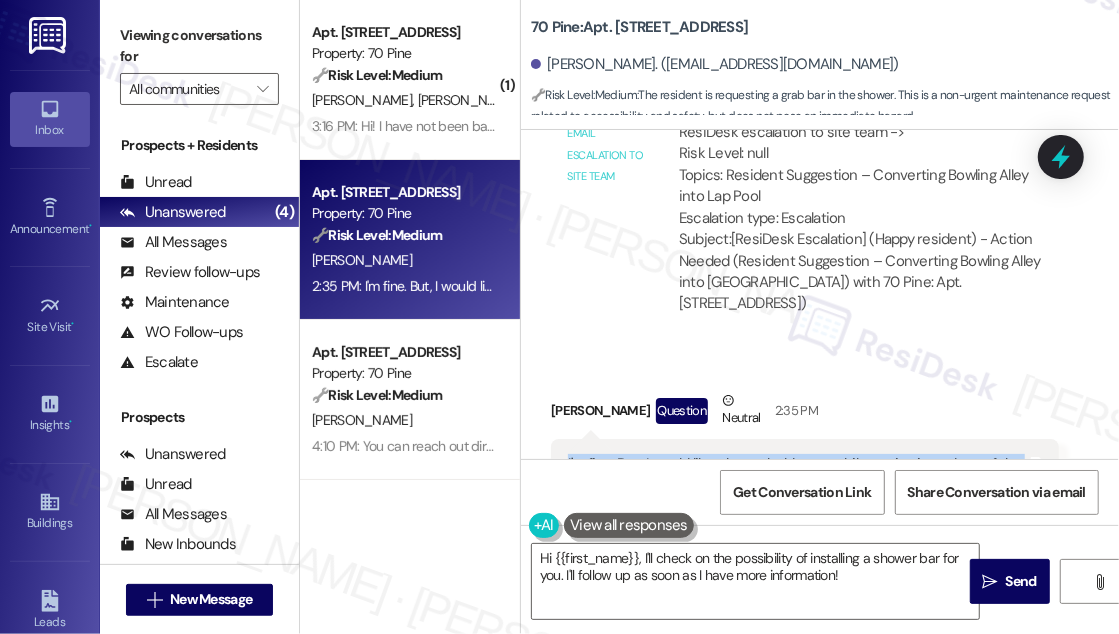 scroll, scrollTop: 11727, scrollLeft: 0, axis: vertical 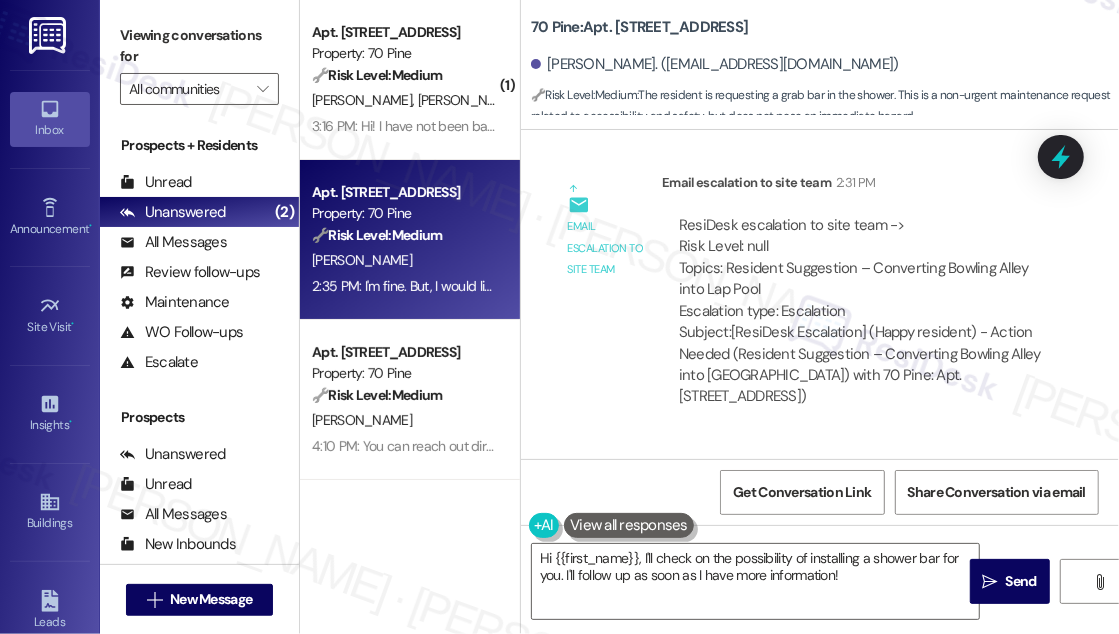 drag, startPoint x: 1066, startPoint y: 274, endPoint x: 1046, endPoint y: 288, distance: 24.41311 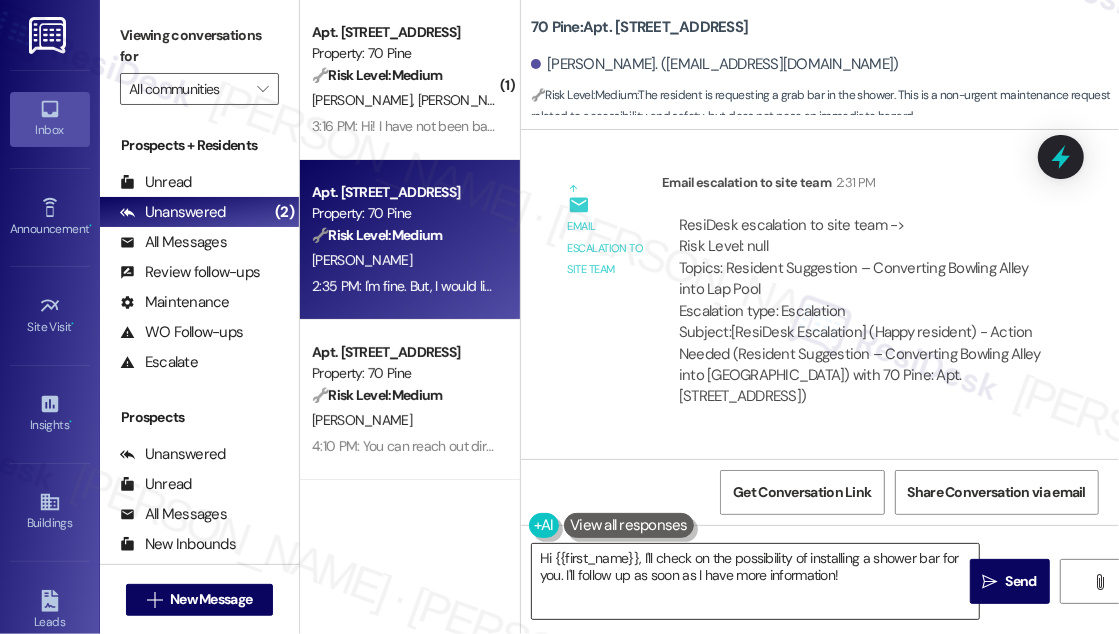 click on "Hi {{first_name}}, I'll check on the possibility of installing a shower bar for you. I'll follow up as soon as I have more information!" at bounding box center (755, 581) 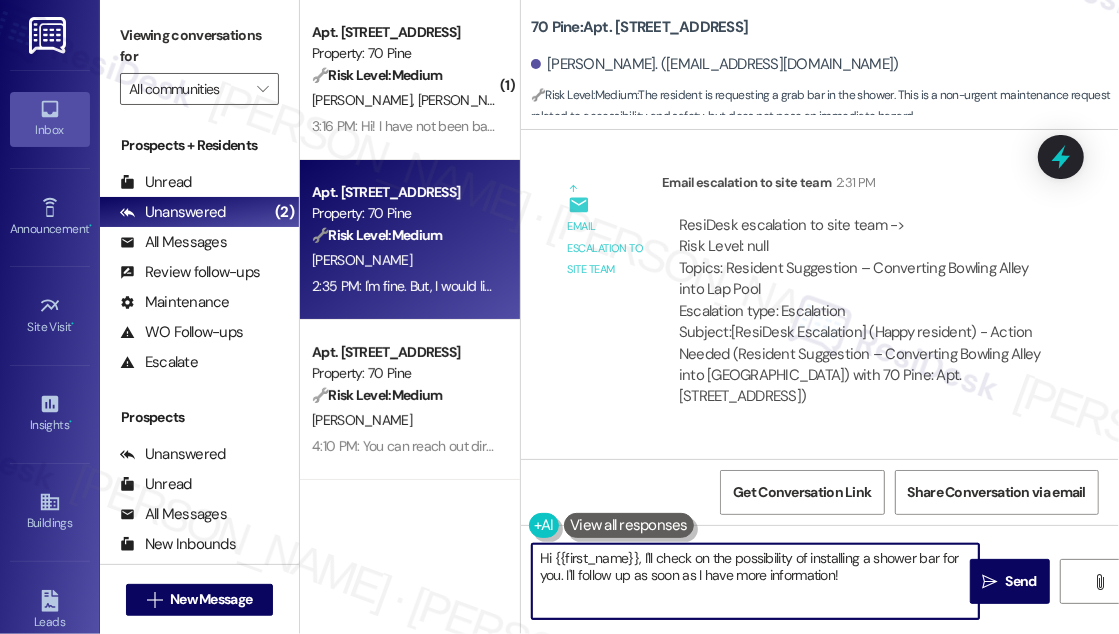 click on "Hi {{first_name}}, I'll check on the possibility of installing a shower bar for you. I'll follow up as soon as I have more information!" at bounding box center [755, 581] 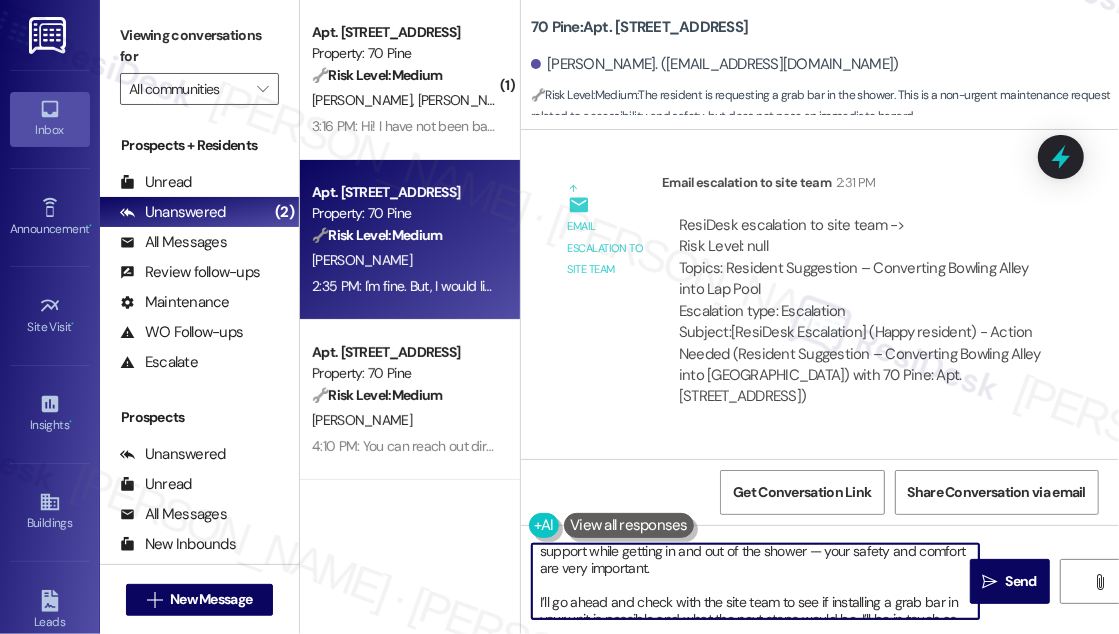 scroll, scrollTop: 0, scrollLeft: 0, axis: both 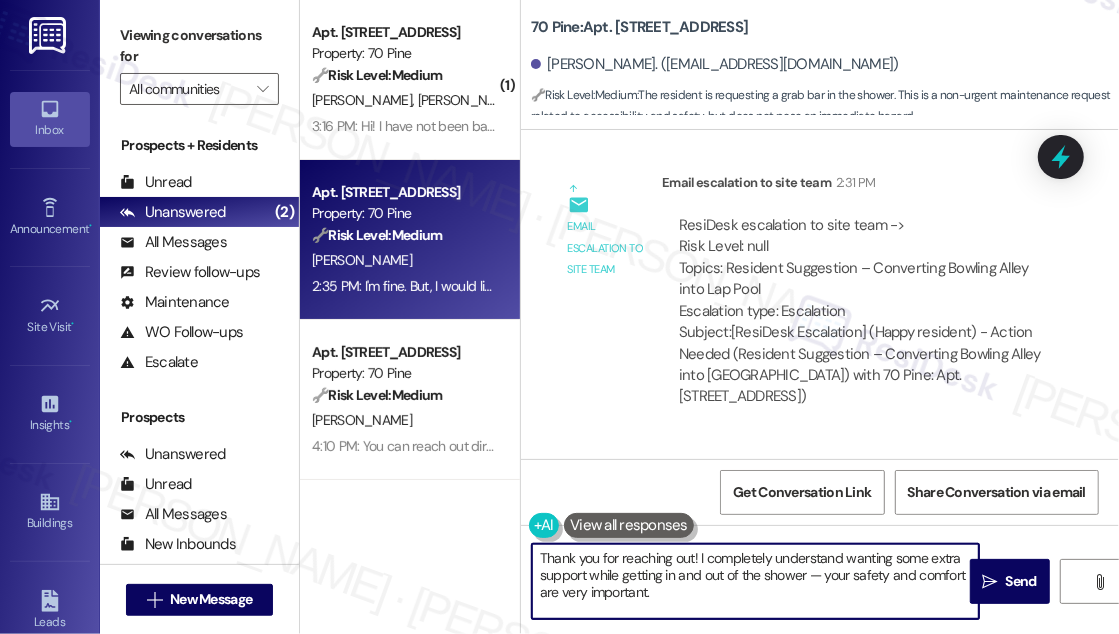 click on "Thank you for reaching out! I completely understand wanting some extra support while getting in and out of the shower — your safety and comfort are very important.
I’ll go ahead and check with the site team to see if installing a grab bar in your unit is possible and what the next steps would be. I’ll be in touch as soon as I have more information." at bounding box center [755, 581] 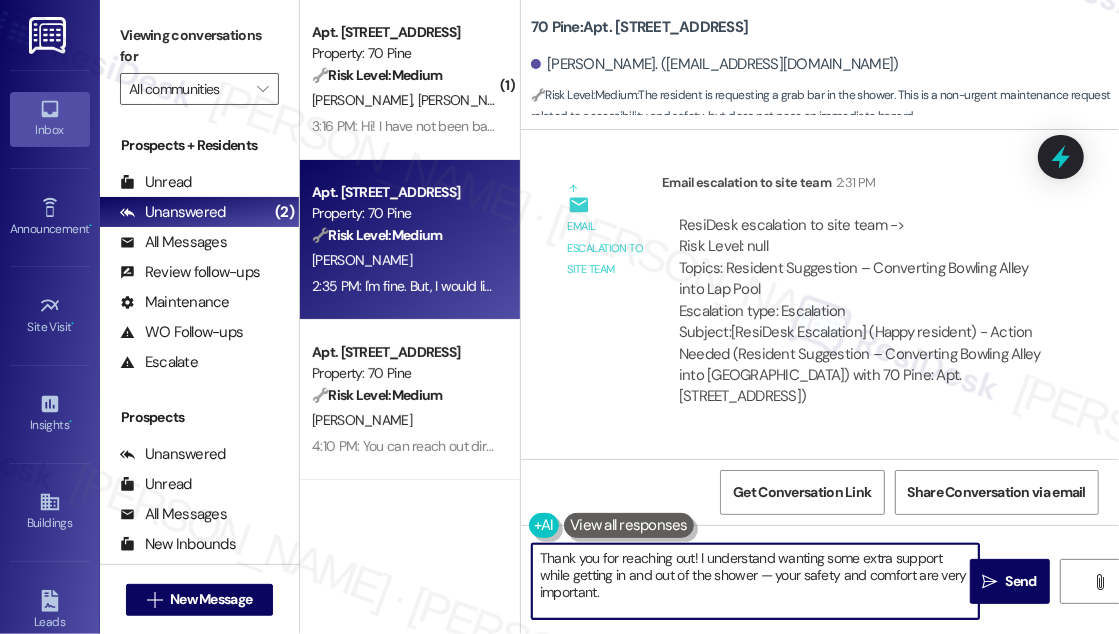 drag, startPoint x: 696, startPoint y: 555, endPoint x: 429, endPoint y: 545, distance: 267.1872 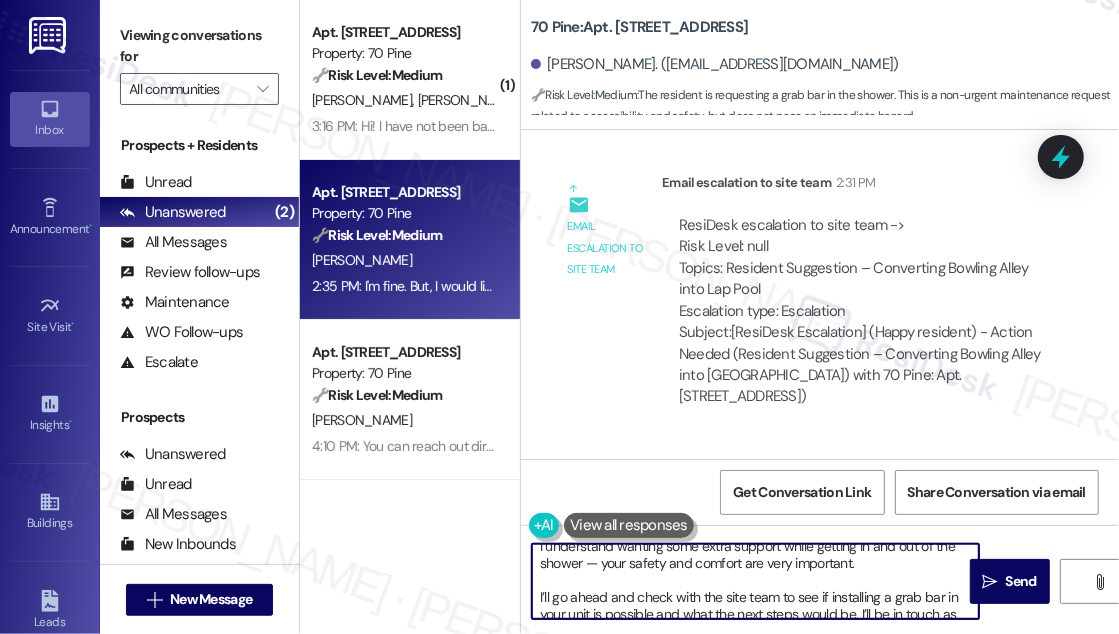 scroll, scrollTop: 0, scrollLeft: 0, axis: both 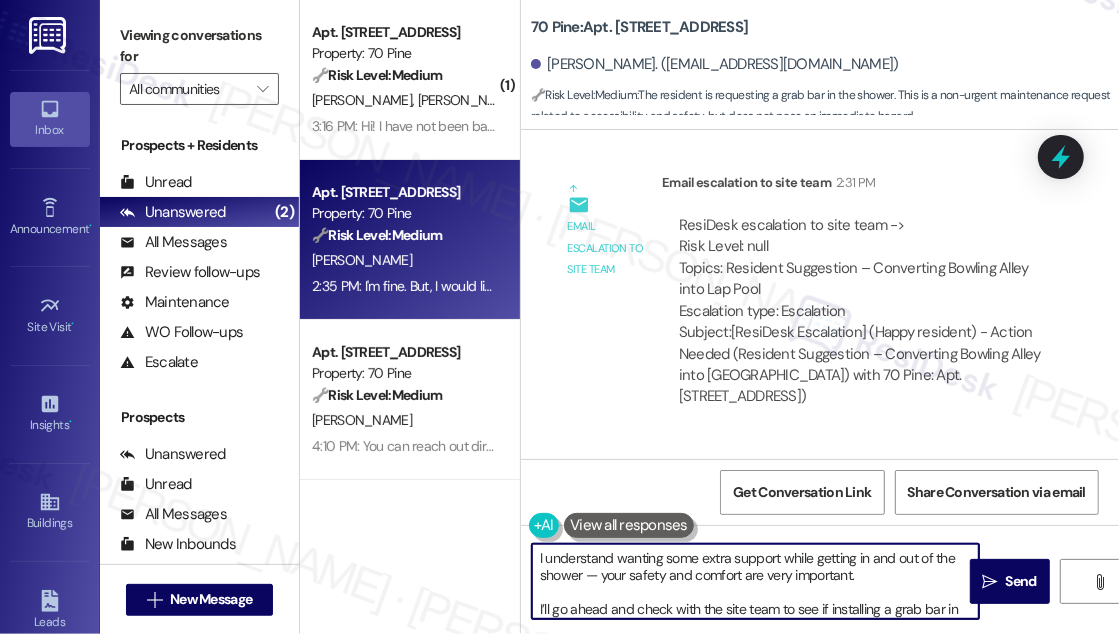 click on "I understand wanting some extra support while getting in and out of the shower — your safety and comfort are very important.
I’ll go ahead and check with the site team to see if installing a grab bar in your unit is possible and what the next steps would be. I’ll be in touch as soon as I have more information." at bounding box center (755, 581) 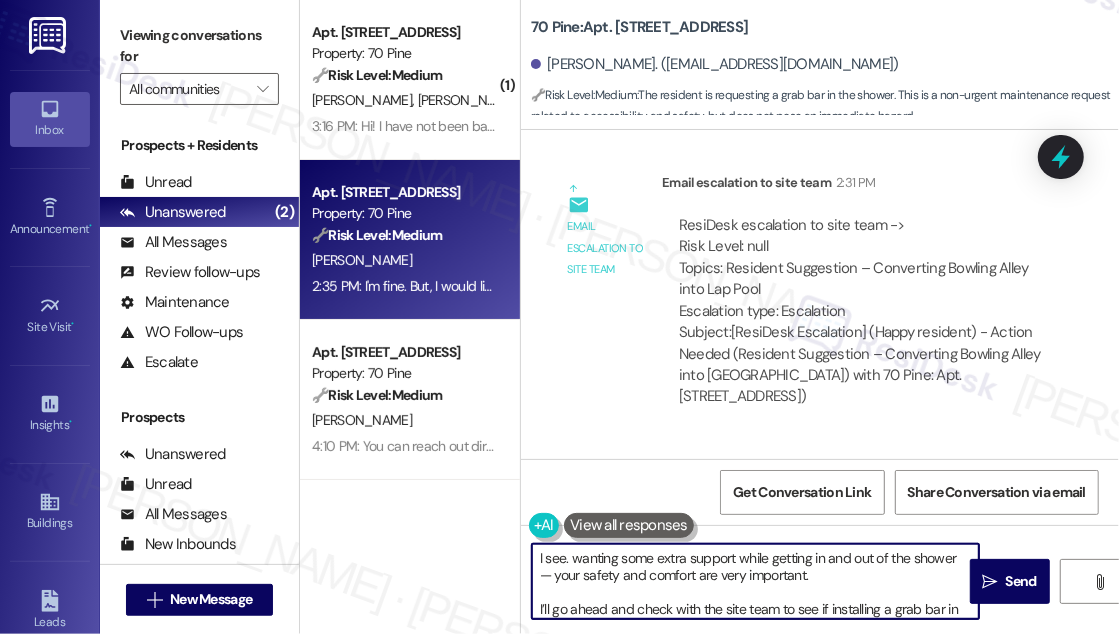 click on "I see. wanting some extra support while getting in and out of the shower — your safety and comfort are very important.
I’ll go ahead and check with the site team to see if installing a grab bar in your unit is possible and what the next steps would be. I’ll be in touch as soon as I have more information." at bounding box center (755, 581) 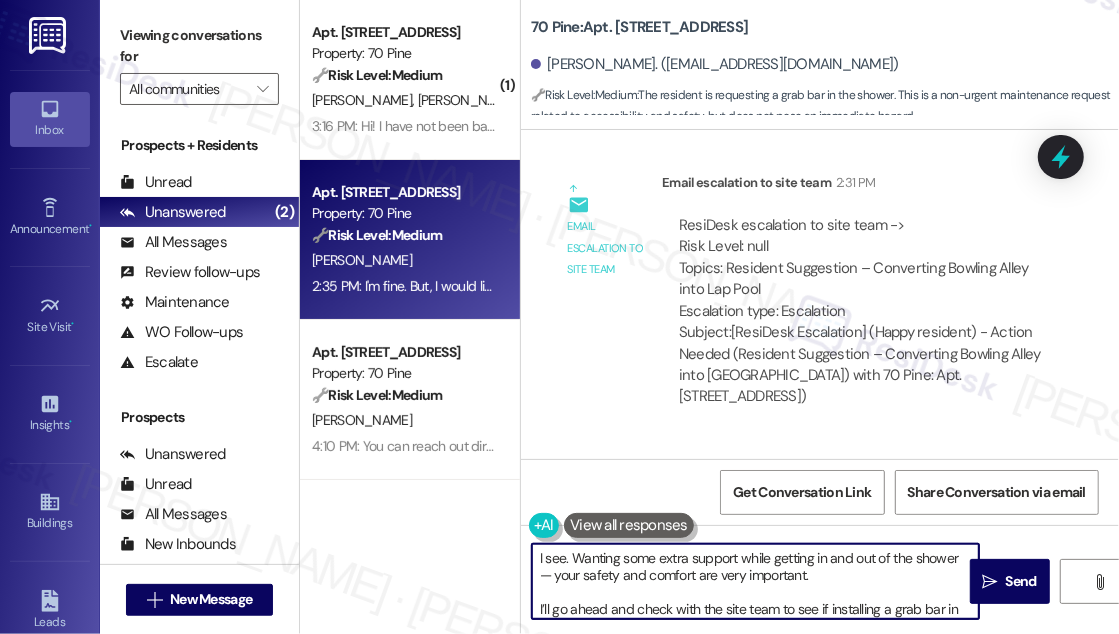 click on "I see. Wanting some extra support while getting in and out of the shower — your safety and comfort are very important.
I’ll go ahead and check with the site team to see if installing a grab bar in your unit is possible and what the next steps would be. I’ll be in touch as soon as I have more information." at bounding box center (755, 581) 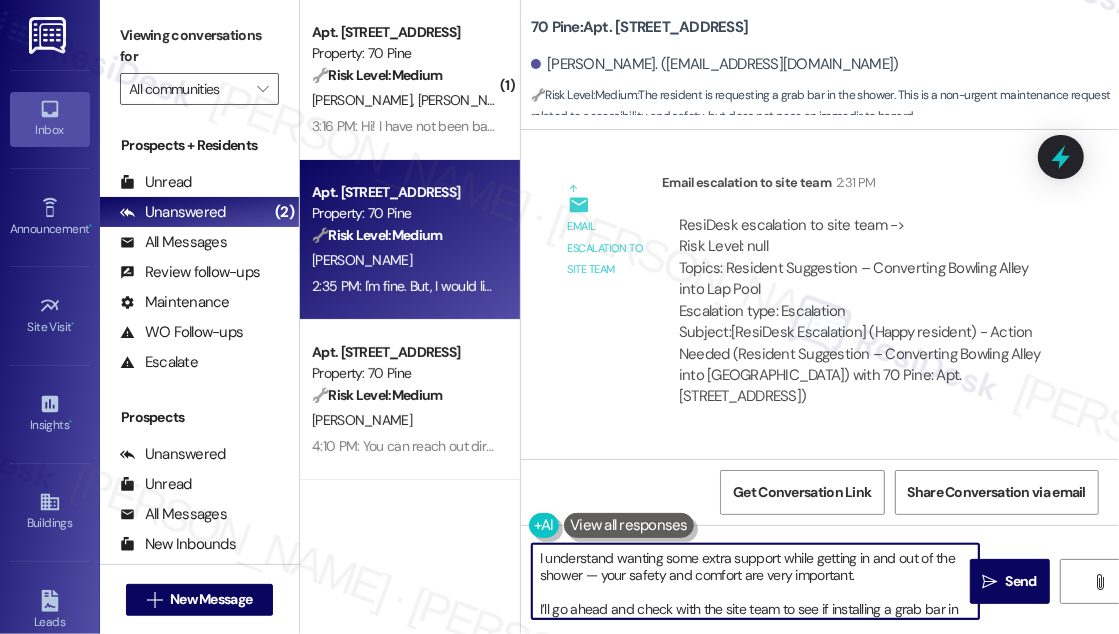 click on "I understand wanting some extra support while getting in and out of the shower — your safety and comfort are very important.
I’ll go ahead and check with the site team to see if installing a grab bar in your unit is possible and what the next steps would be. I’ll be in touch as soon as I have more information." at bounding box center [755, 581] 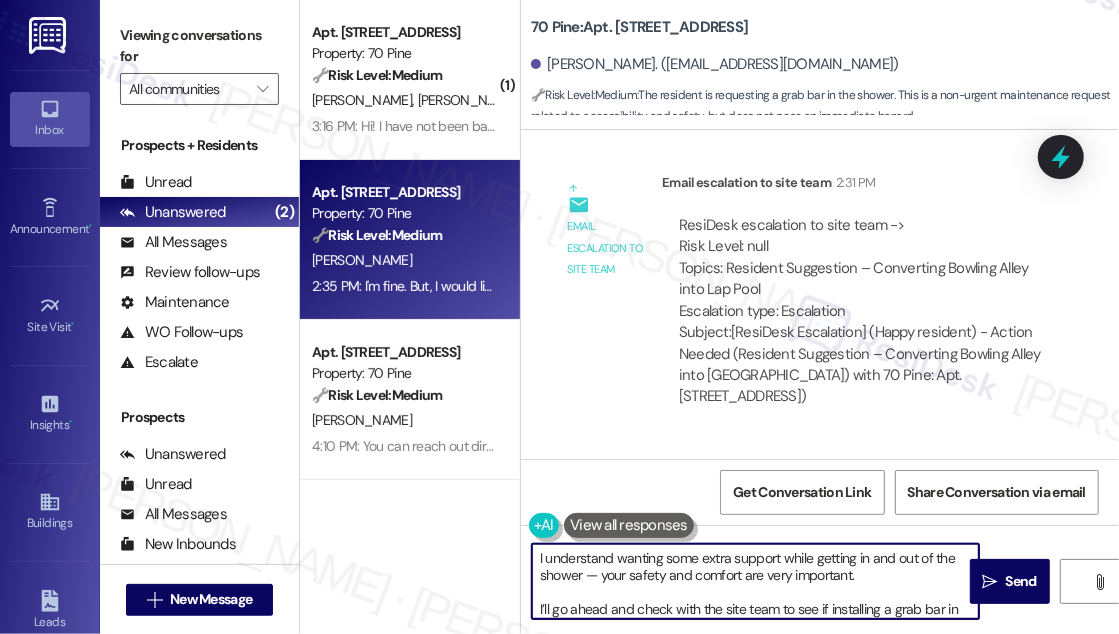 click on "I understand wanting some extra support while getting in and out of the shower — your safety and comfort are very important.
I’ll go ahead and check with the site team to see if installing a grab bar in your unit is possible and what the next steps would be. I’ll be in touch as soon as I have more information." at bounding box center (755, 581) 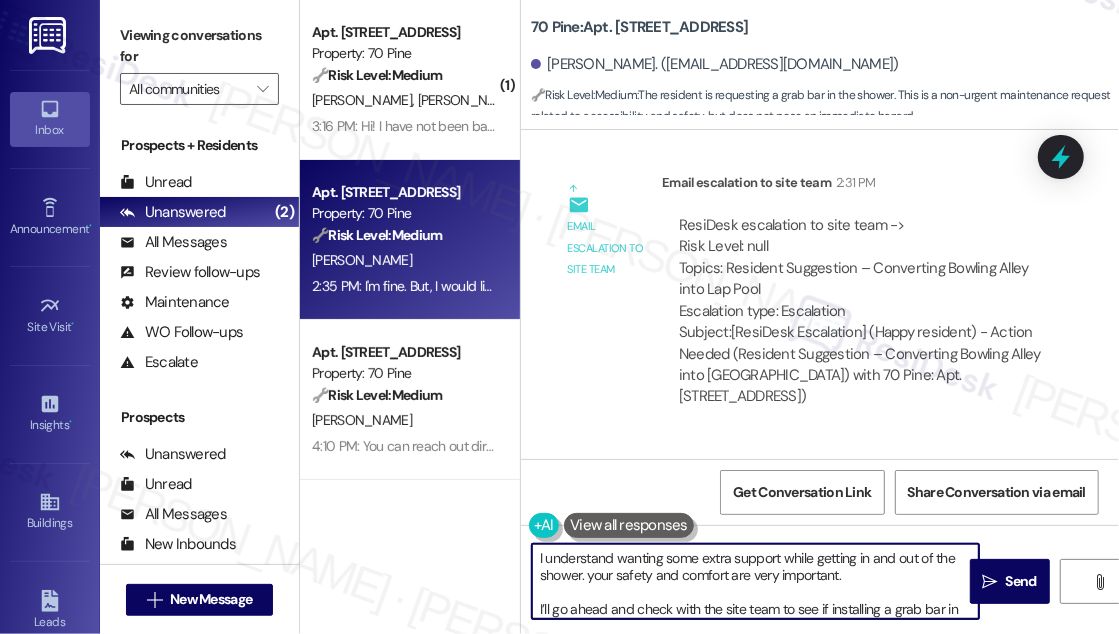 click on "I understand wanting some extra support while getting in and out of the shower. your safety and comfort are very important.
I’ll go ahead and check with the site team to see if installing a grab bar in your unit is possible and what the next steps would be. I’ll be in touch as soon as I have more information." at bounding box center (755, 581) 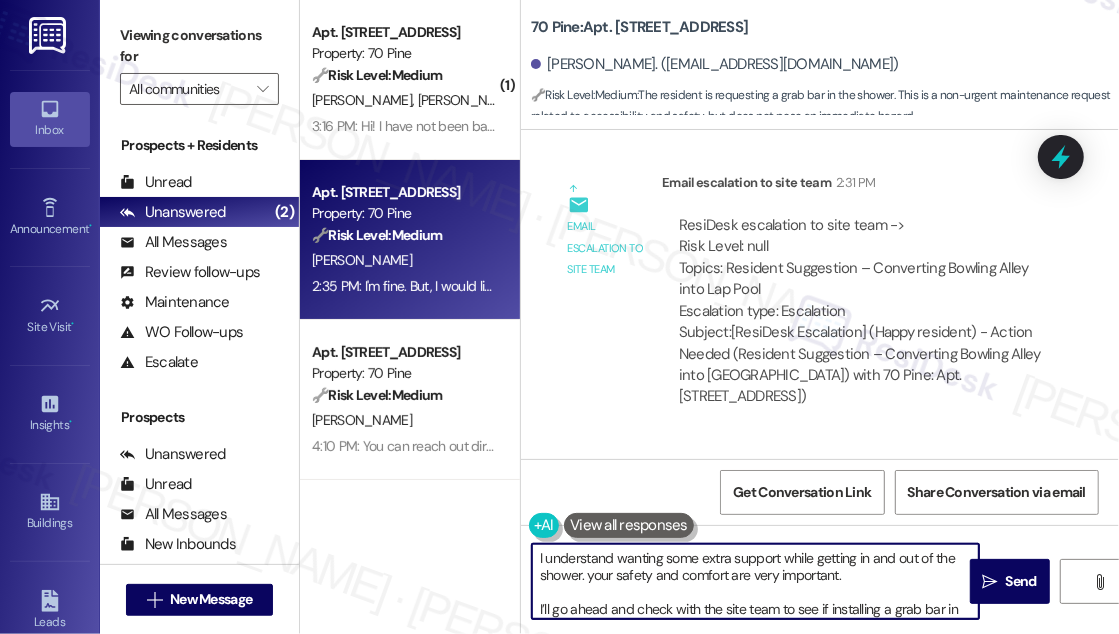 click on "I understand wanting some extra support while getting in and out of the shower. your safety and comfort are very important.
I’ll go ahead and check with the site team to see if installing a grab bar in your unit is possible and what the next steps would be. I’ll be in touch as soon as I have more information." at bounding box center [755, 581] 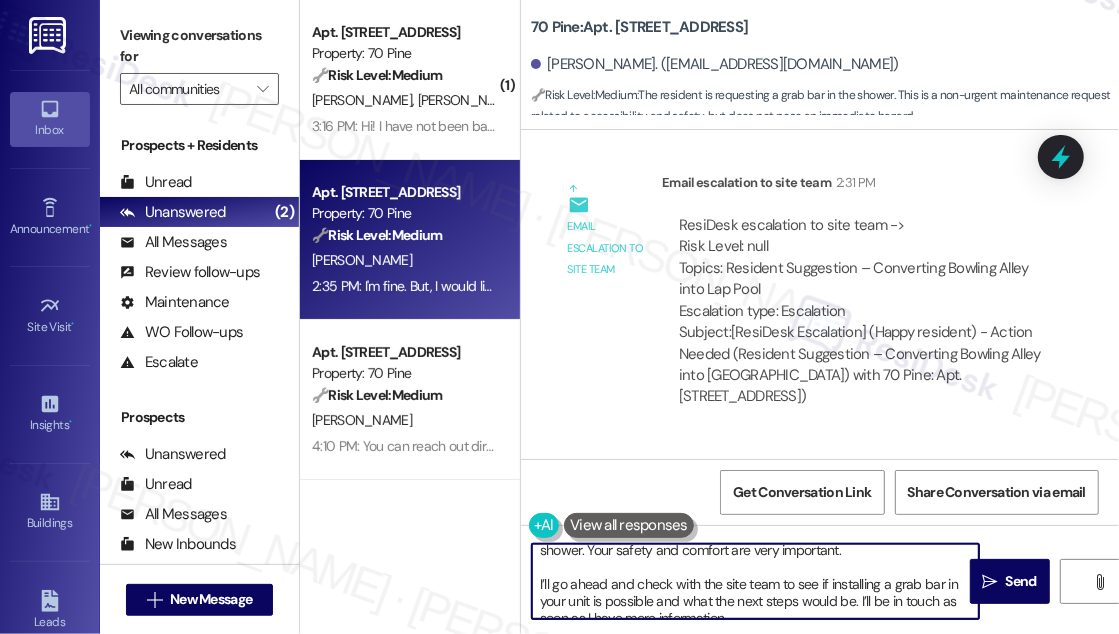 scroll, scrollTop: 39, scrollLeft: 0, axis: vertical 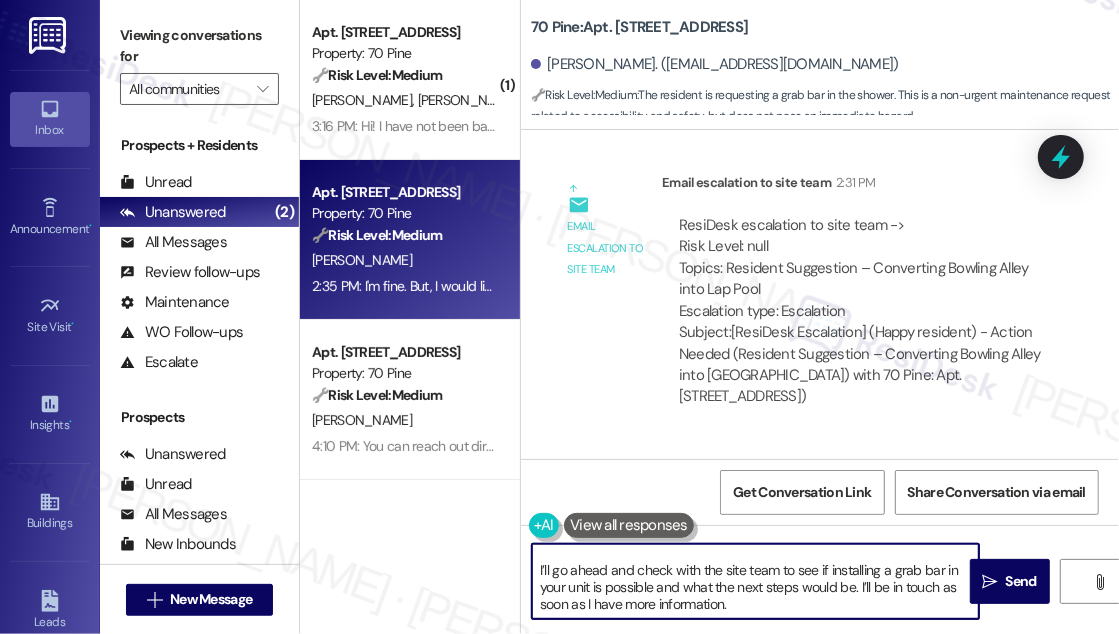 click on "I understand wanting some extra support while getting in and out of the shower. Your safety and comfort are very important.
I’ll go ahead and check with the site team to see if installing a grab bar in your unit is possible and what the next steps would be. I’ll be in touch as soon as I have more information." at bounding box center (755, 581) 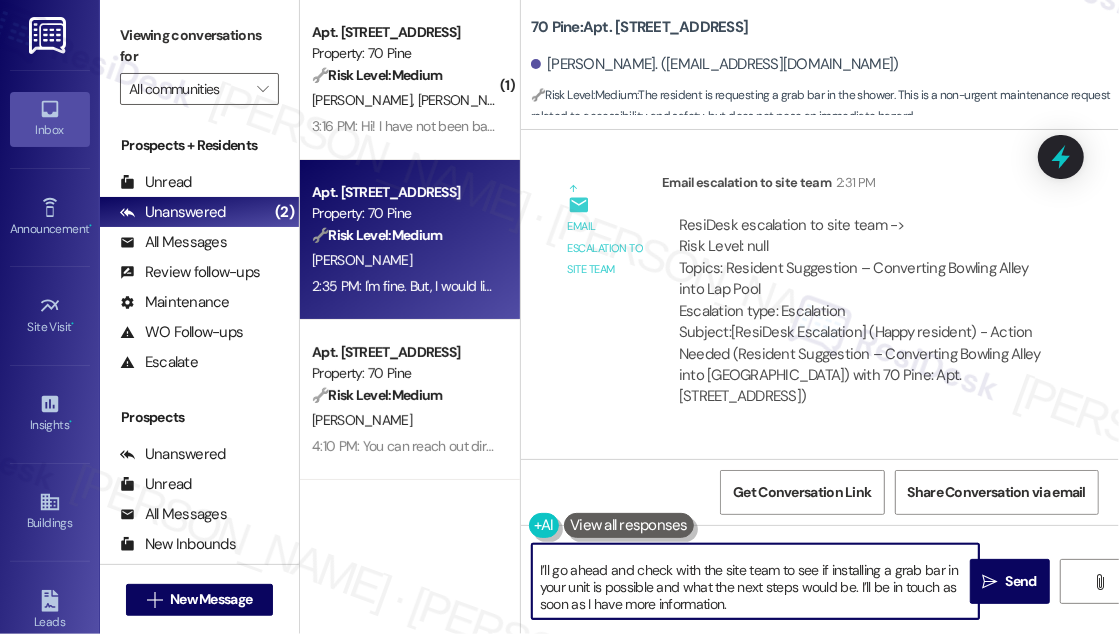 click on "I understand wanting some extra support while getting in and out of the shower. Your safety and comfort are very important.
I’ll go ahead and check with the site team to see if installing a grab bar in your unit is possible and what the next steps would be. I’ll be in touch as soon as I have more information." at bounding box center (755, 581) 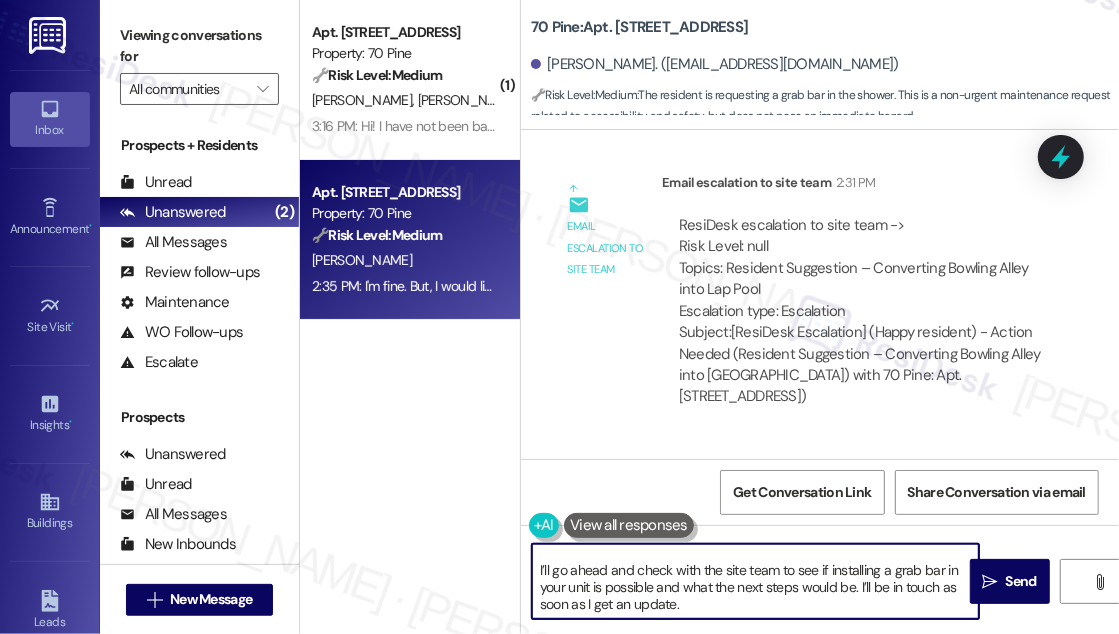 type on "I understand wanting some extra support while getting in and out of the shower. Your safety and comfort are very important.
I’ll go ahead and check with the site team to see if installing a grab bar in your unit is possible and what the next steps would be. I’ll be in touch as soon as I get an update." 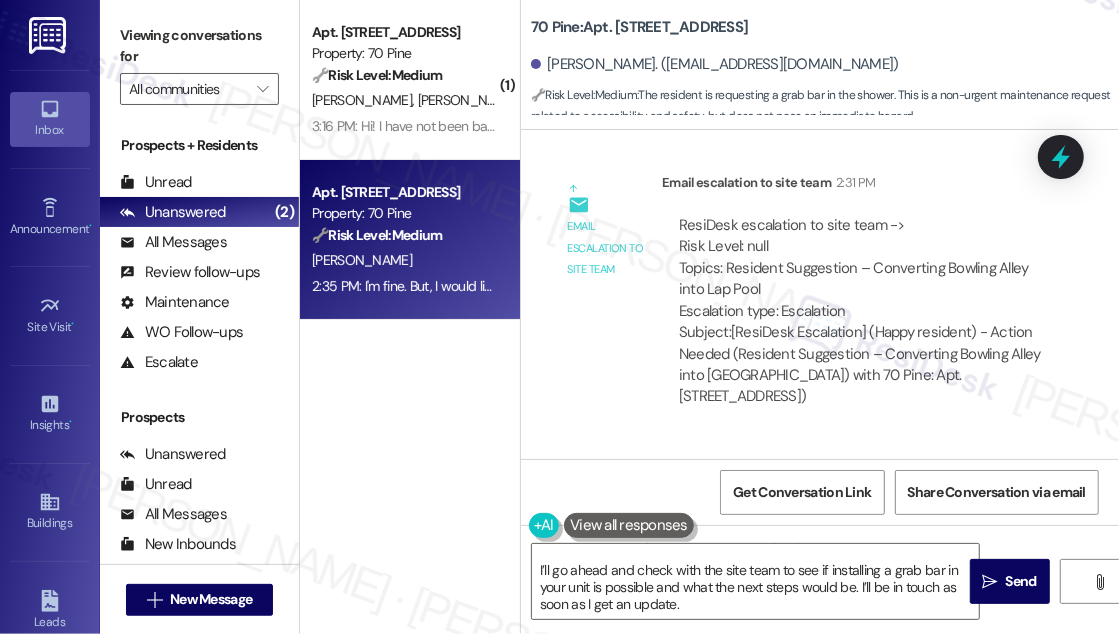 click on "Survey, sent via SMS Residesk Automated Survey [DATE] 12:49 PM Hi there [PERSON_NAME]! I just wanted to check in and ask if you are happy with your home.  Feel free to answer with a quick (y/n) (You can always reply STOP to opt out of future messages) Tags and notes Tagged as:   Quarterly check-in Click to highlight conversations about Quarterly check-in Received via SMS [PERSON_NAME] [DATE] 12:56 PM Yes Tags and notes Tagged as:   Positive response Click to highlight conversations about Positive response  Related guidelines Show suggestions Sent via SMS [PERSON_NAME]   (ResiDesk) [DATE] 8:14 PM Hi [PERSON_NAME]! We're glad to hear that you're happy. if I may ask...has 70 Pine lived up to your expectations? Tags and notes Tagged as:   Positive response Click to highlight conversations about Positive response Lease started [DATE] 8:00 PM Announcement, sent via SMS [PERSON_NAME]   (ResiDesk) [DATE] 11:04 AM Tags and notes Tagged as:   Access ,  Click to highlight conversations about Access ," at bounding box center (820, 294) 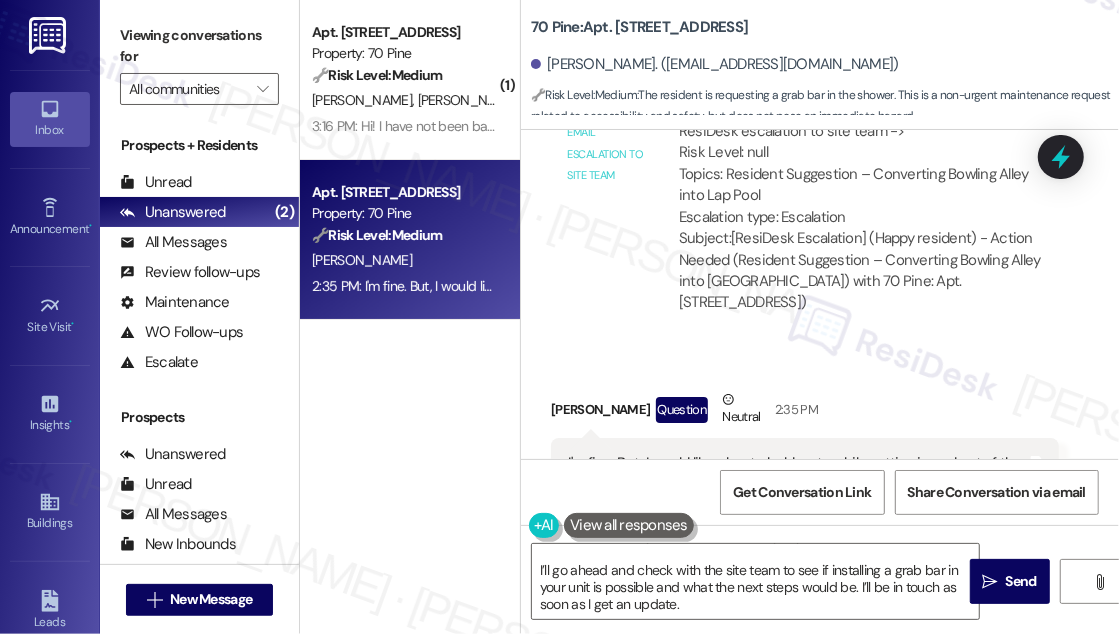 scroll, scrollTop: 11909, scrollLeft: 0, axis: vertical 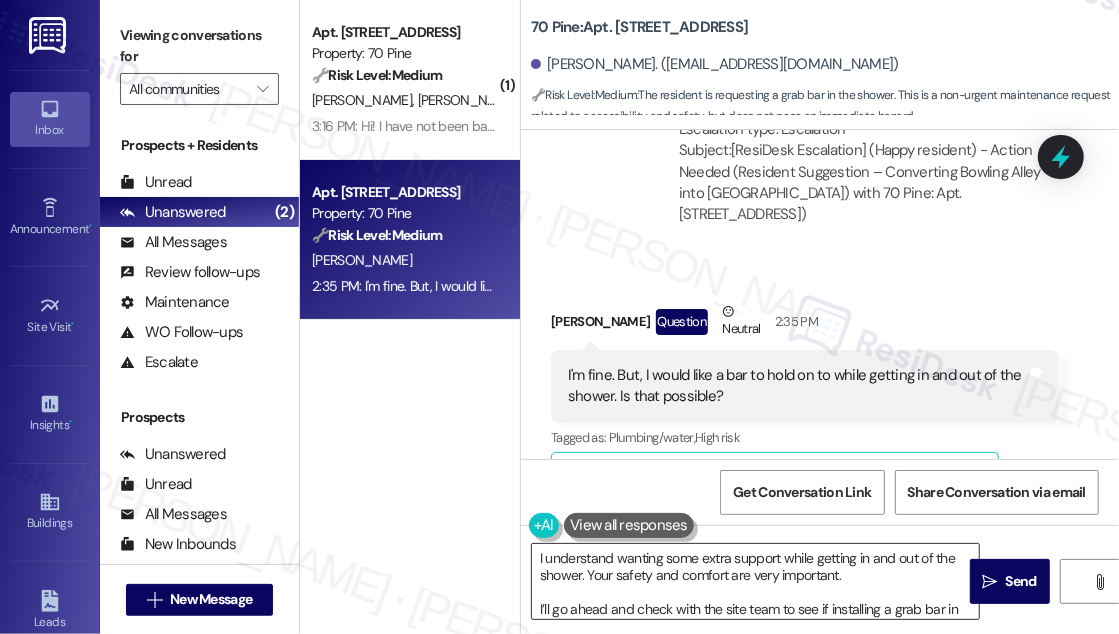 click on "I understand wanting some extra support while getting in and out of the shower. Your safety and comfort are very important.
I’ll go ahead and check with the site team to see if installing a grab bar in your unit is possible and what the next steps would be. I’ll be in touch as soon as I get an update." at bounding box center [755, 581] 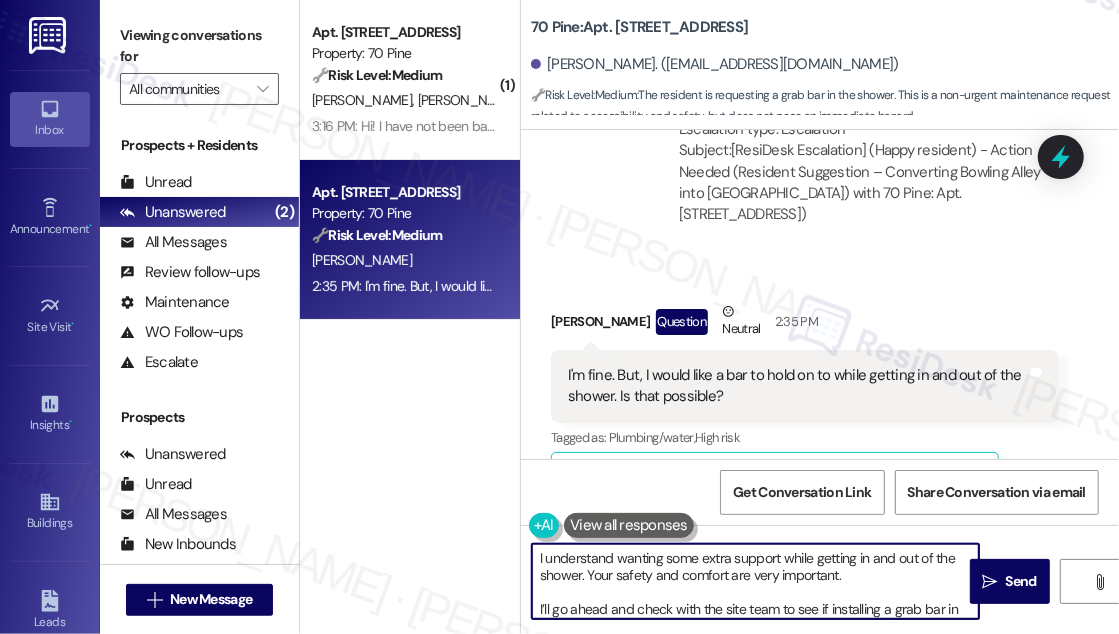 click on "I understand wanting some extra support while getting in and out of the shower. Your safety and comfort are very important.
I’ll go ahead and check with the site team to see if installing a grab bar in your unit is possible and what the next steps would be. I’ll be in touch as soon as I get an update." at bounding box center [755, 581] 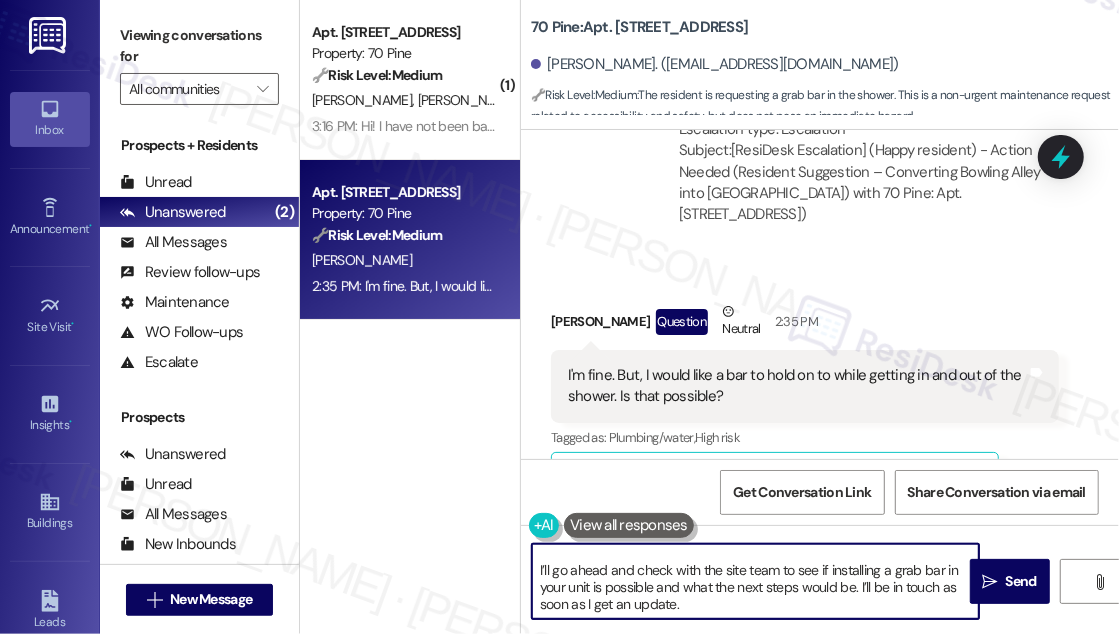 click on "I understand wanting some extra support while getting in and out of the shower. Your safety and comfort are very important.
I’ll go ahead and check with the site team to see if installing a grab bar in your unit is possible and what the next steps would be. I’ll be in touch as soon as I get an update." at bounding box center [755, 581] 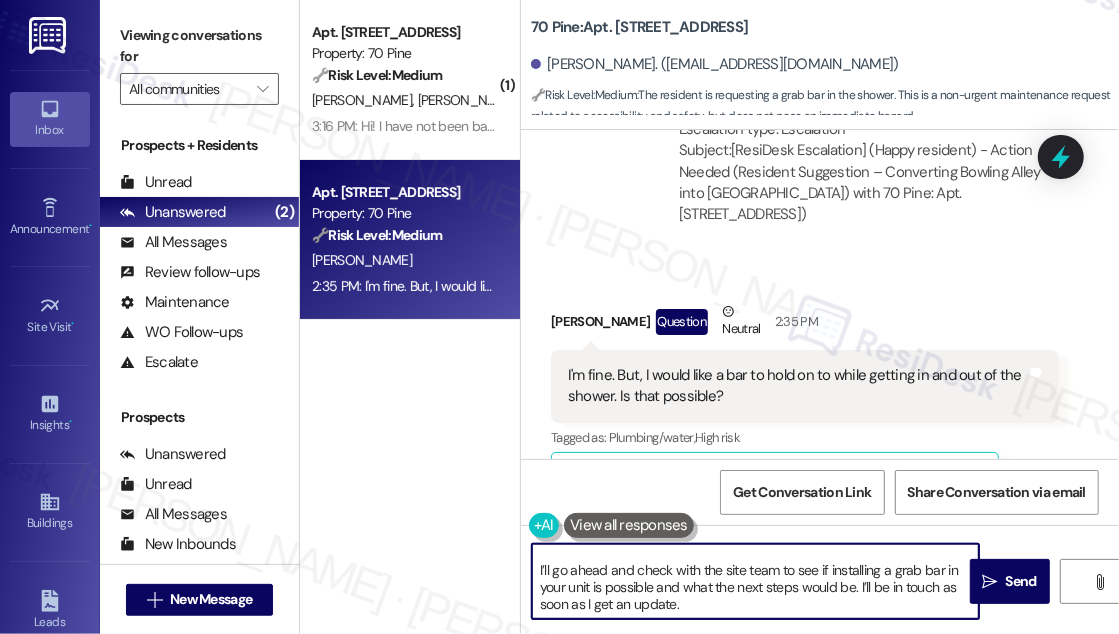 click on "I'm fine.  But, I would like a bar to hold on to while getting in and out of the shower.  Is that possible?" at bounding box center [797, 386] 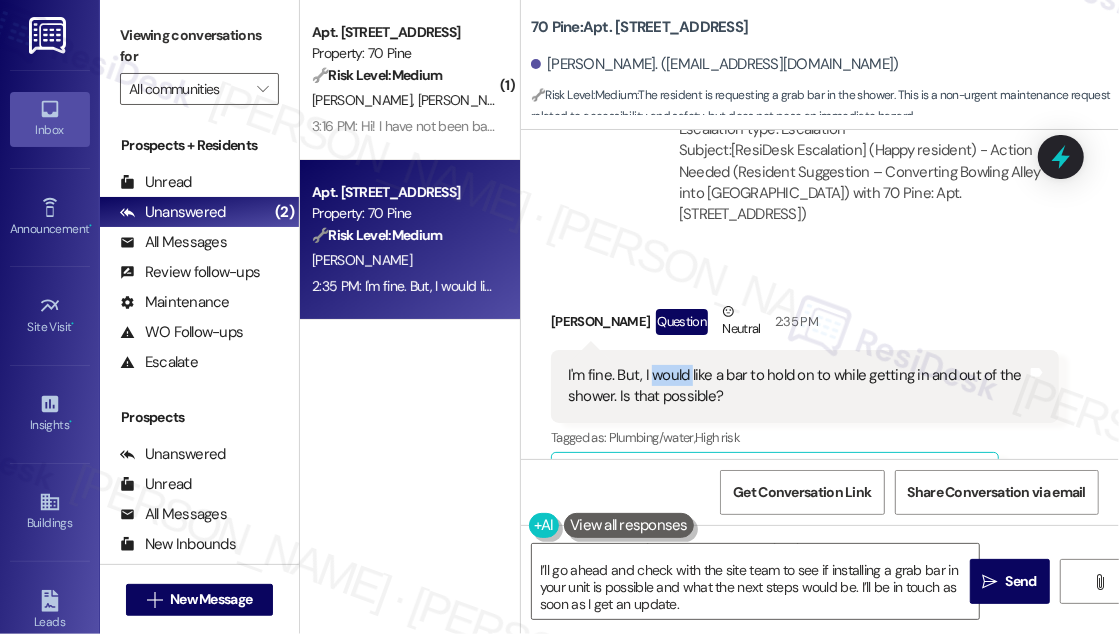 click on "I'm fine.  But, I would like a bar to hold on to while getting in and out of the shower.  Is that possible?" at bounding box center (797, 386) 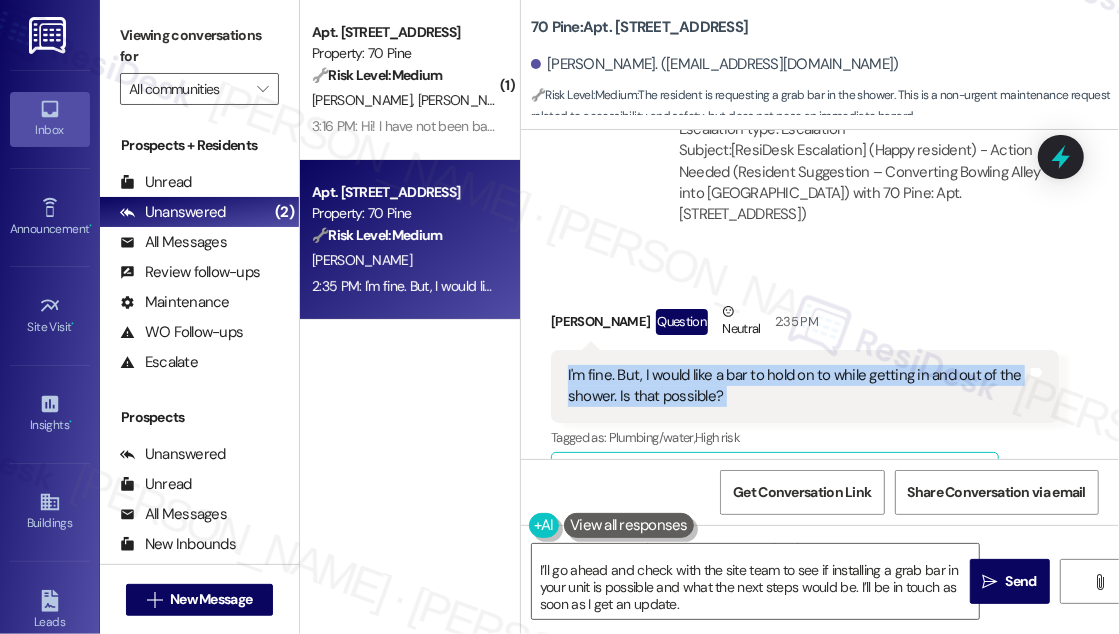 click on "I'm fine.  But, I would like a bar to hold on to while getting in and out of the shower.  Is that possible?" at bounding box center (797, 386) 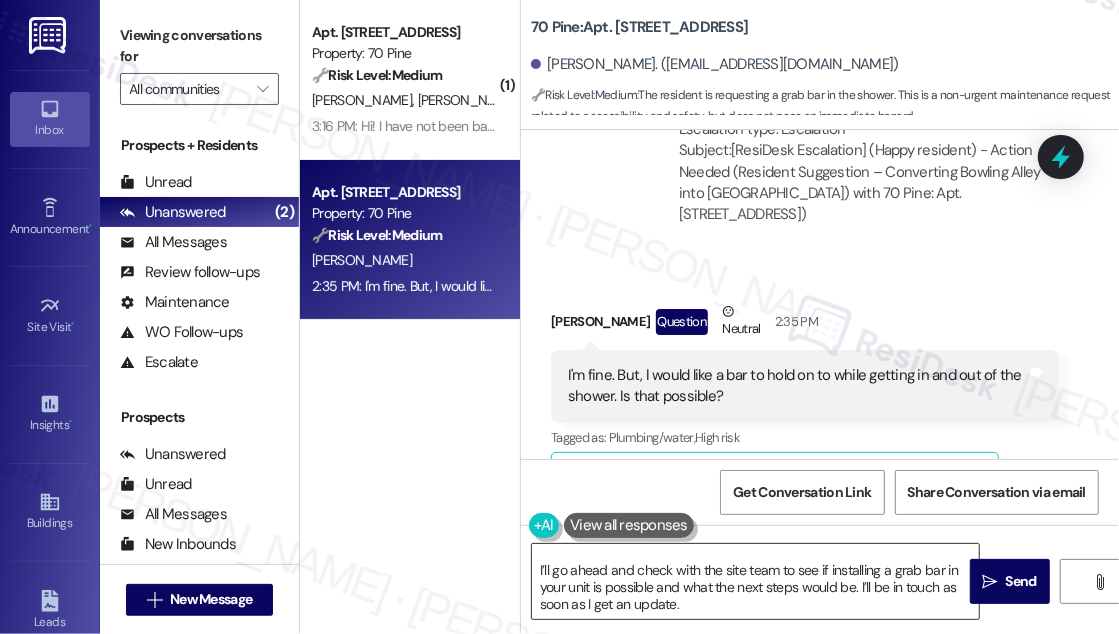 click on "I understand wanting some extra support while getting in and out of the shower. Your safety and comfort are very important.
I’ll go ahead and check with the site team to see if installing a grab bar in your unit is possible and what the next steps would be. I’ll be in touch as soon as I get an update." at bounding box center (755, 581) 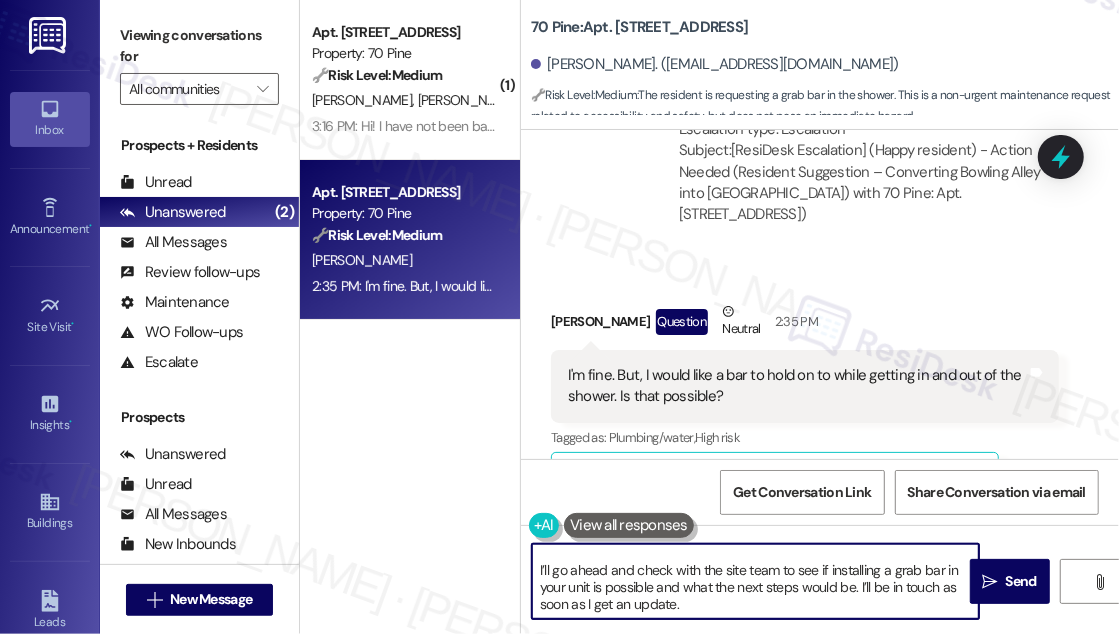 click on "I understand wanting some extra support while getting in and out of the shower. Your safety and comfort are very important.
I’ll go ahead and check with the site team to see if installing a grab bar in your unit is possible and what the next steps would be. I’ll be in touch as soon as I get an update." at bounding box center (755, 581) 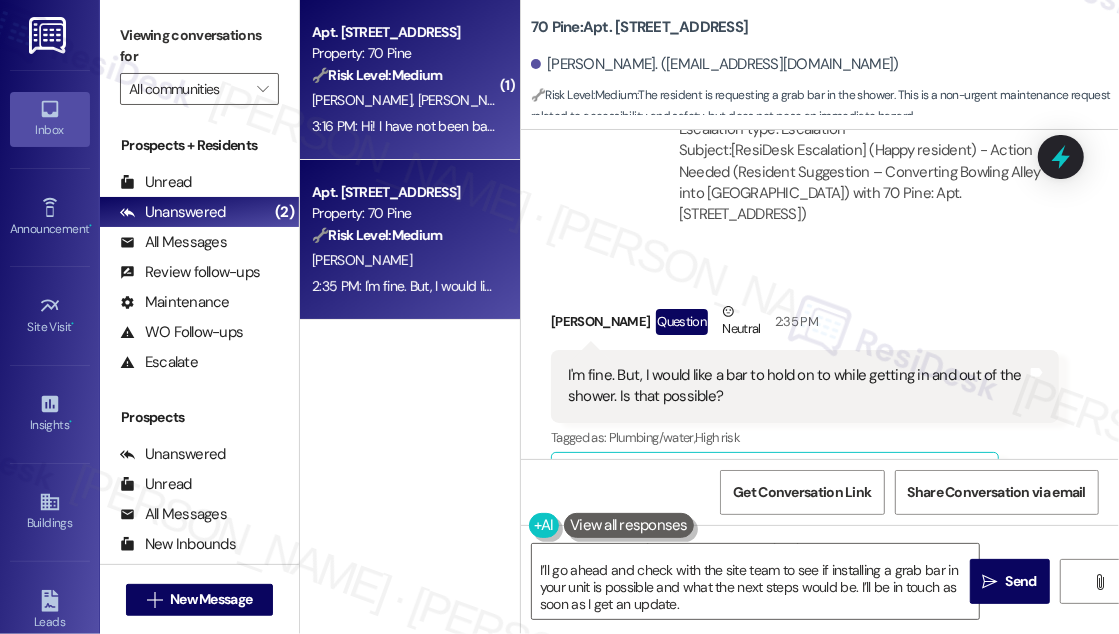 click on "[PERSON_NAME] [PERSON_NAME]" at bounding box center [404, 100] 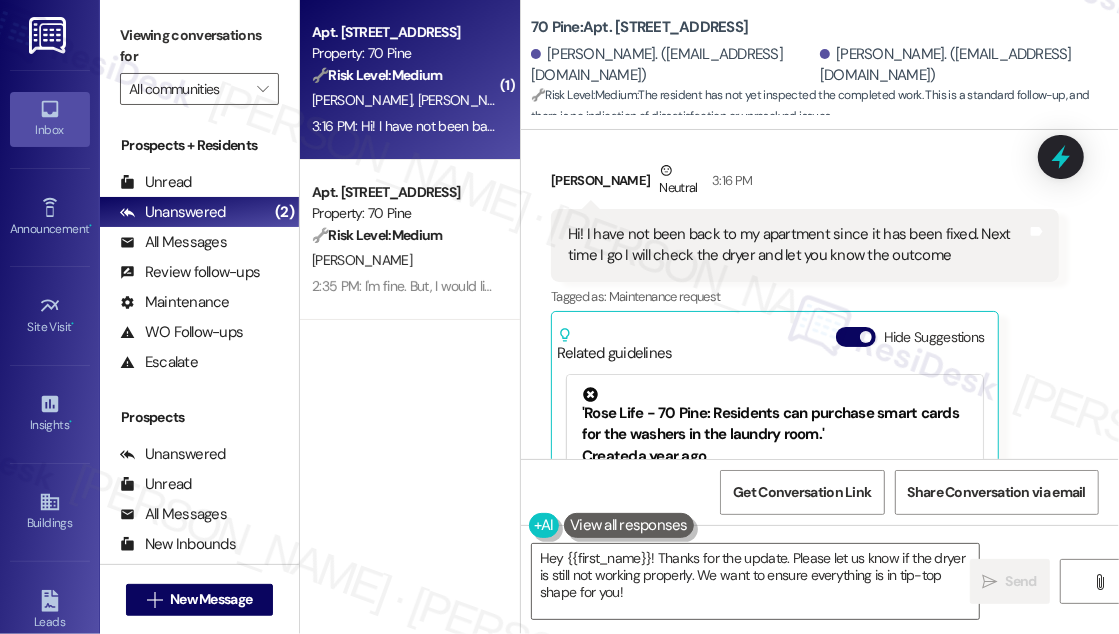 scroll, scrollTop: 533, scrollLeft: 0, axis: vertical 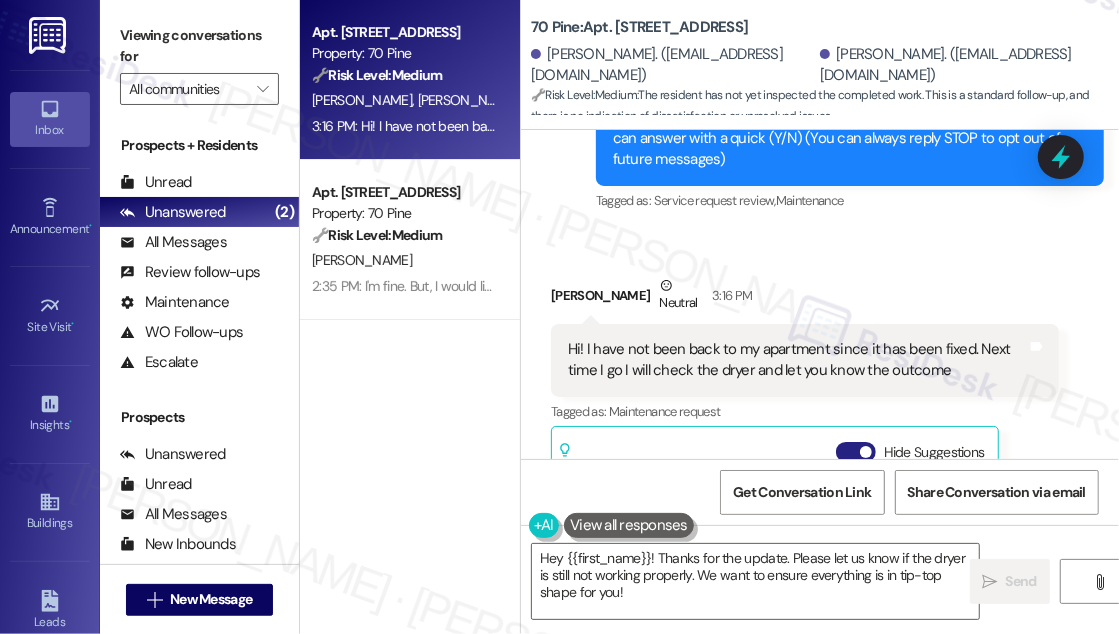 click on "Hide Suggestions" at bounding box center (856, 452) 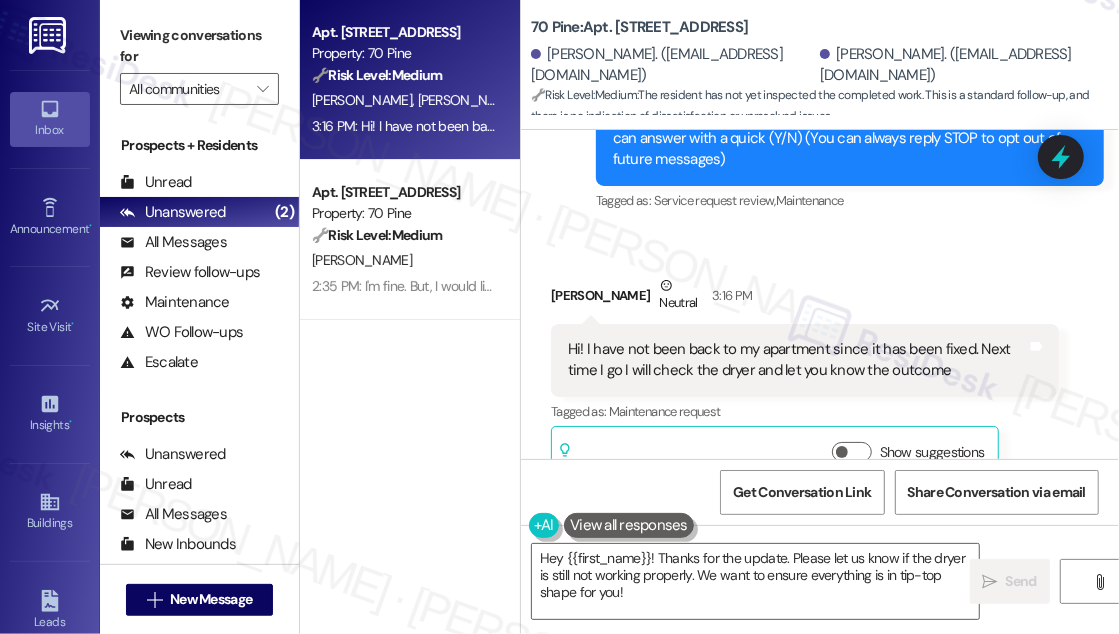 click on "Hi! I have not been back to my apartment since it has been fixed. Next time I go I will check the dryer and let you know the outcome" at bounding box center (797, 360) 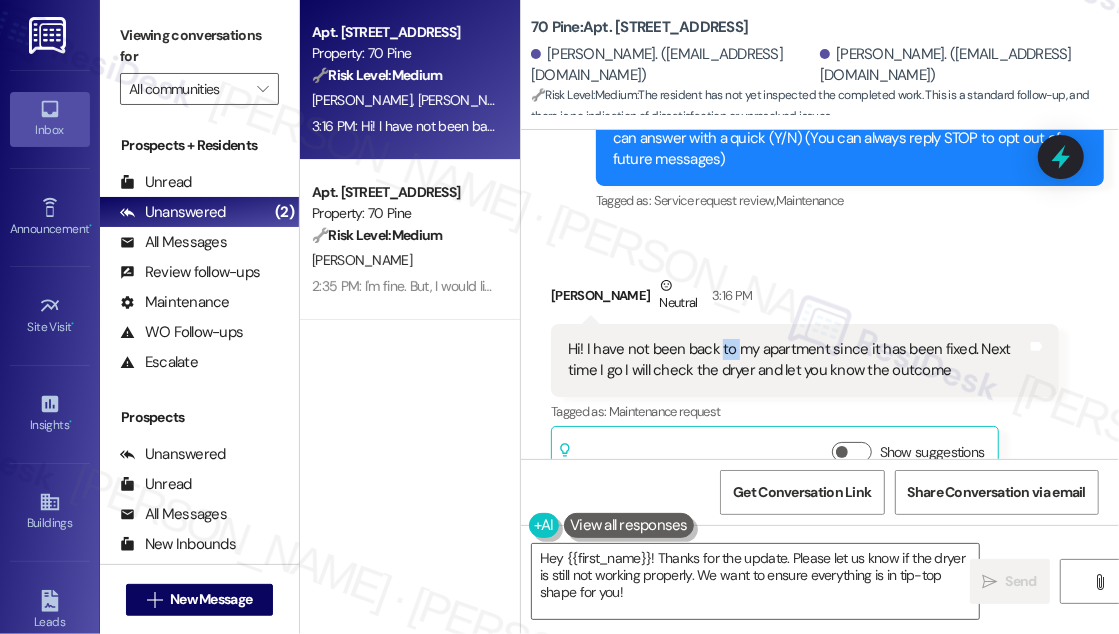 click on "Hi! I have not been back to my apartment since it has been fixed. Next time I go I will check the dryer and let you know the outcome" at bounding box center [797, 360] 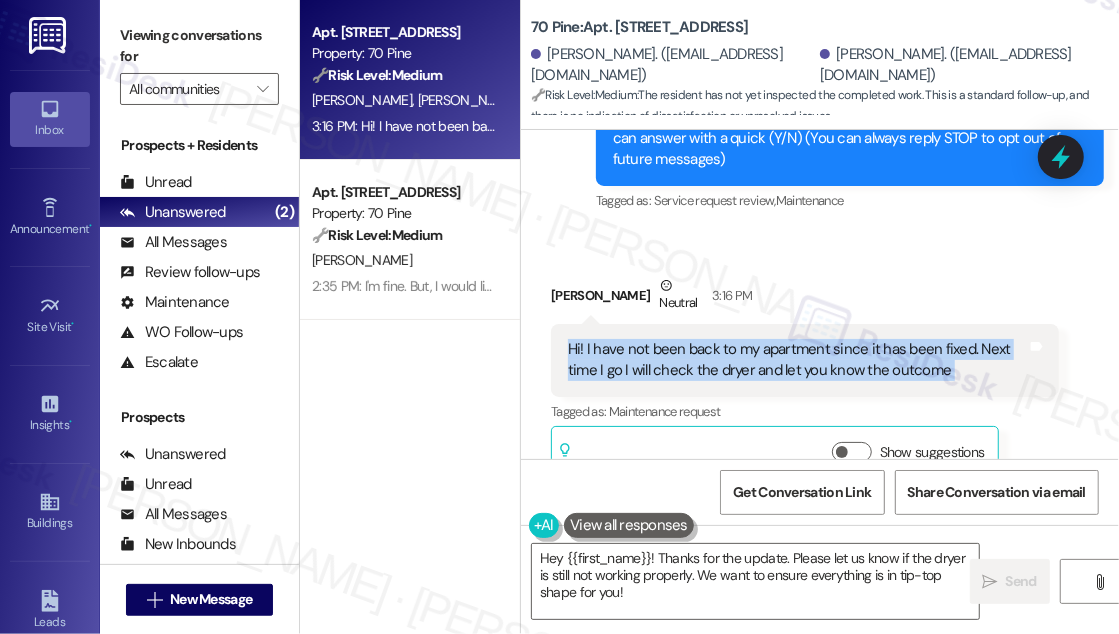click on "Hi! I have not been back to my apartment since it has been fixed. Next time I go I will check the dryer and let you know the outcome" at bounding box center [797, 360] 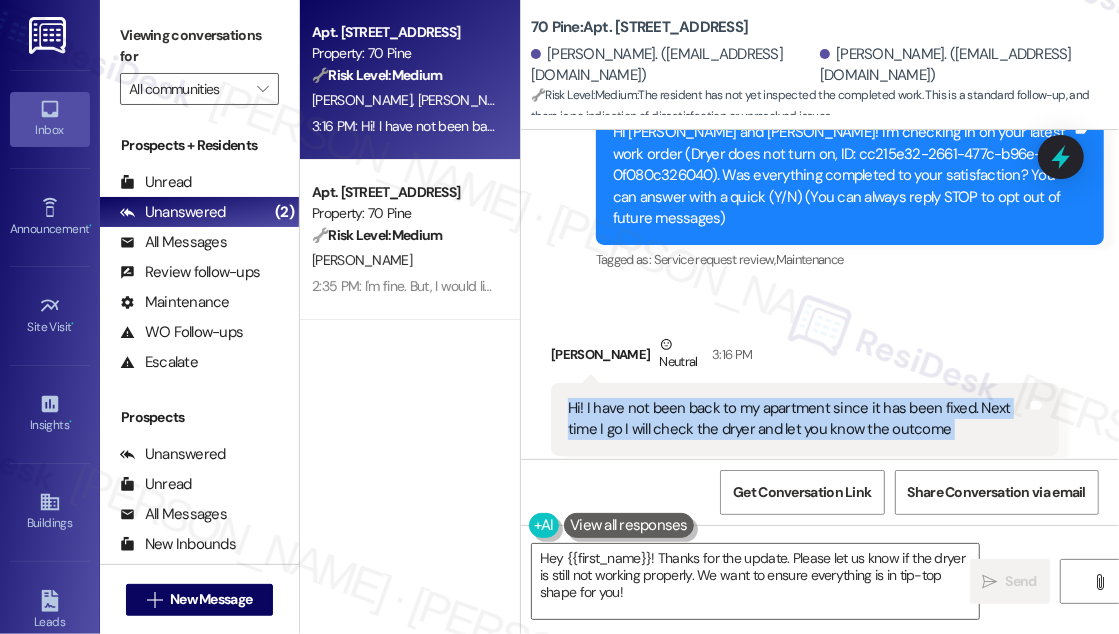 scroll, scrollTop: 553, scrollLeft: 0, axis: vertical 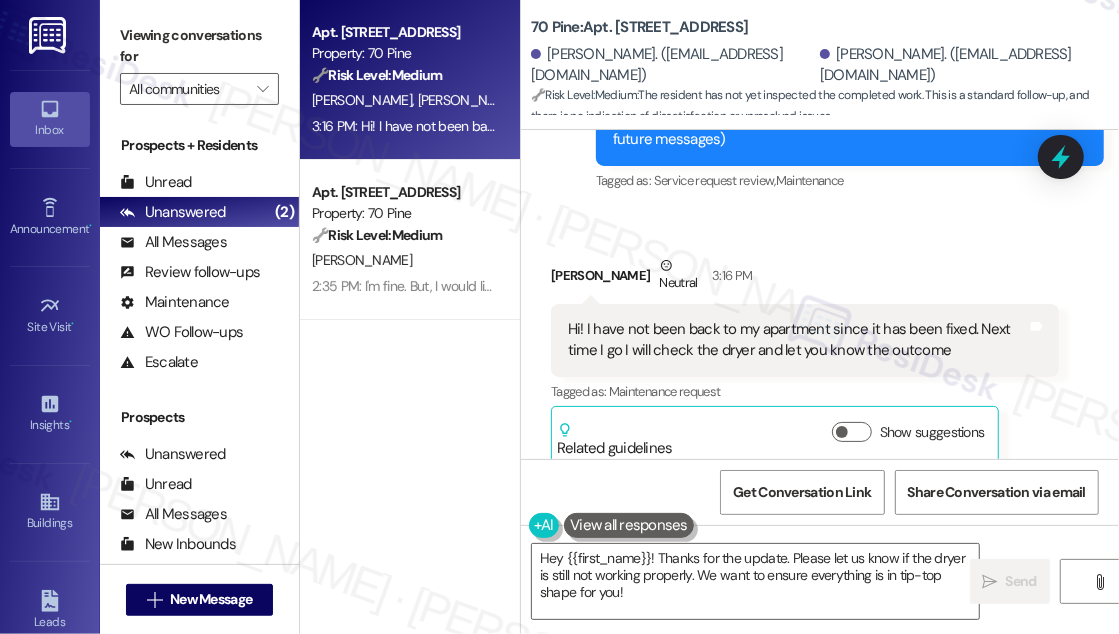 click on "[PERSON_NAME]. ([EMAIL_ADDRESS][DOMAIN_NAME])     [PERSON_NAME]. ([EMAIL_ADDRESS][DOMAIN_NAME])" at bounding box center (825, 65) 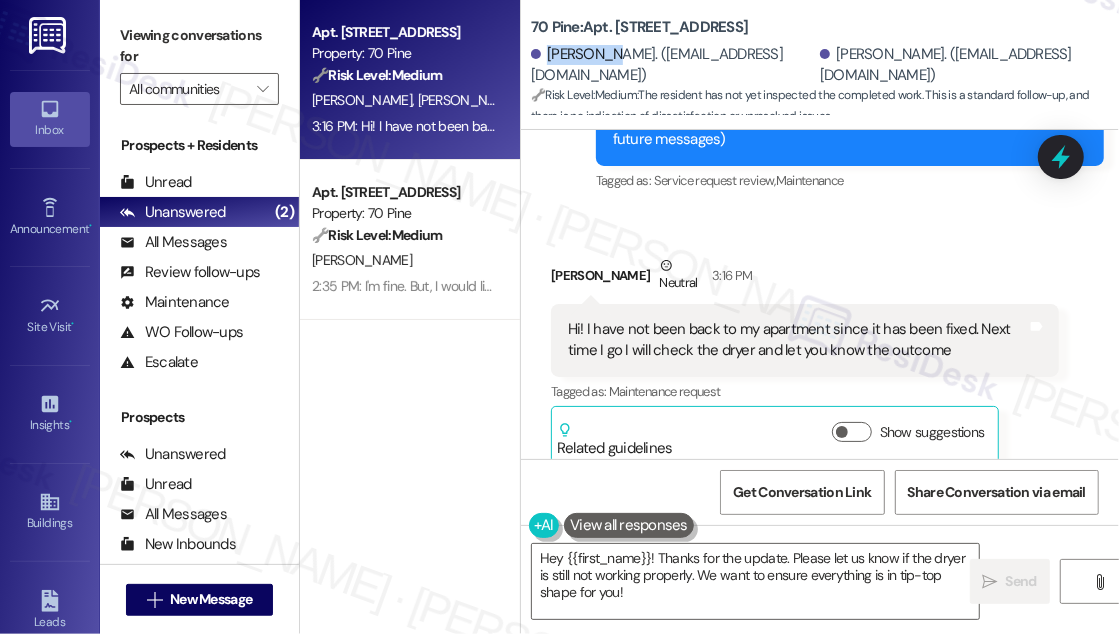 click on "[PERSON_NAME]. ([EMAIL_ADDRESS][DOMAIN_NAME])" at bounding box center [673, 65] 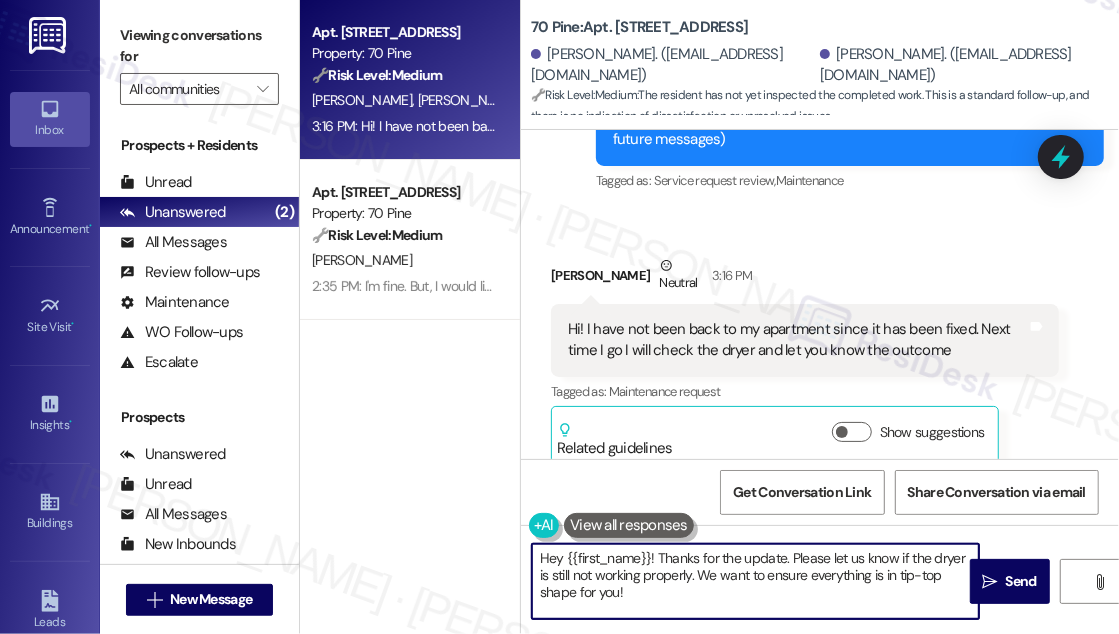 paste on "Victoria" 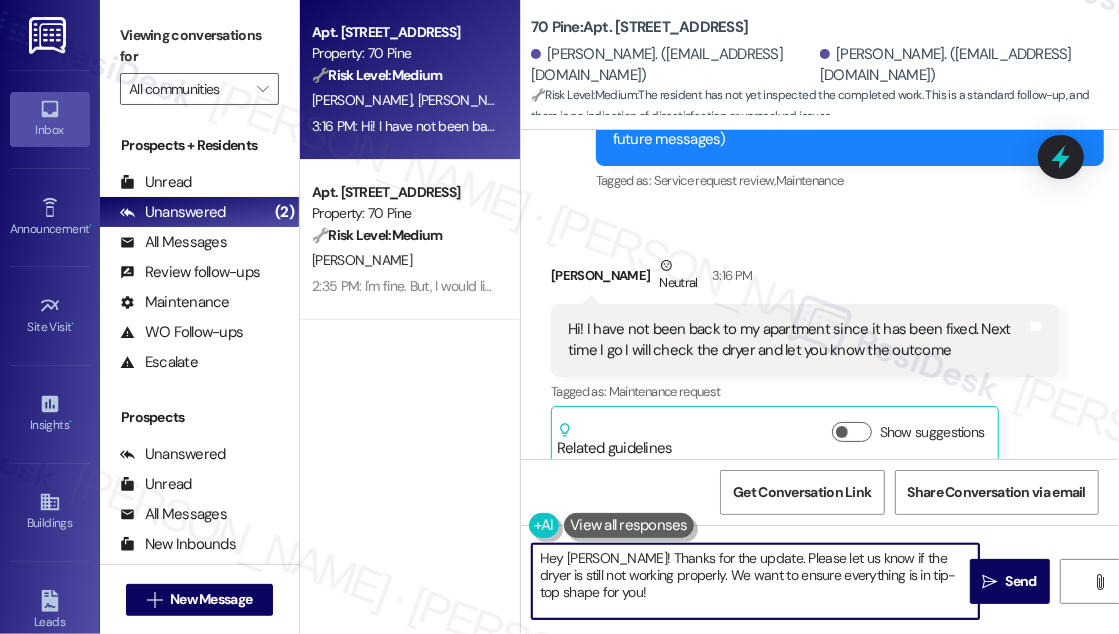 click on "Hey [PERSON_NAME]! Thanks for the update. Please let us know if the dryer is still not working properly. We want to ensure everything is in tip-top shape for you!" at bounding box center (755, 581) 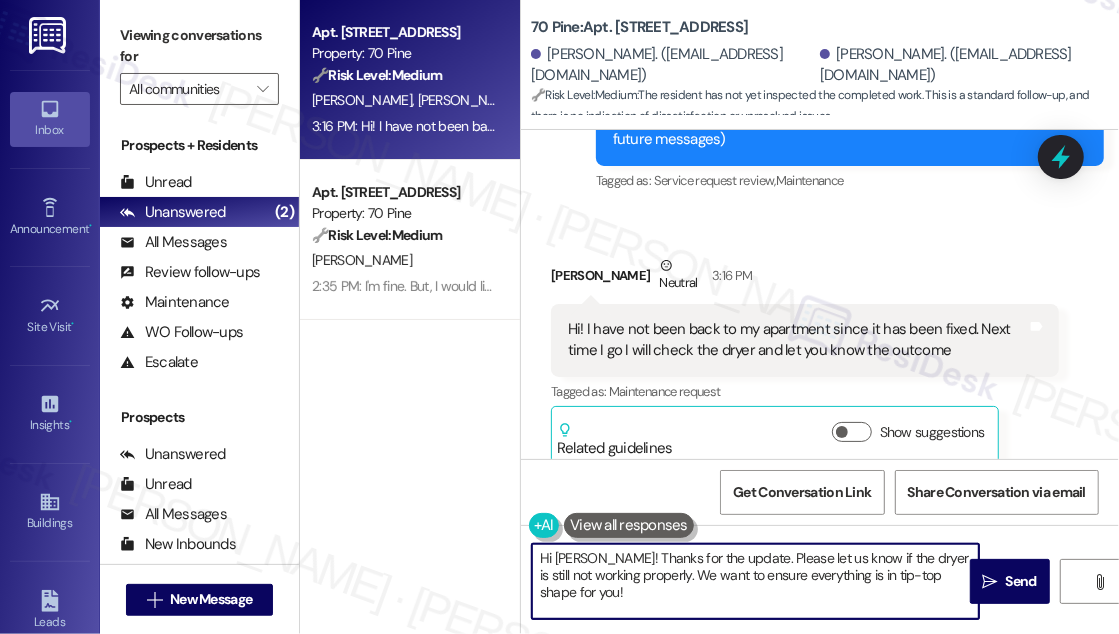 click on "Hi [PERSON_NAME]! Thanks for the update. Please let us know if the dryer is still not working properly. We want to ensure everything is in tip-top shape for you!" at bounding box center (755, 581) 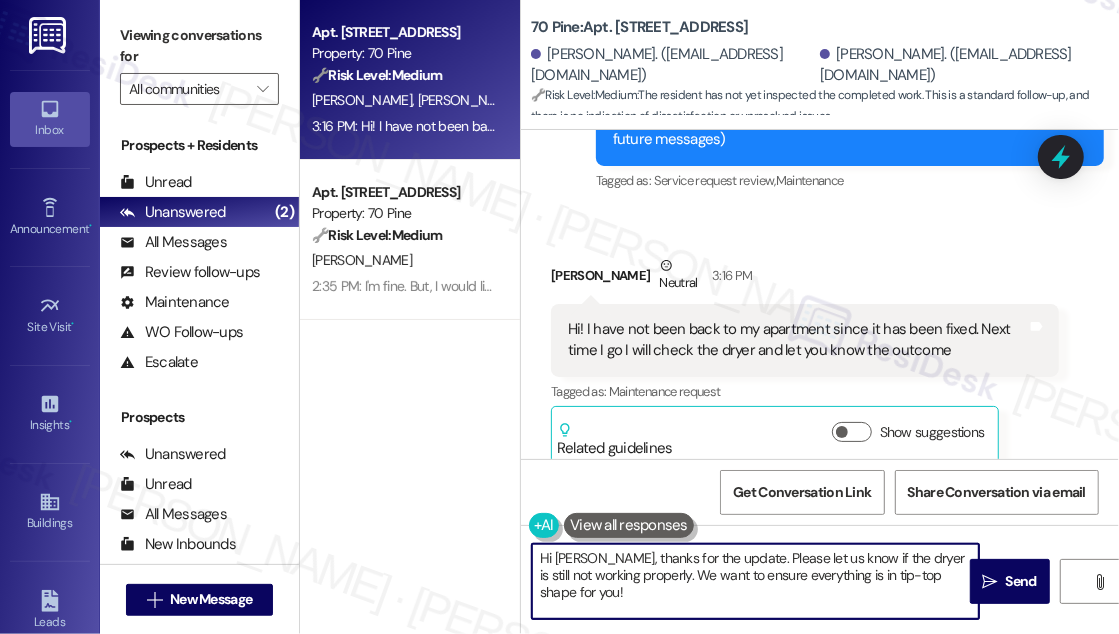 click on "Hi [PERSON_NAME], thanks for the update. Please let us know if the dryer is still not working properly. We want to ensure everything is in tip-top shape for you!" at bounding box center [755, 581] 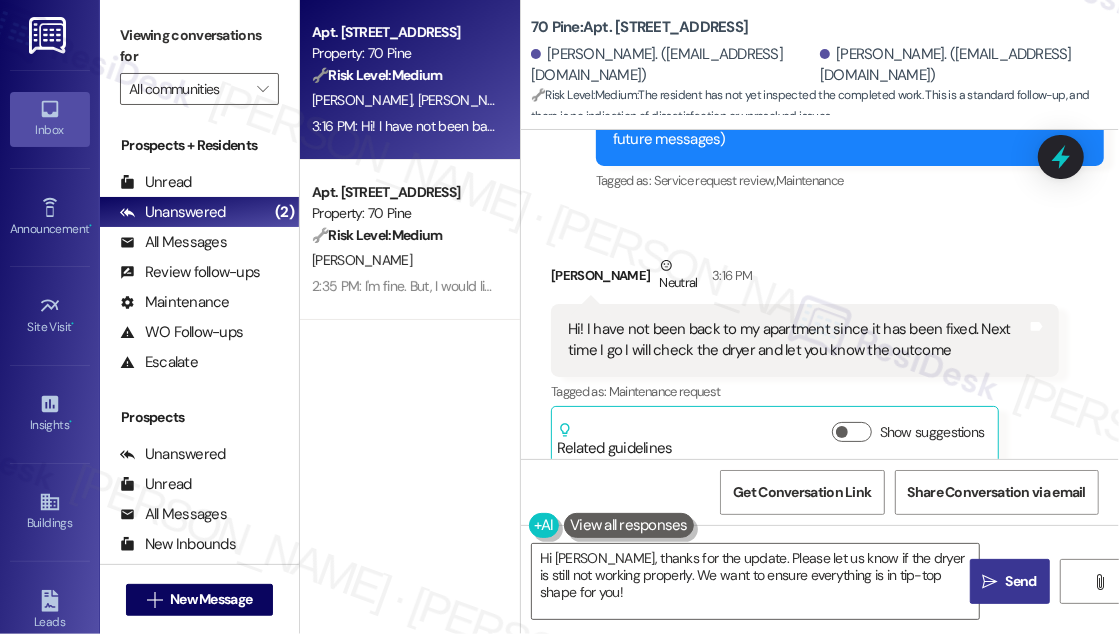 click on "" at bounding box center (989, 582) 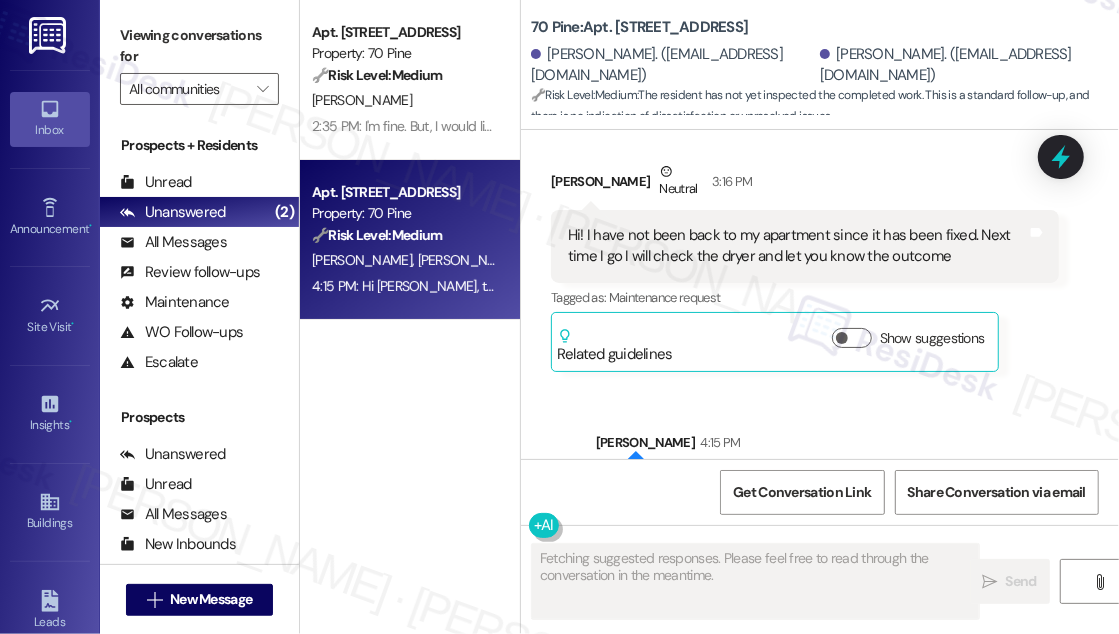 scroll, scrollTop: 735, scrollLeft: 0, axis: vertical 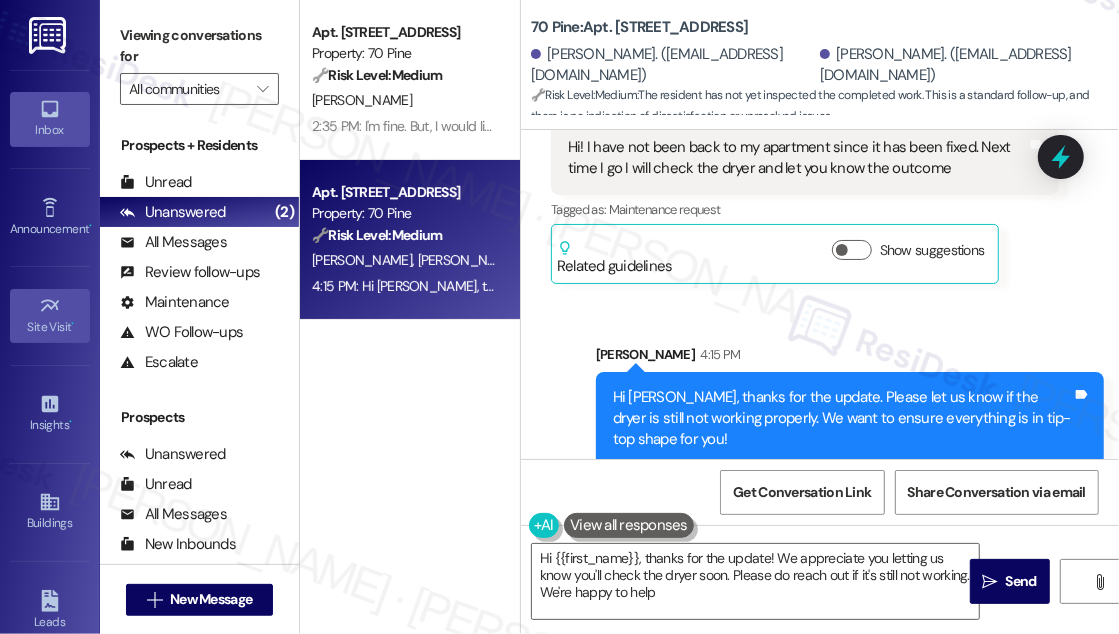 type on "Hi {{first_name}}, thanks for the update! We appreciate you letting us know you'll check the dryer soon. Please do reach out if it's still not working. We're happy to help!" 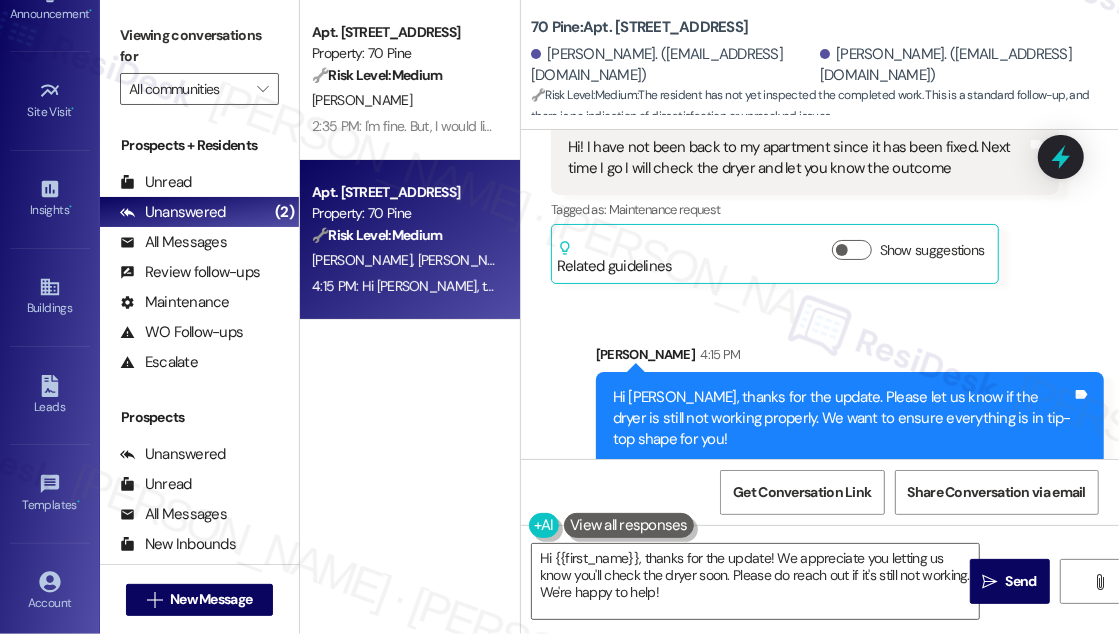 scroll, scrollTop: 312, scrollLeft: 0, axis: vertical 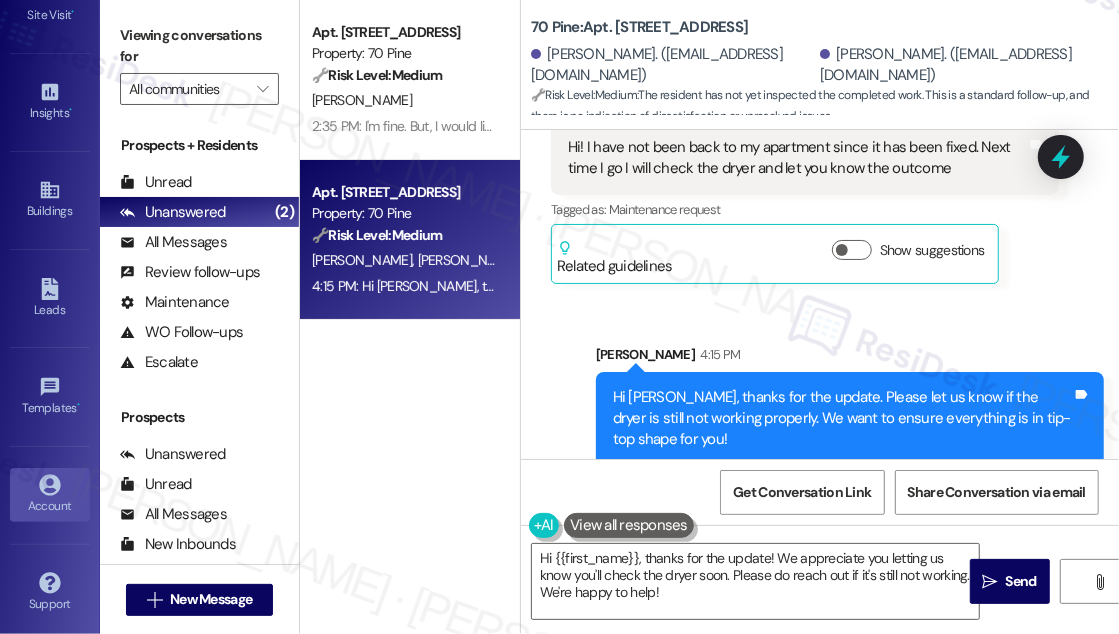 click on "Account" at bounding box center (50, 506) 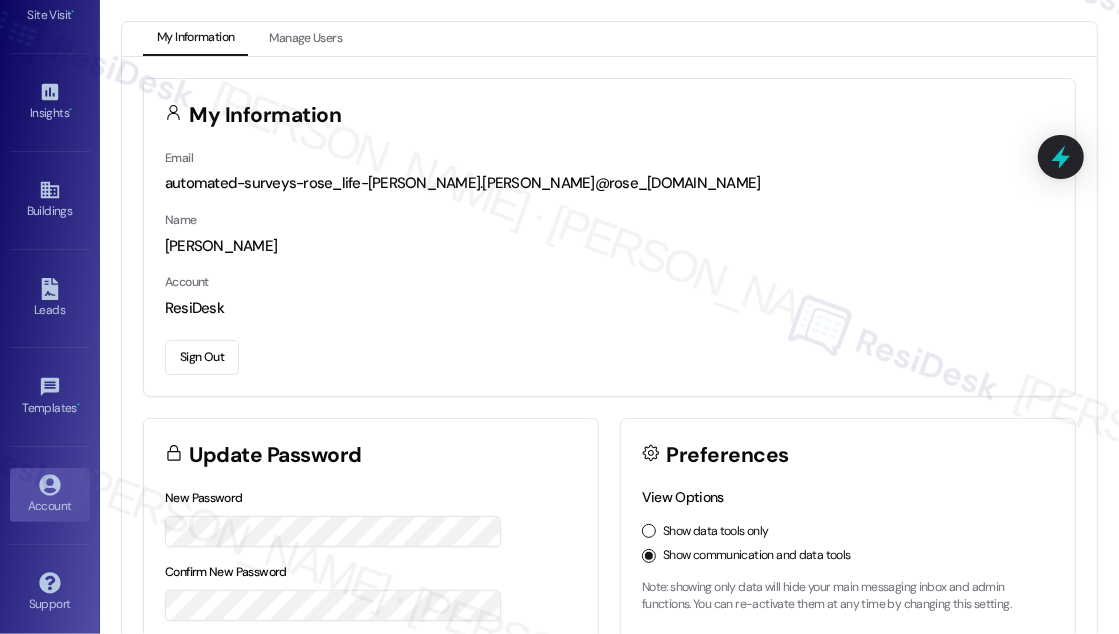 click on "Sign Out" at bounding box center (609, 354) 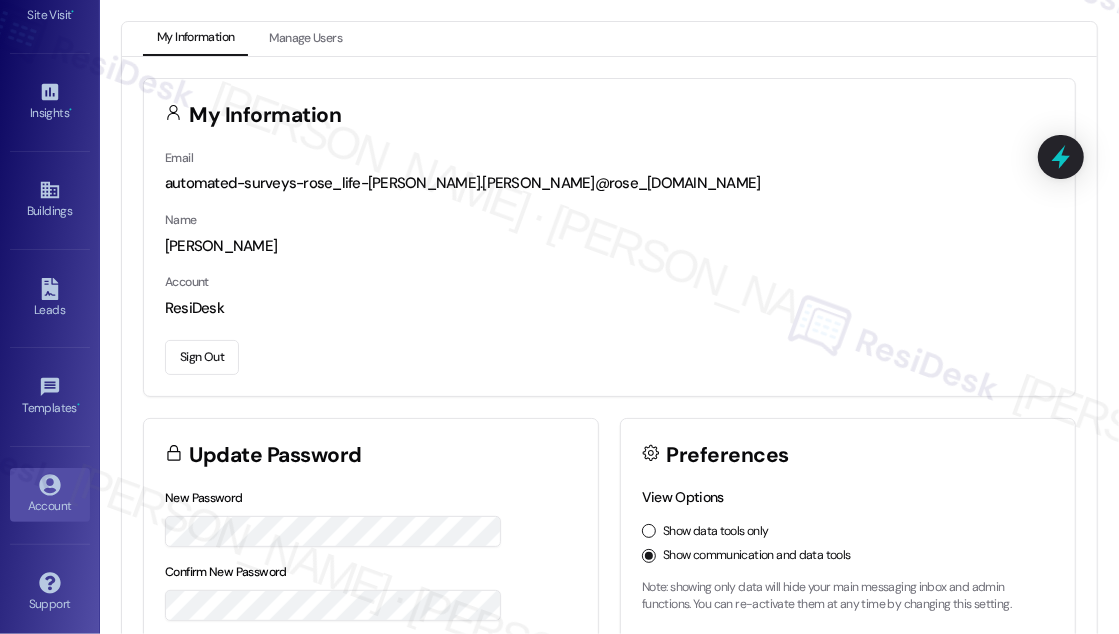 click on "Sign Out" at bounding box center (202, 357) 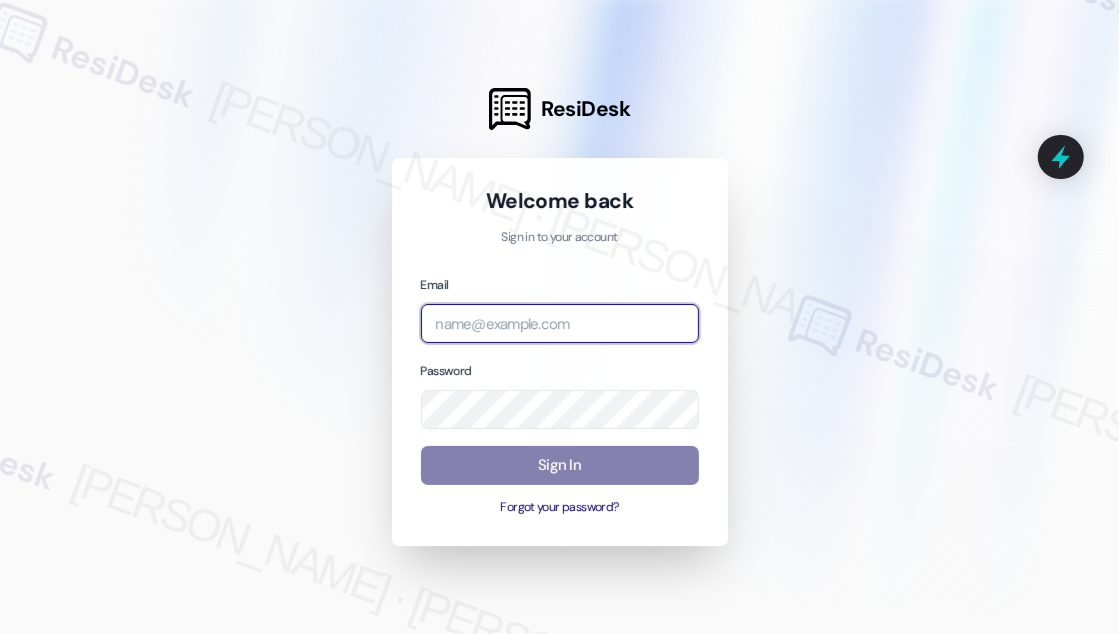 click at bounding box center (560, 323) 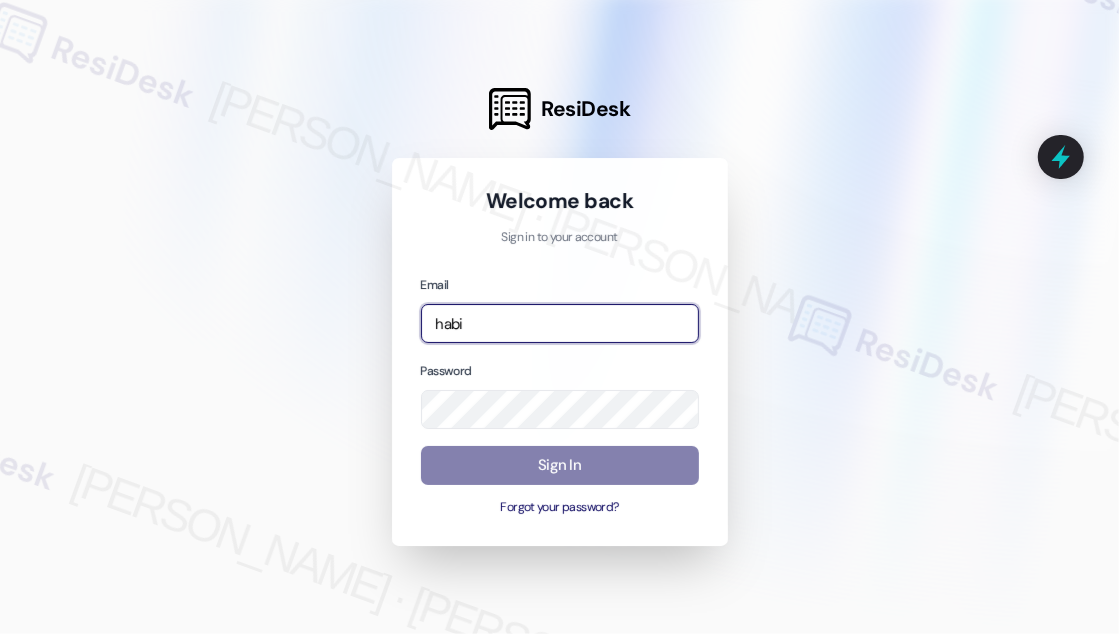 click at bounding box center (0, 634) 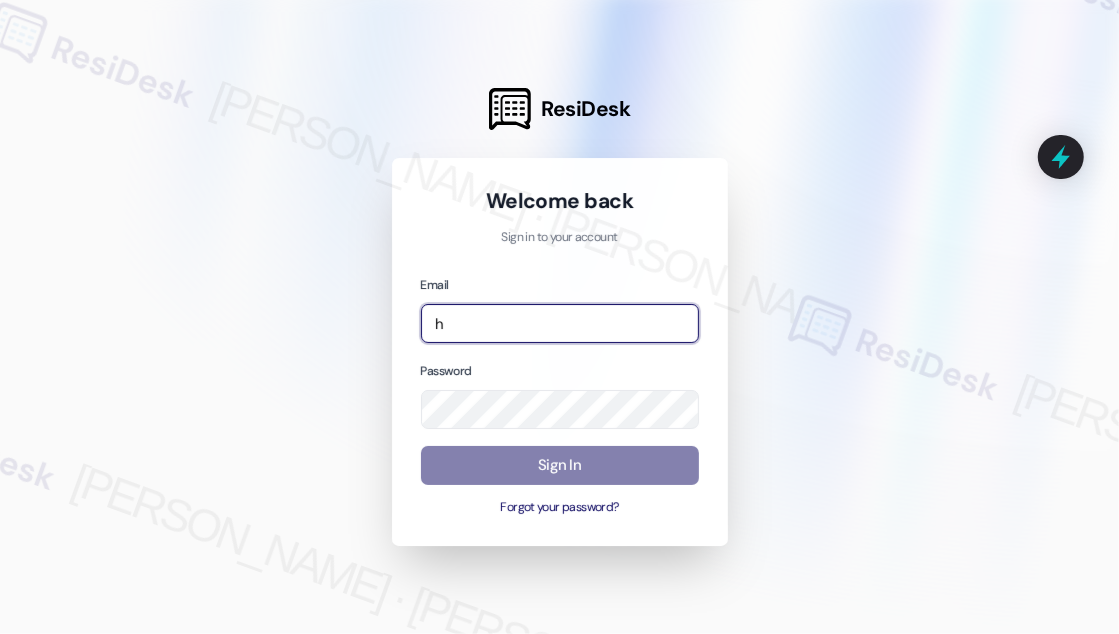 click at bounding box center (0, 634) 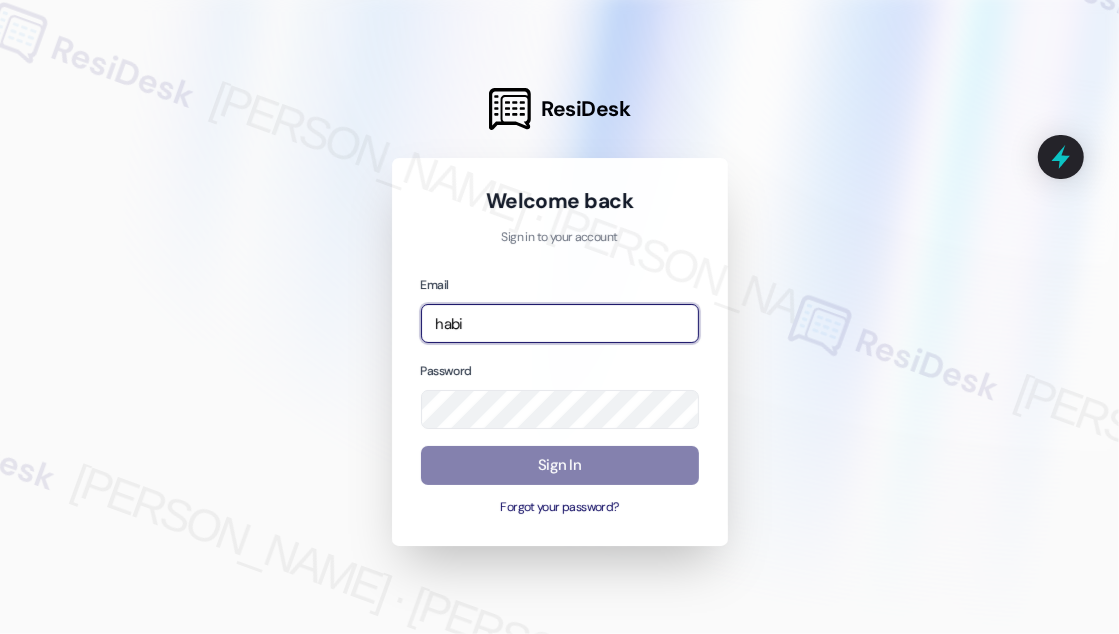 type on "[EMAIL_ADDRESS][PERSON_NAME][PERSON_NAME][DOMAIN_NAME]" 